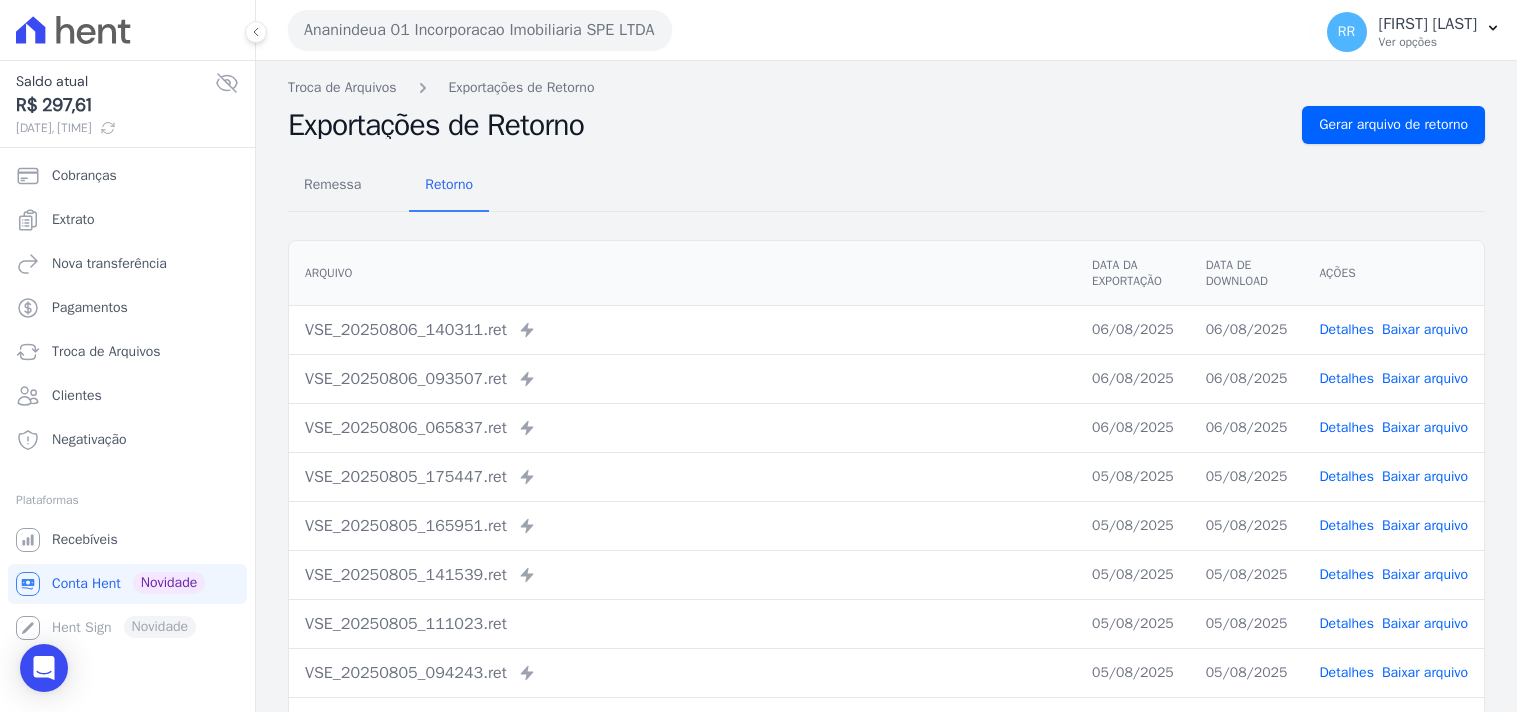 scroll, scrollTop: 0, scrollLeft: 0, axis: both 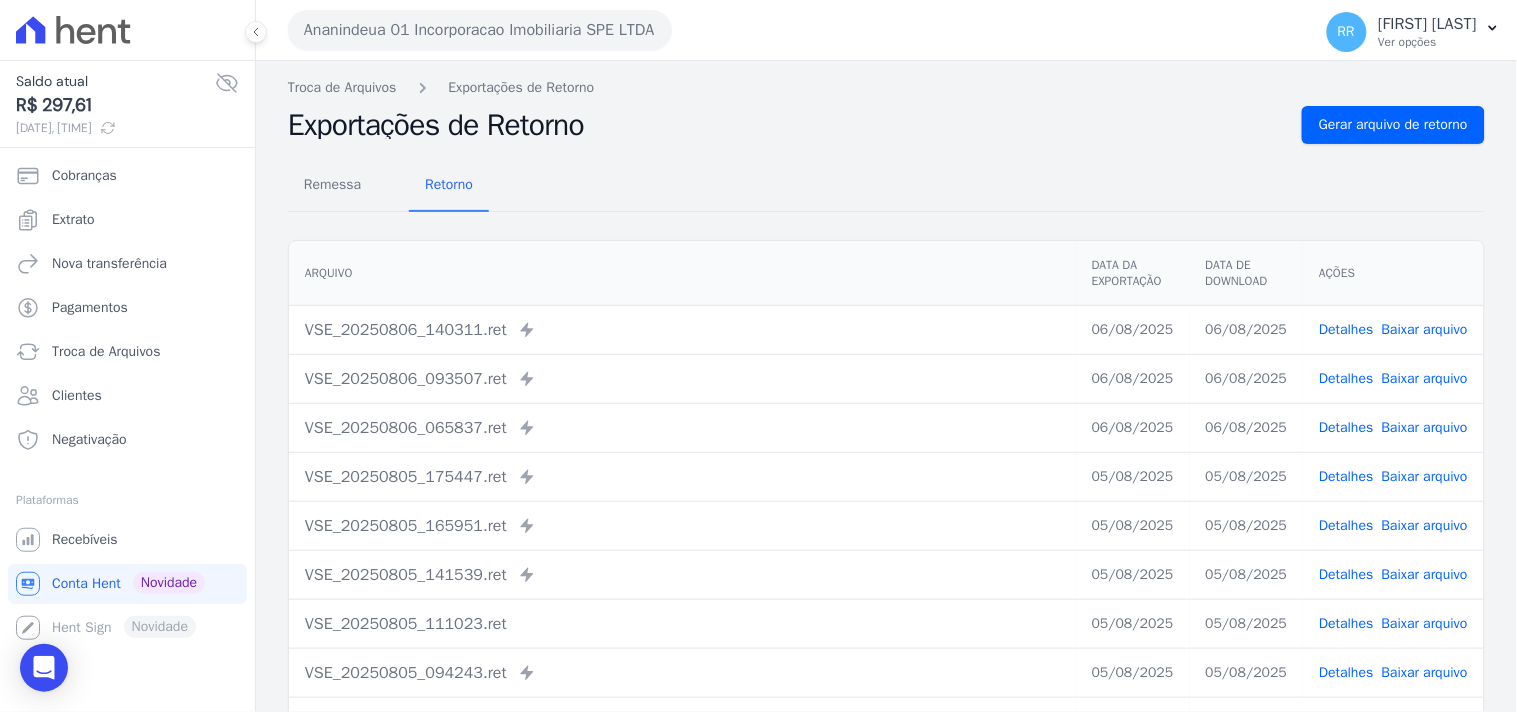 drag, startPoint x: 395, startPoint y: 36, endPoint x: 428, endPoint y: 70, distance: 47.38143 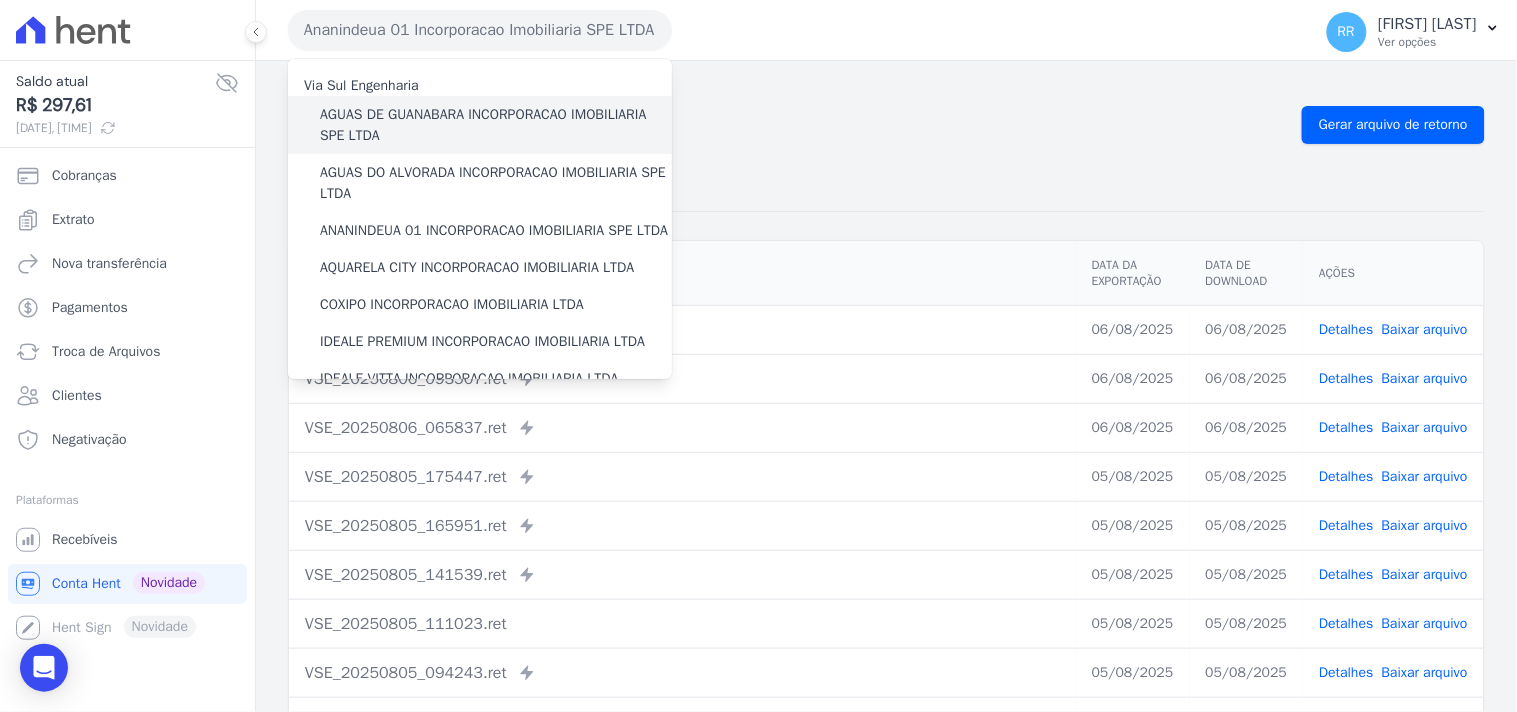 click on "AGUAS DE GUANABARA INCORPORACAO IMOBILIARIA SPE LTDA" at bounding box center [496, 125] 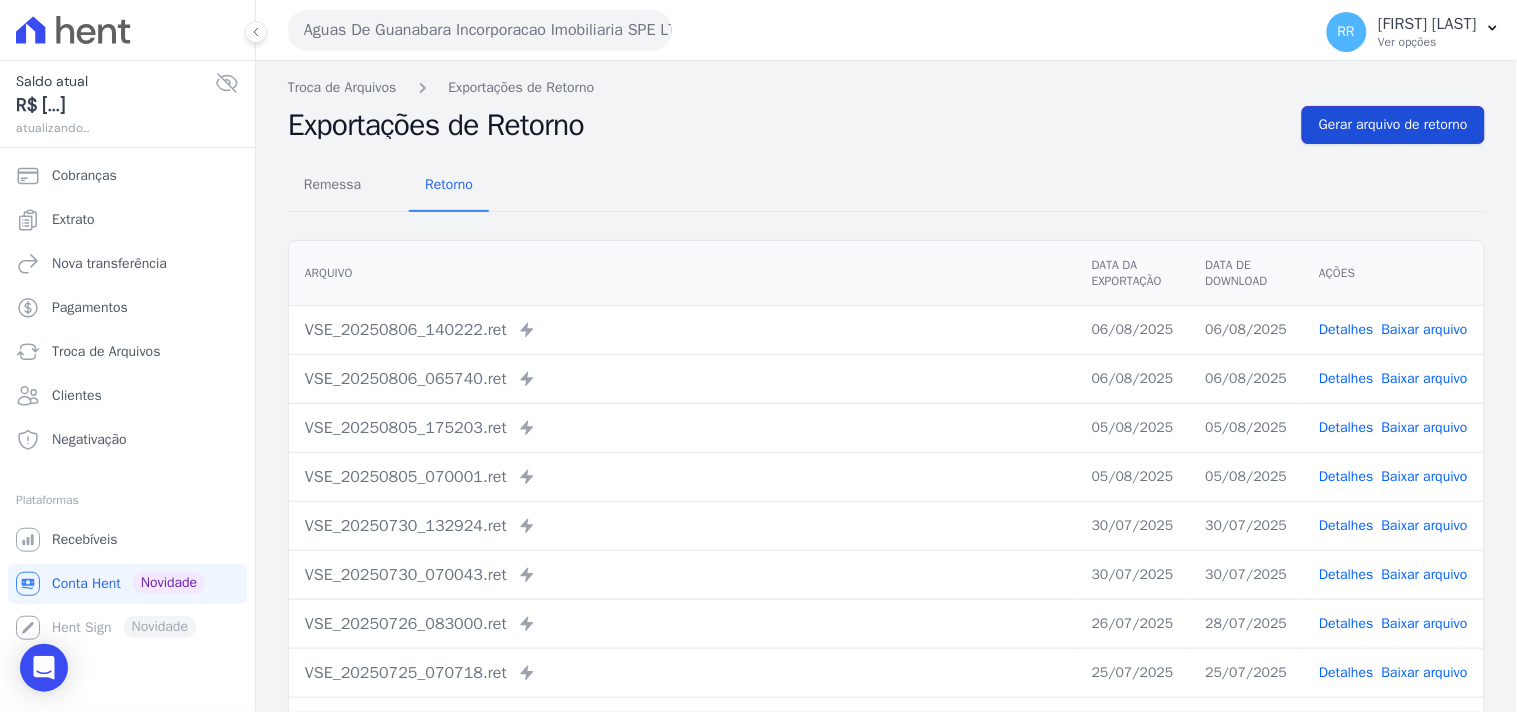 click on "Gerar arquivo de retorno" at bounding box center (1393, 125) 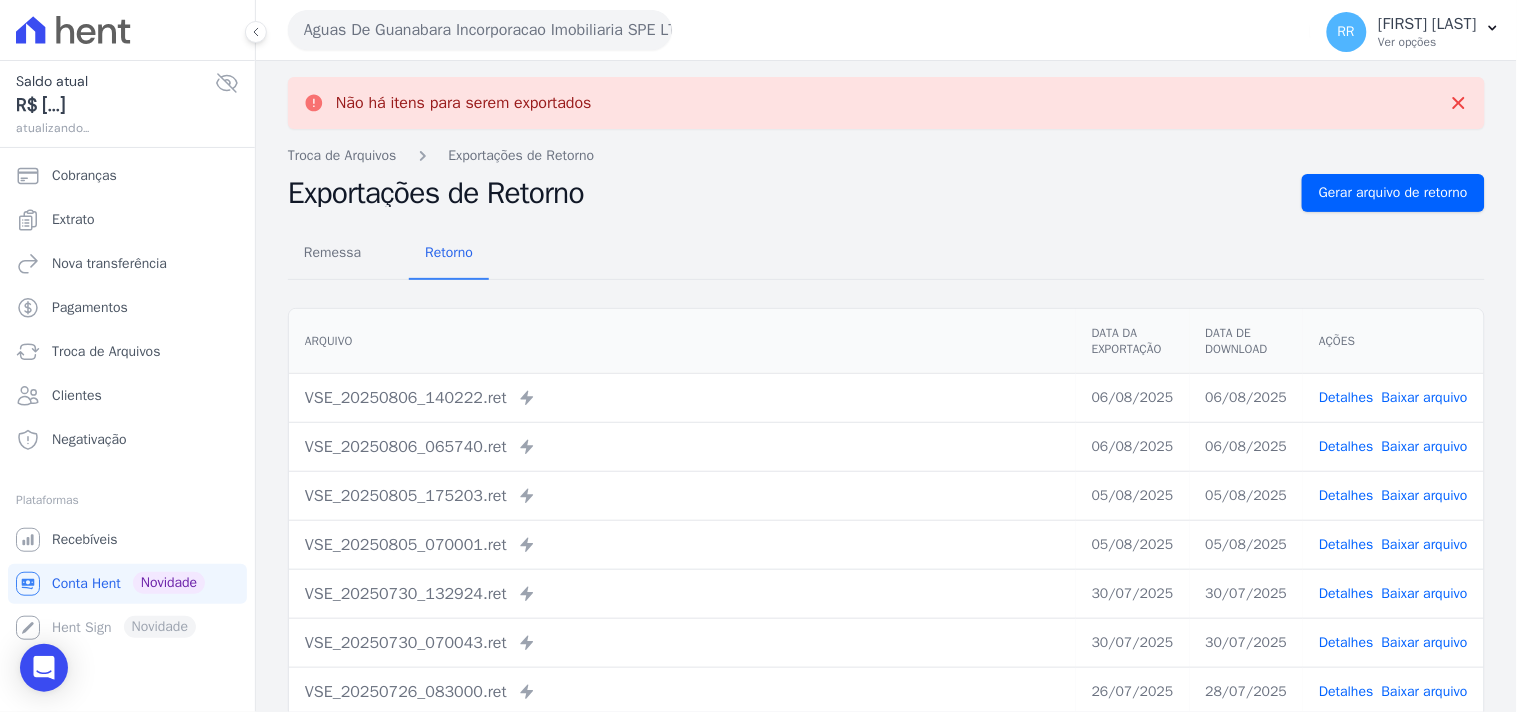 click on "Aguas De Guanabara Incorporacao Imobiliaria SPE LTDA" at bounding box center [480, 30] 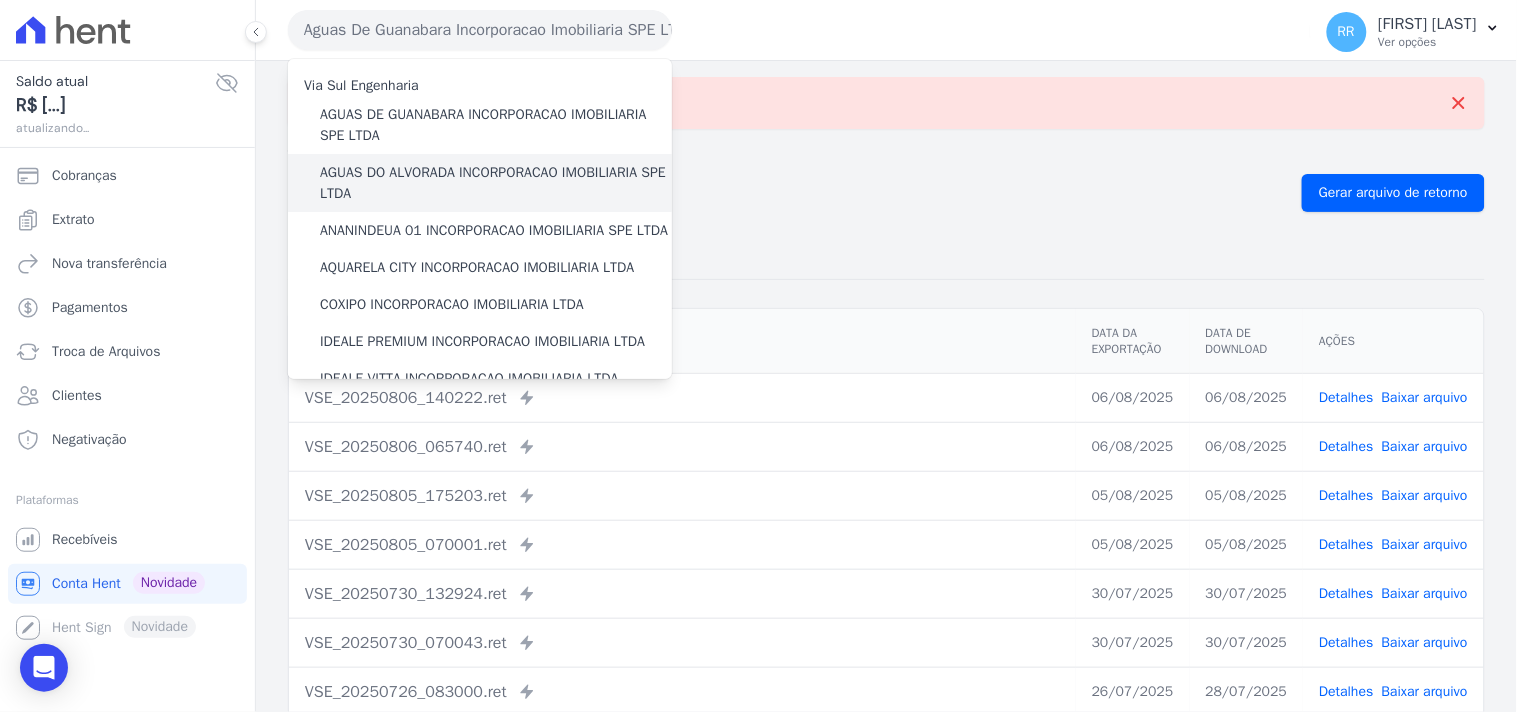 click on "AGUAS DO ALVORADA INCORPORACAO IMOBILIARIA SPE LTDA" at bounding box center [496, 183] 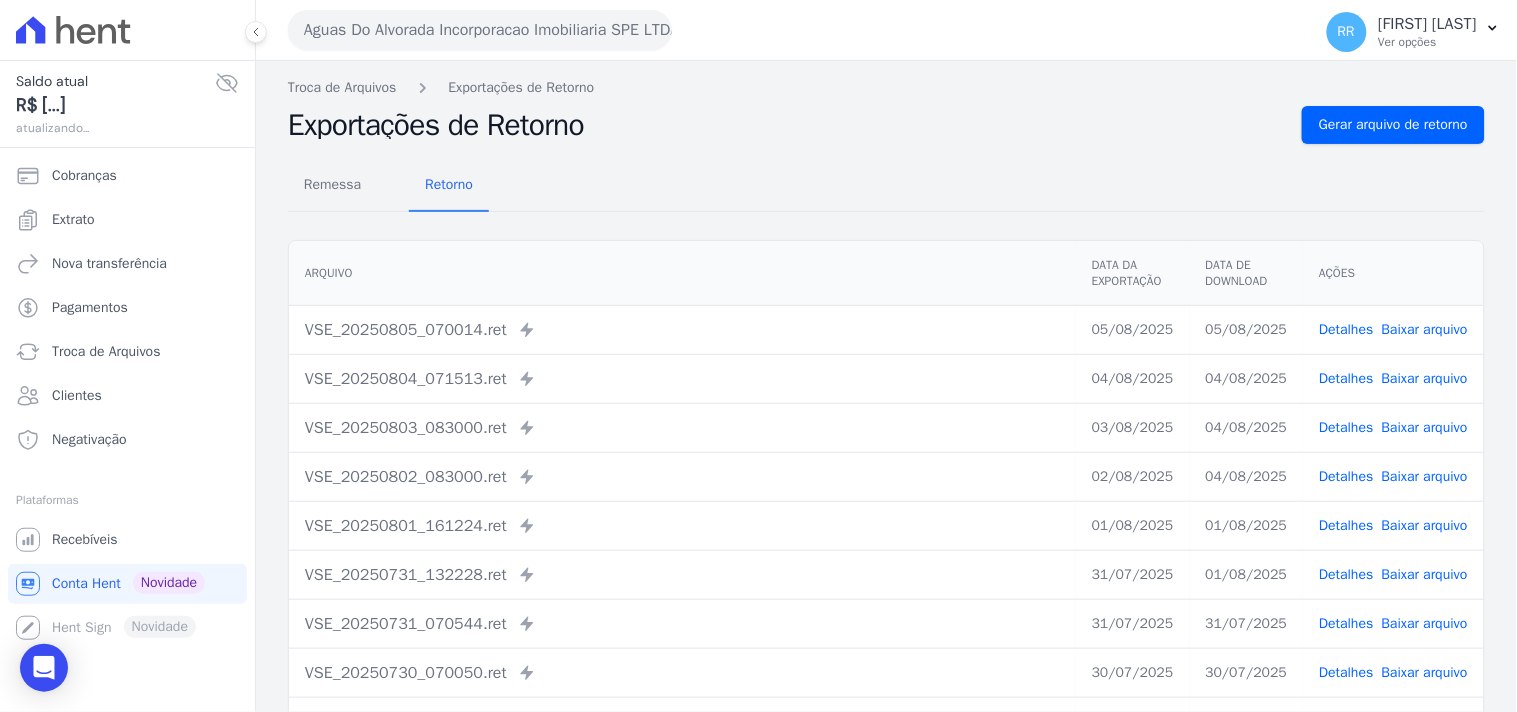 click on "Remessa
Retorno
Arquivo
Data da Exportação
Data de Download
Ações
VSE_[DATE]_[TIME].ret
Enviado para Nexxera em: [DATE], [TIME]
[DATE]
[DATE]
Detalhes" at bounding box center (886, 505) 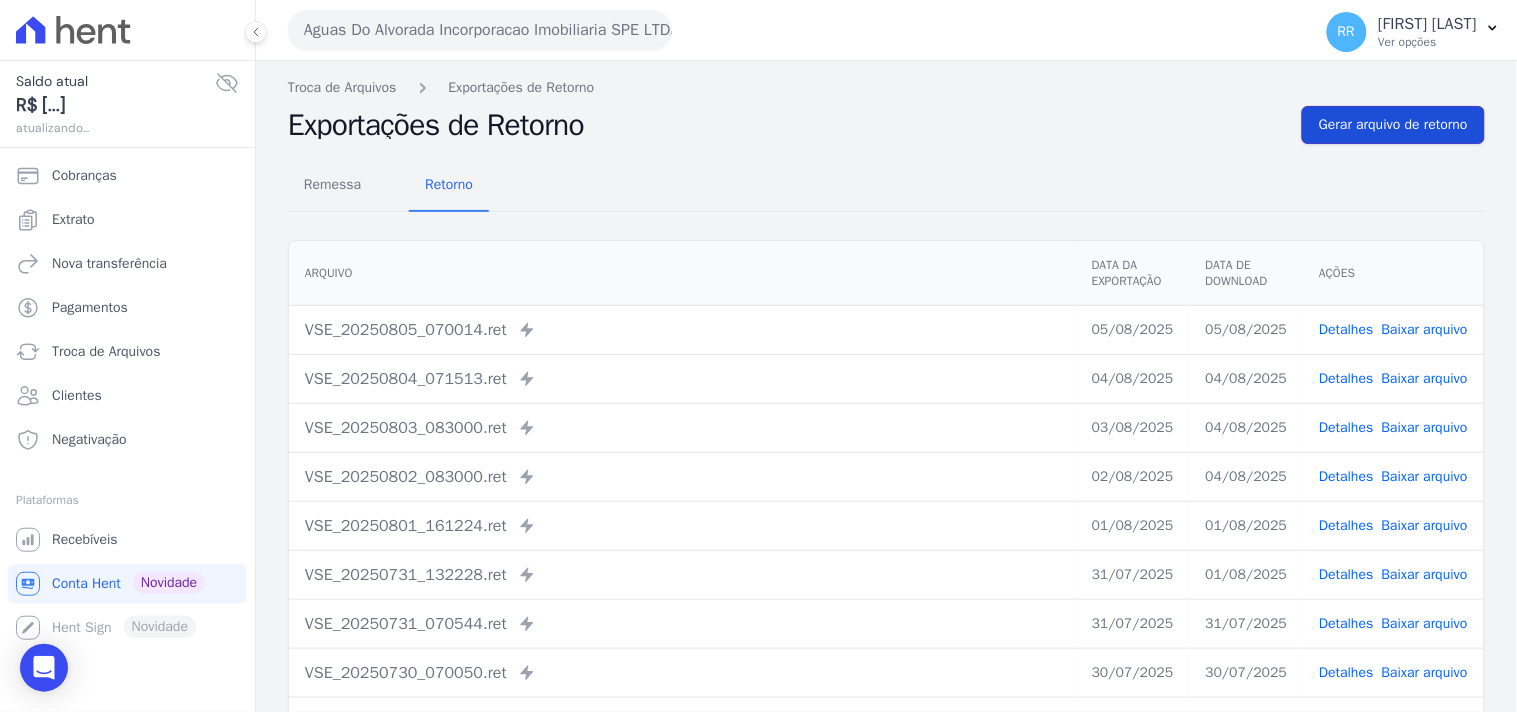 click on "Gerar arquivo de retorno" at bounding box center (1393, 125) 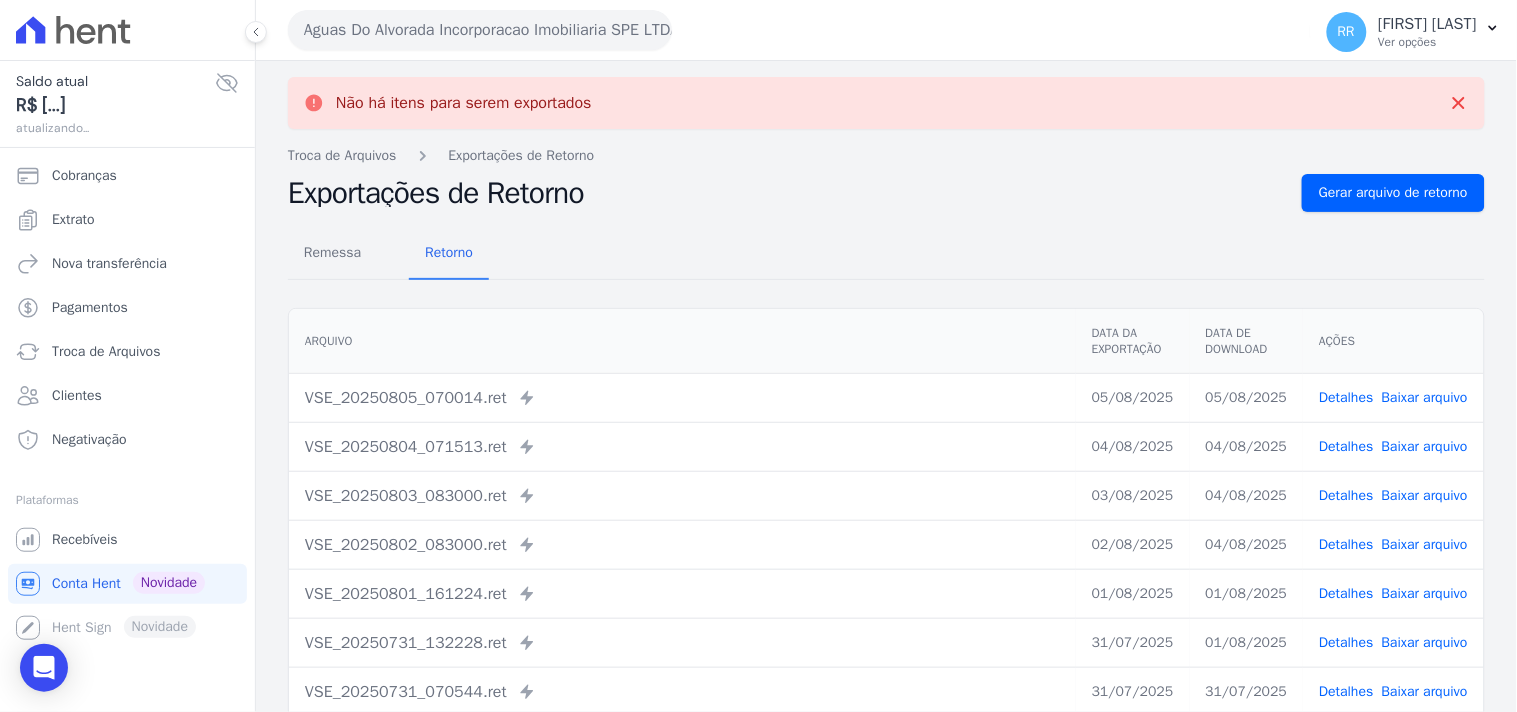 click on "[COMPANY] [COMPANY] [COMPANY] [COMPANY] [COMPANY]" at bounding box center [795, 30] 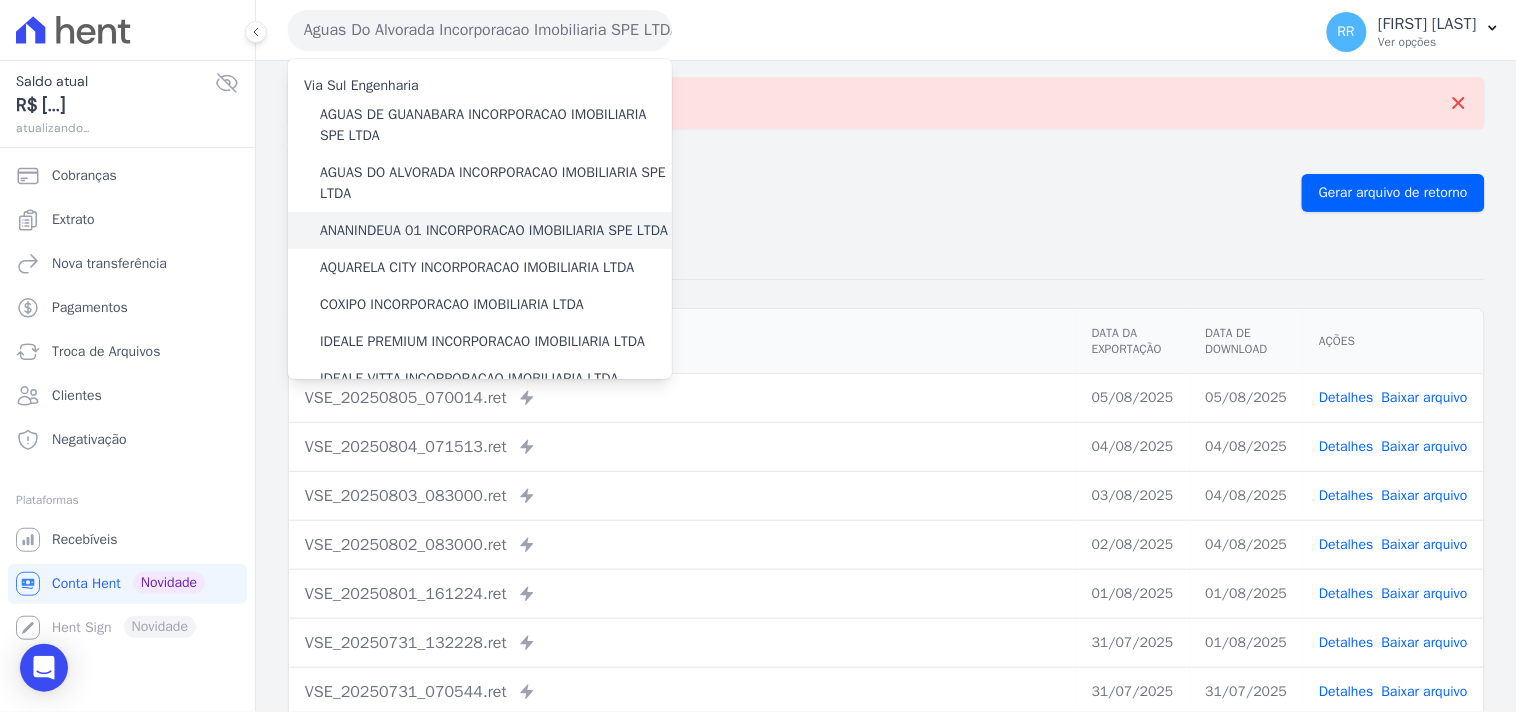 click on "ANANINDEUA 01 INCORPORACAO IMOBILIARIA SPE LTDA" at bounding box center [494, 230] 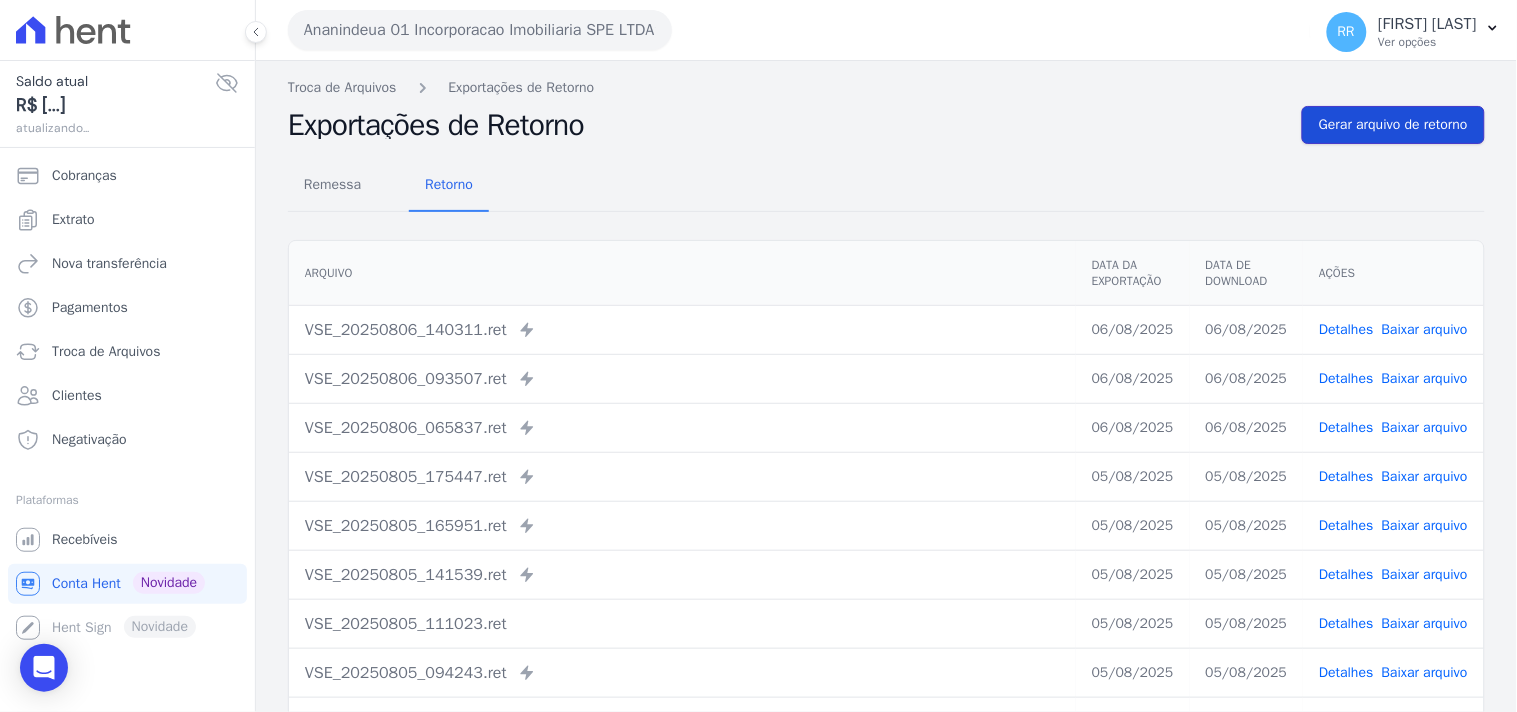 click on "Gerar arquivo de retorno" at bounding box center [1393, 125] 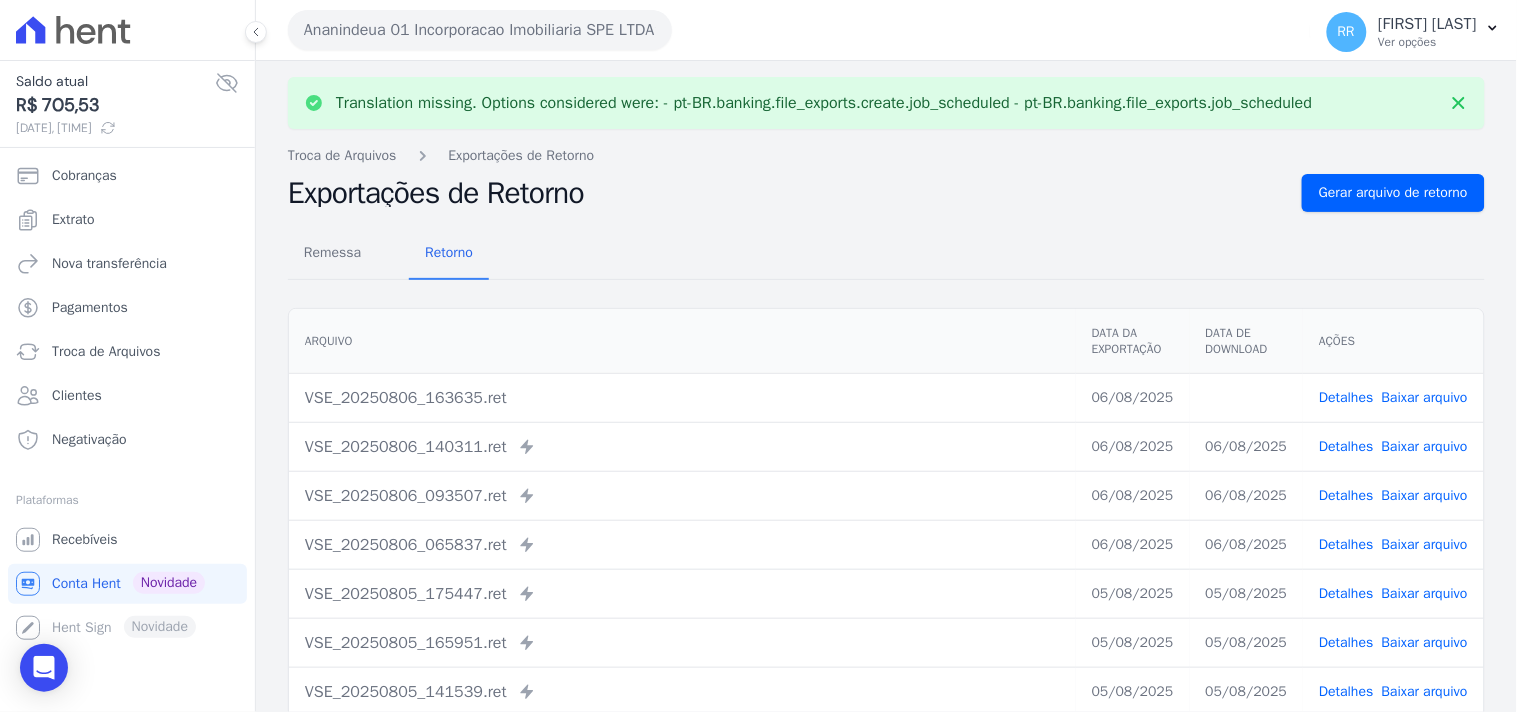 click on "Baixar arquivo" at bounding box center [1425, 397] 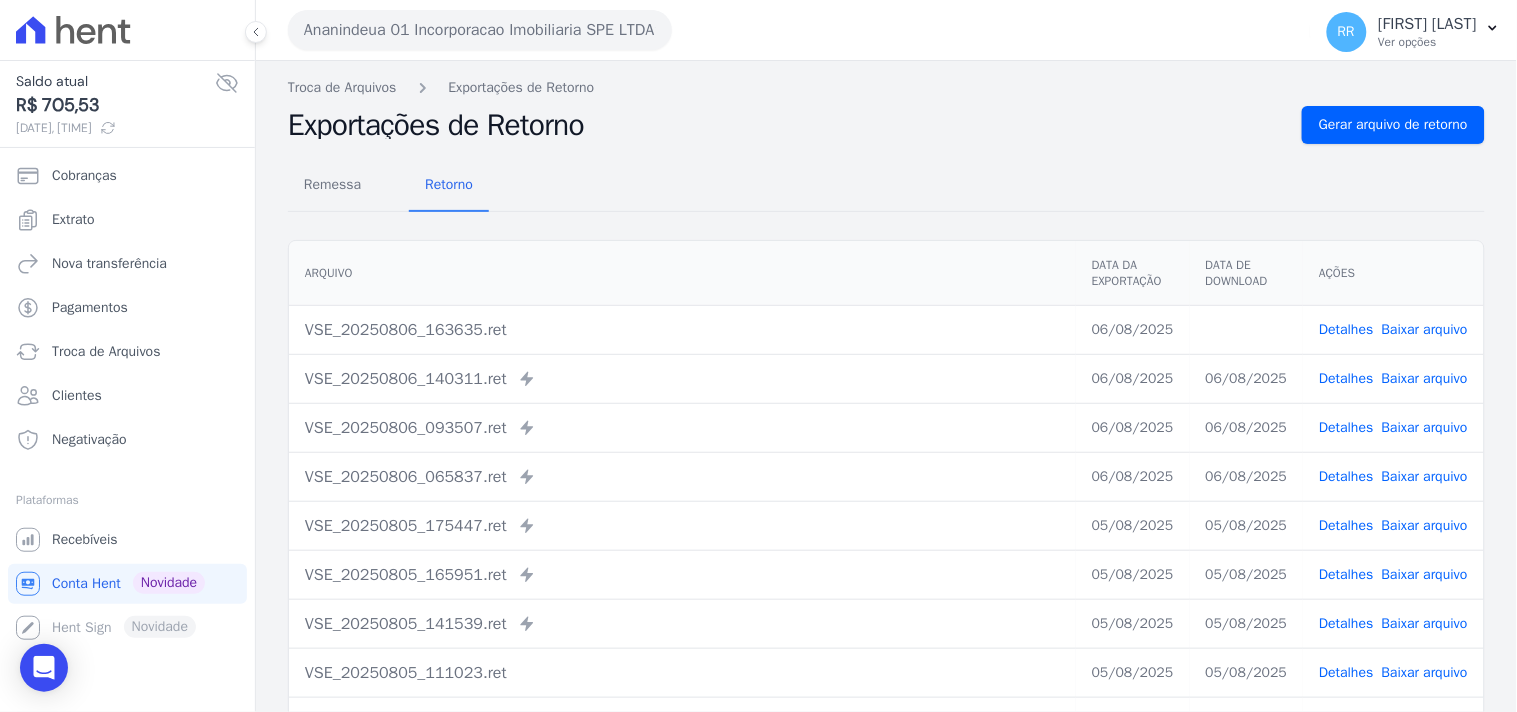 drag, startPoint x: 876, startPoint y: 178, endPoint x: 792, endPoint y: 156, distance: 86.833176 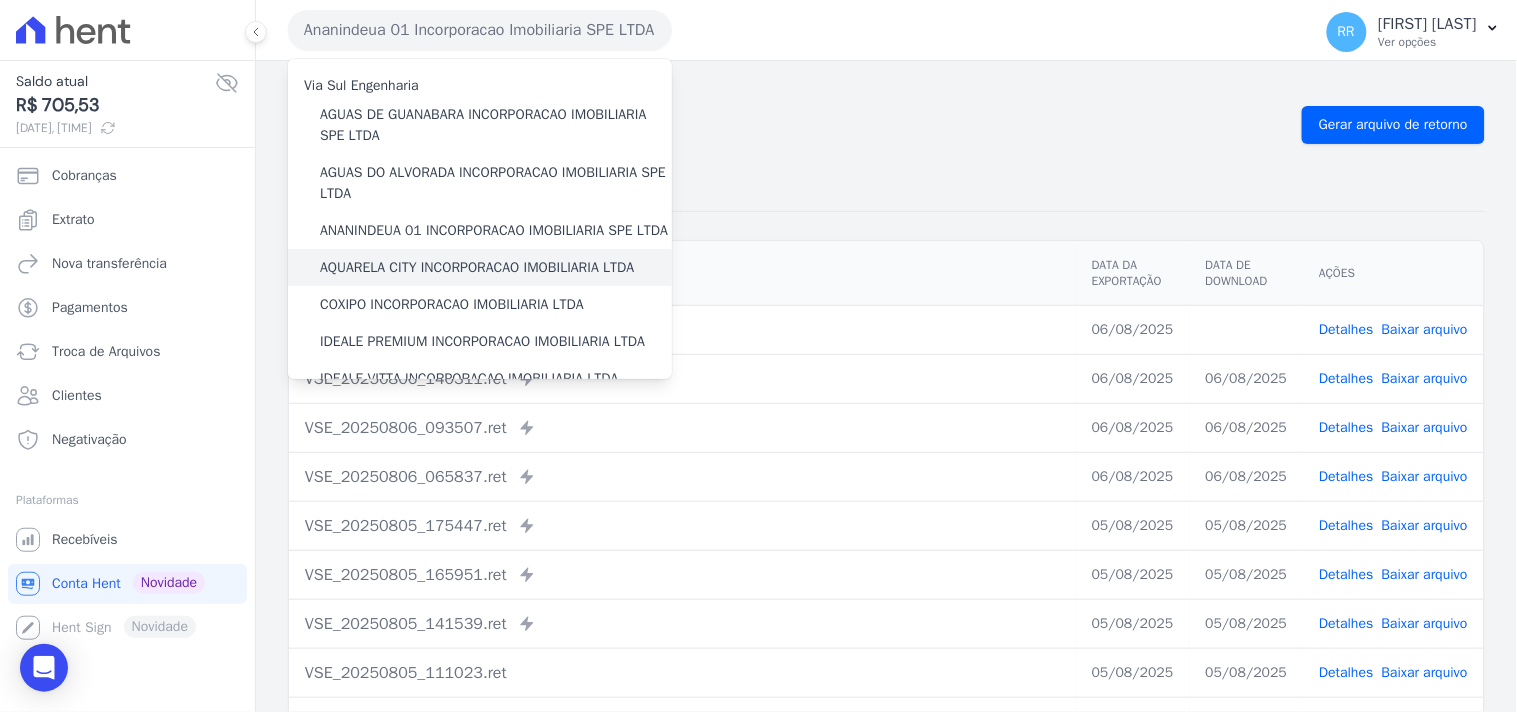 click on "AQUARELA CITY INCORPORACAO IMOBILIARIA LTDA" at bounding box center [477, 267] 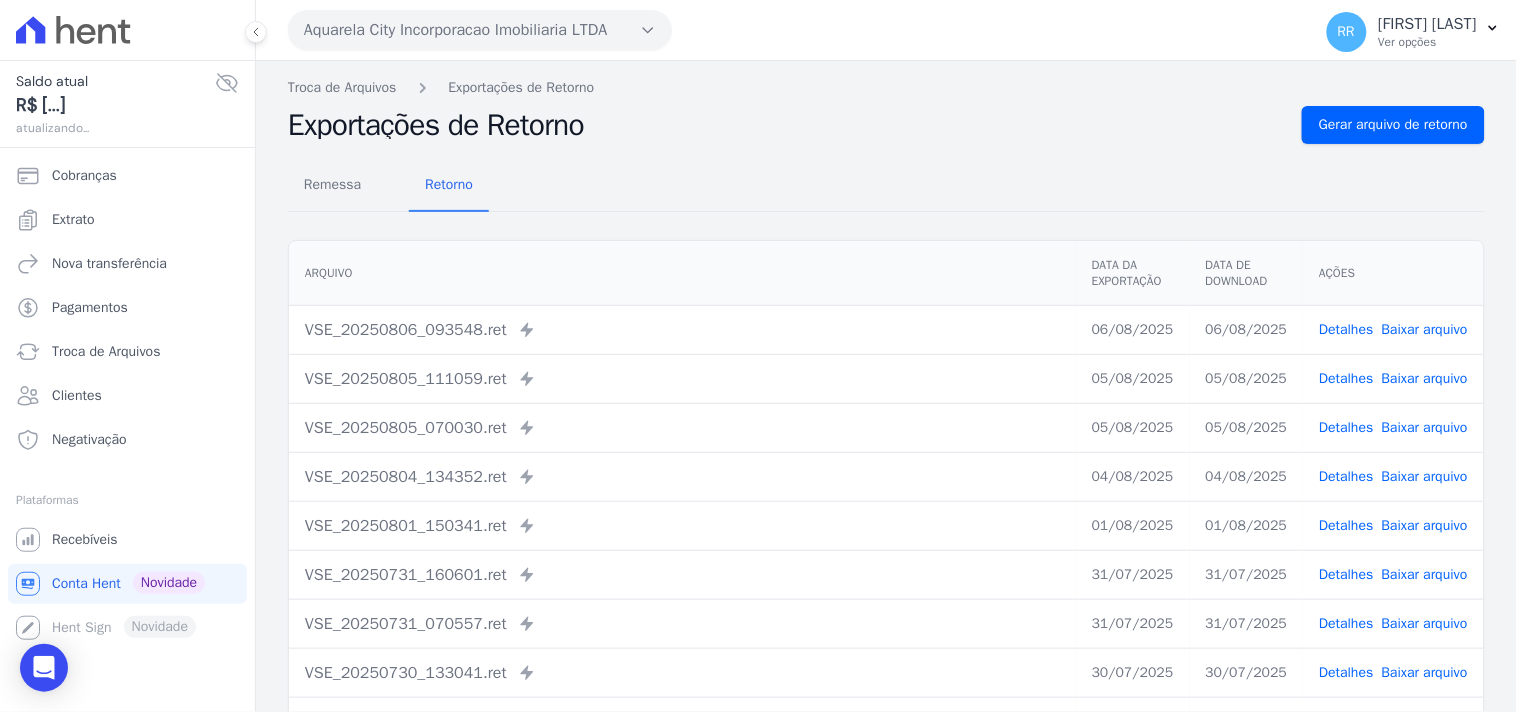 click on "Remessa
Retorno
Arquivo
Data da Exportação
Data de Download
Ações
VSE_[DATE]_[TIME].ret
Enviado para Nexxera em: [DATE], [TIME]
[DATE]
[DATE]
Detalhes" at bounding box center [886, 505] 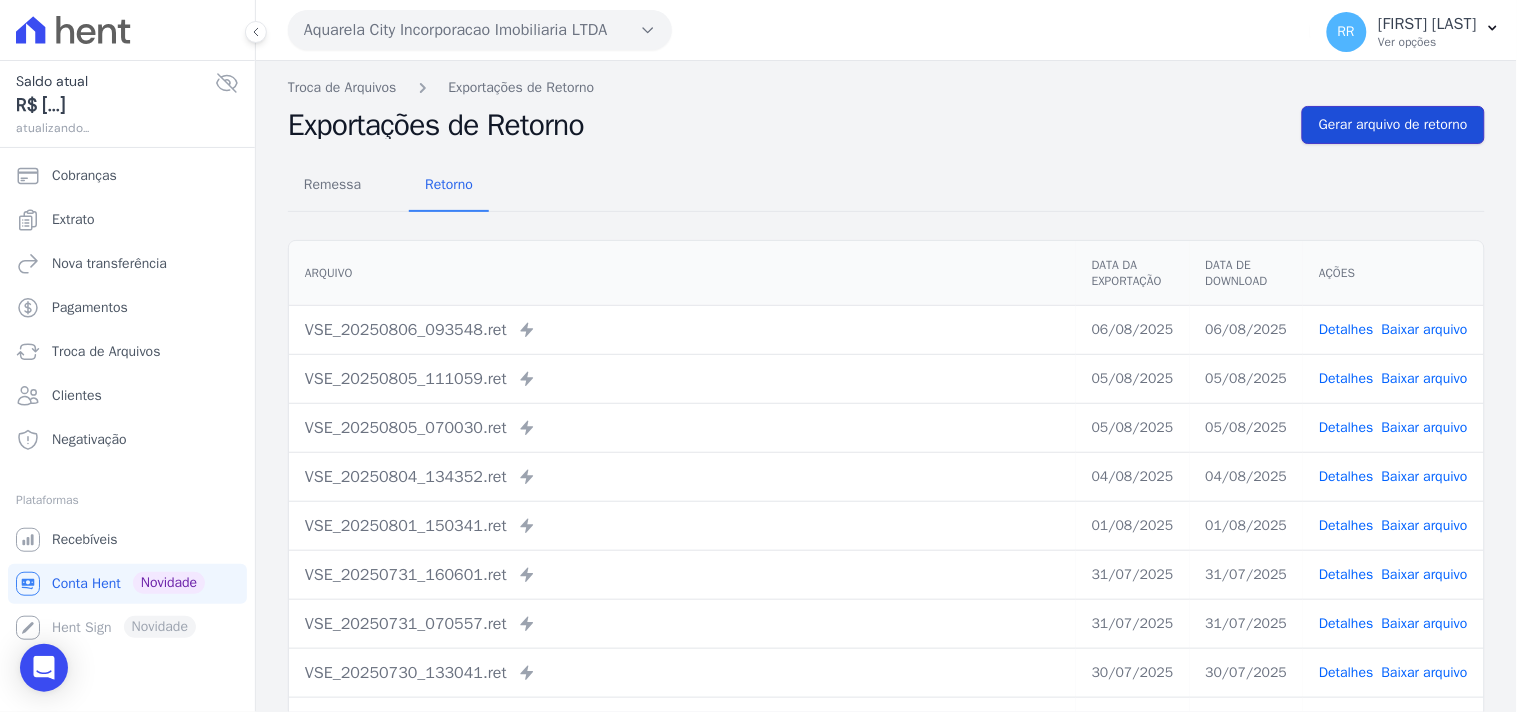click on "Gerar arquivo de retorno" at bounding box center [1393, 125] 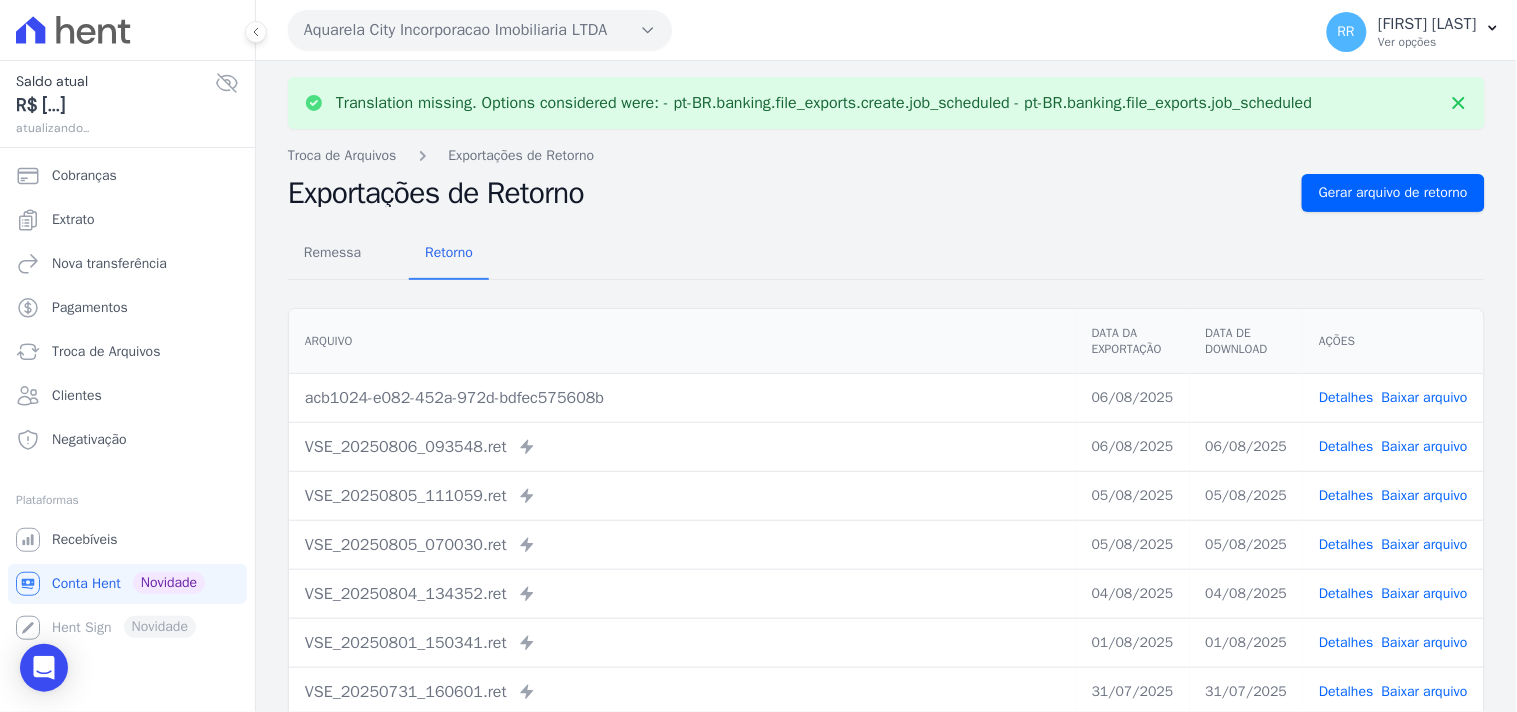 click on "Baixar arquivo" at bounding box center (1425, 397) 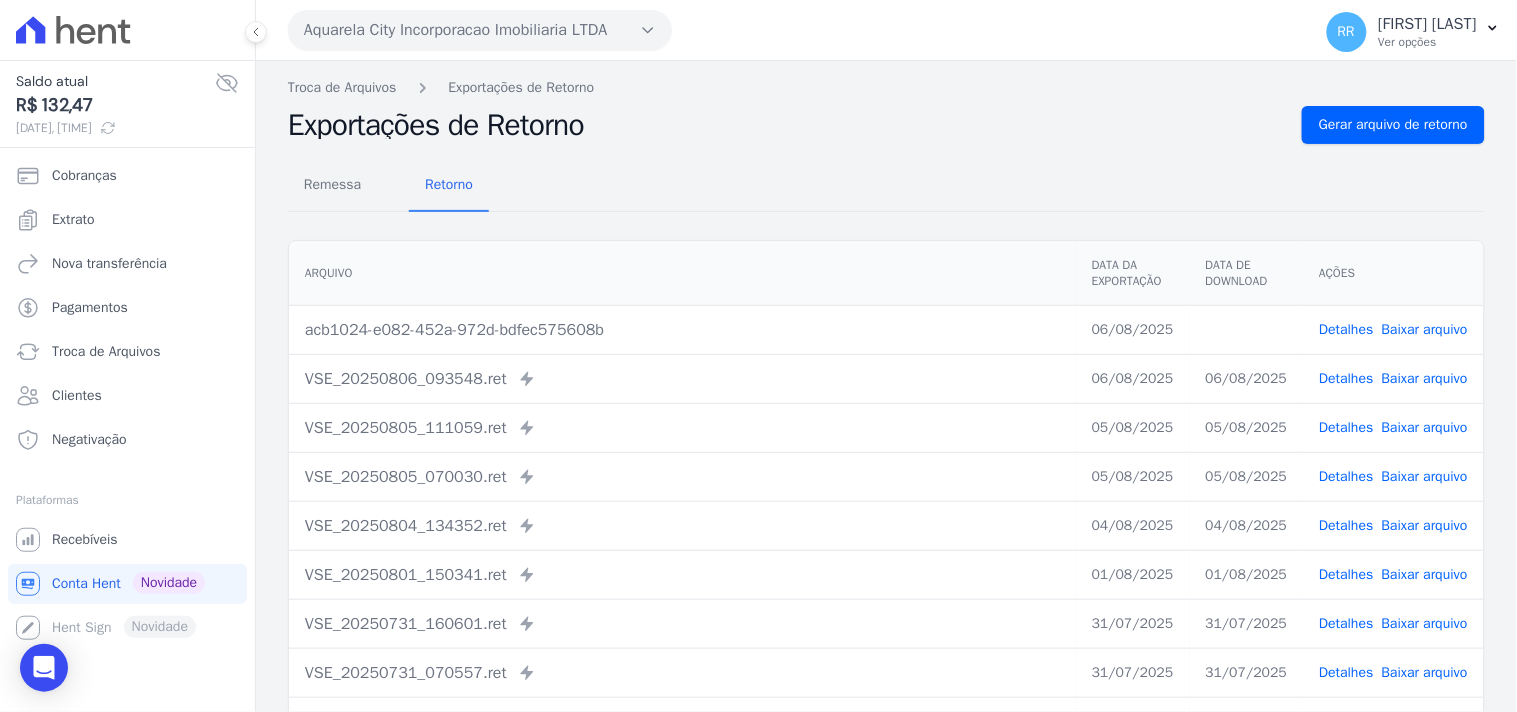 click on "Arquivo" at bounding box center [682, 273] 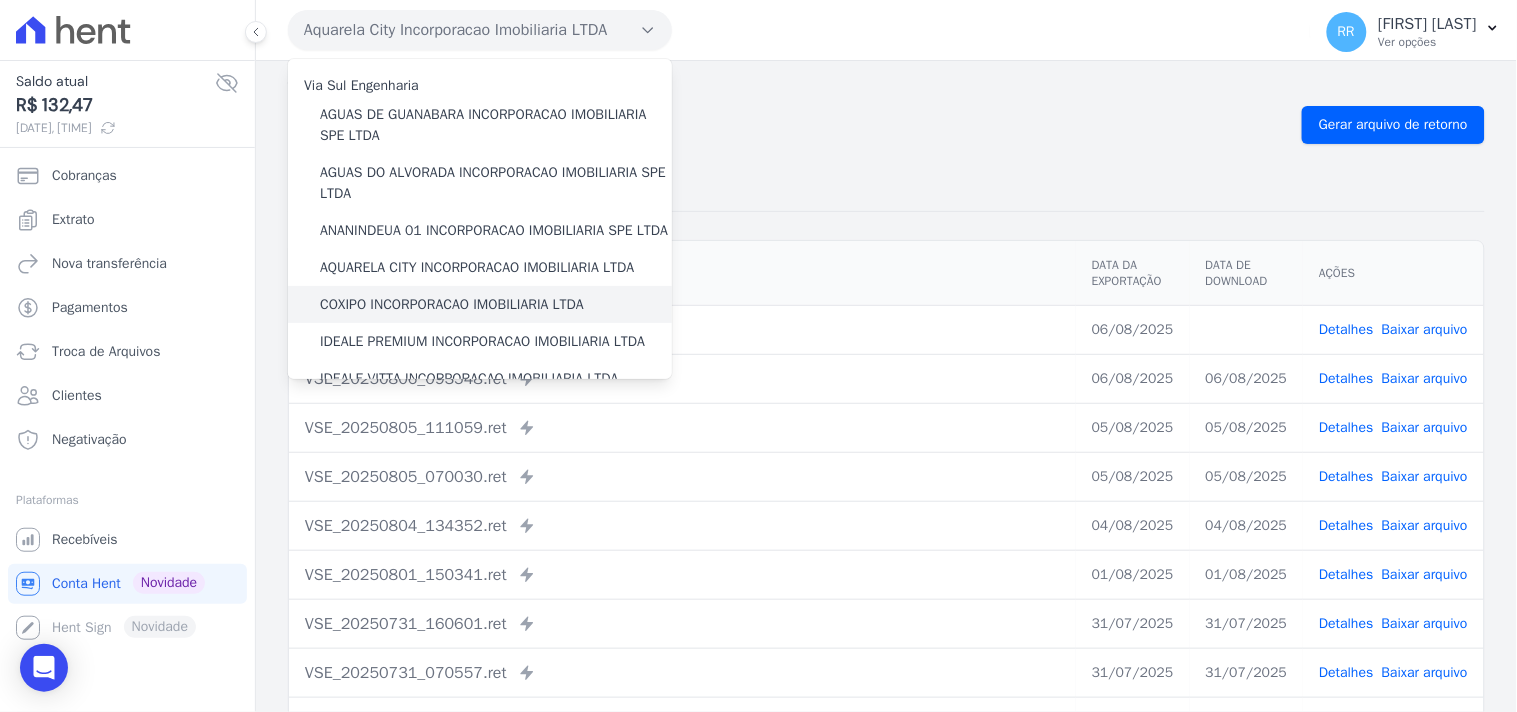 click on "COXIPO INCORPORACAO IMOBILIARIA LTDA" at bounding box center (452, 304) 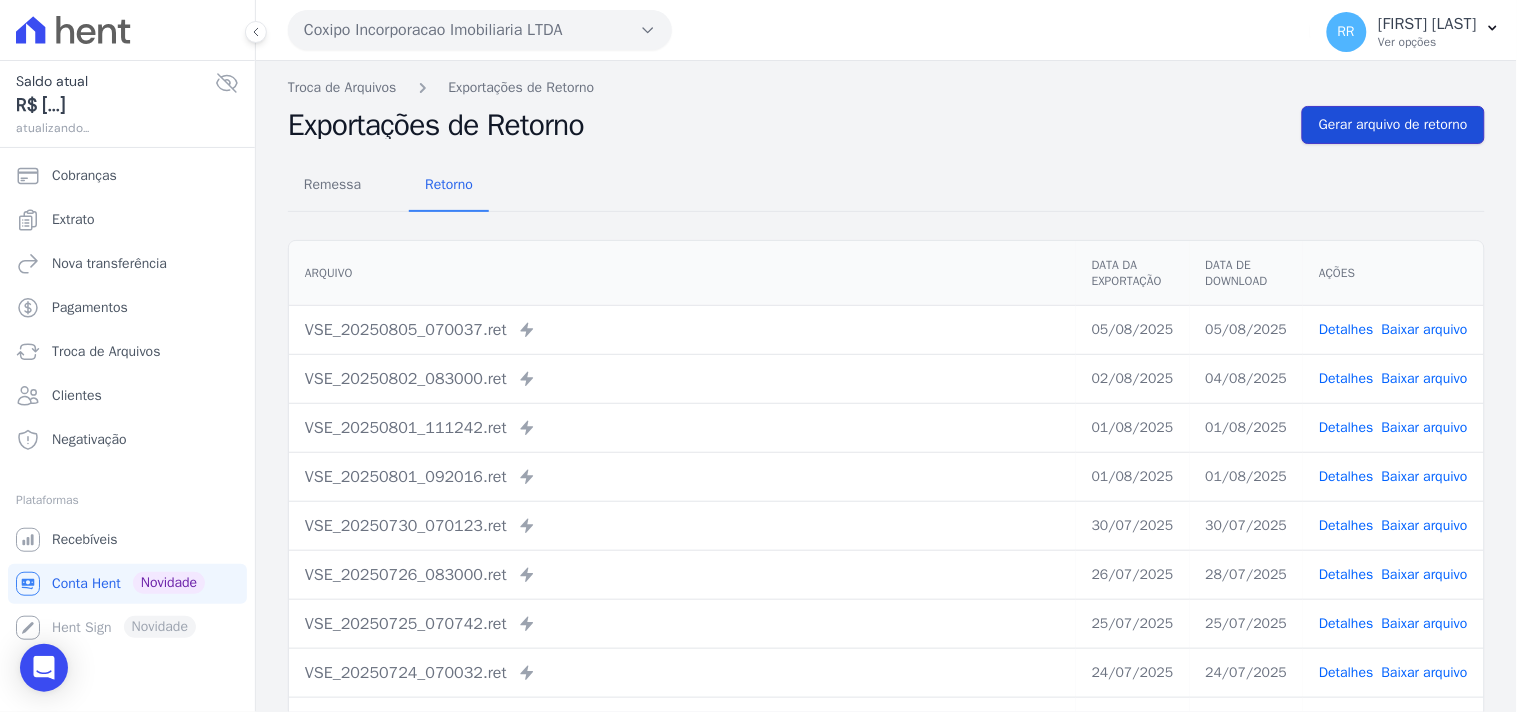 click on "Gerar arquivo de retorno" at bounding box center [1393, 125] 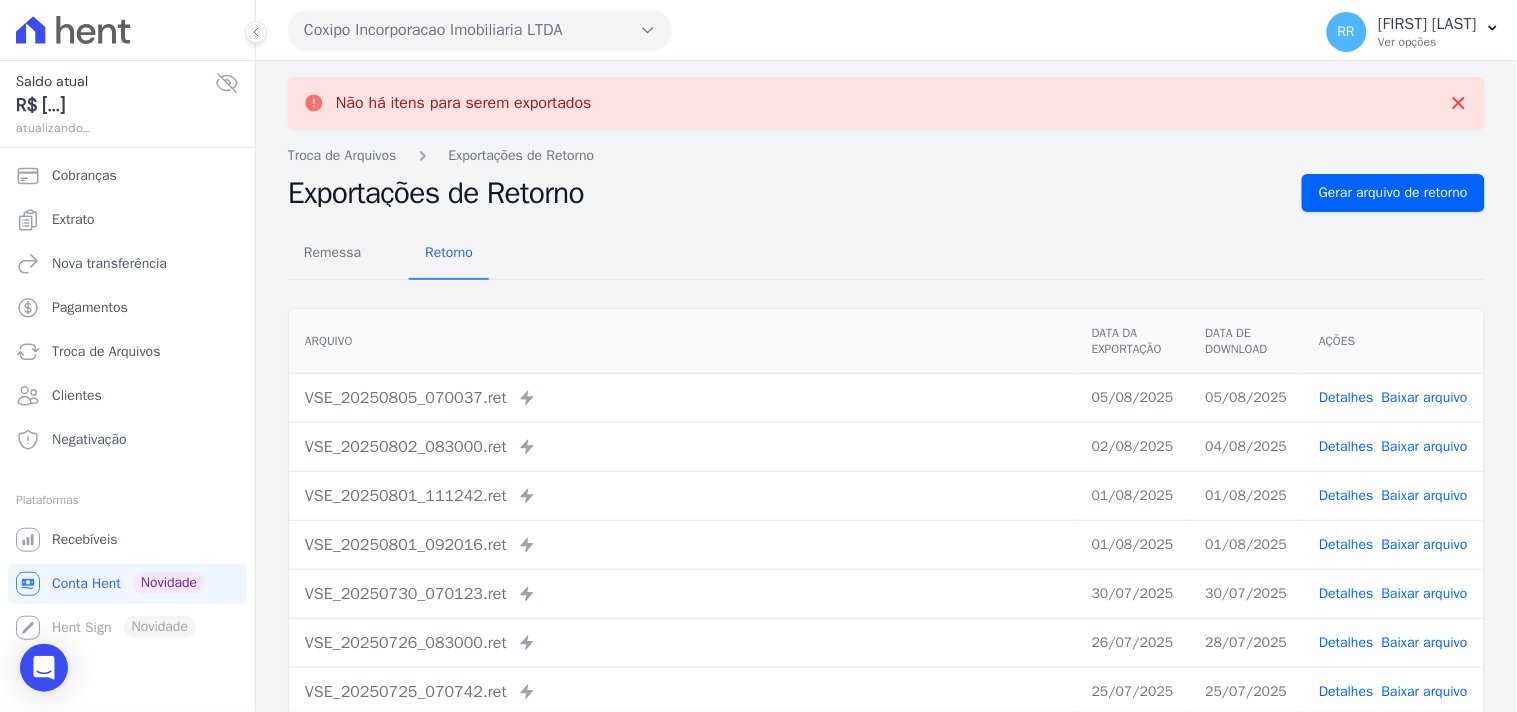 click on "Coxipo Incorporacao Imobiliaria LTDA" at bounding box center (480, 30) 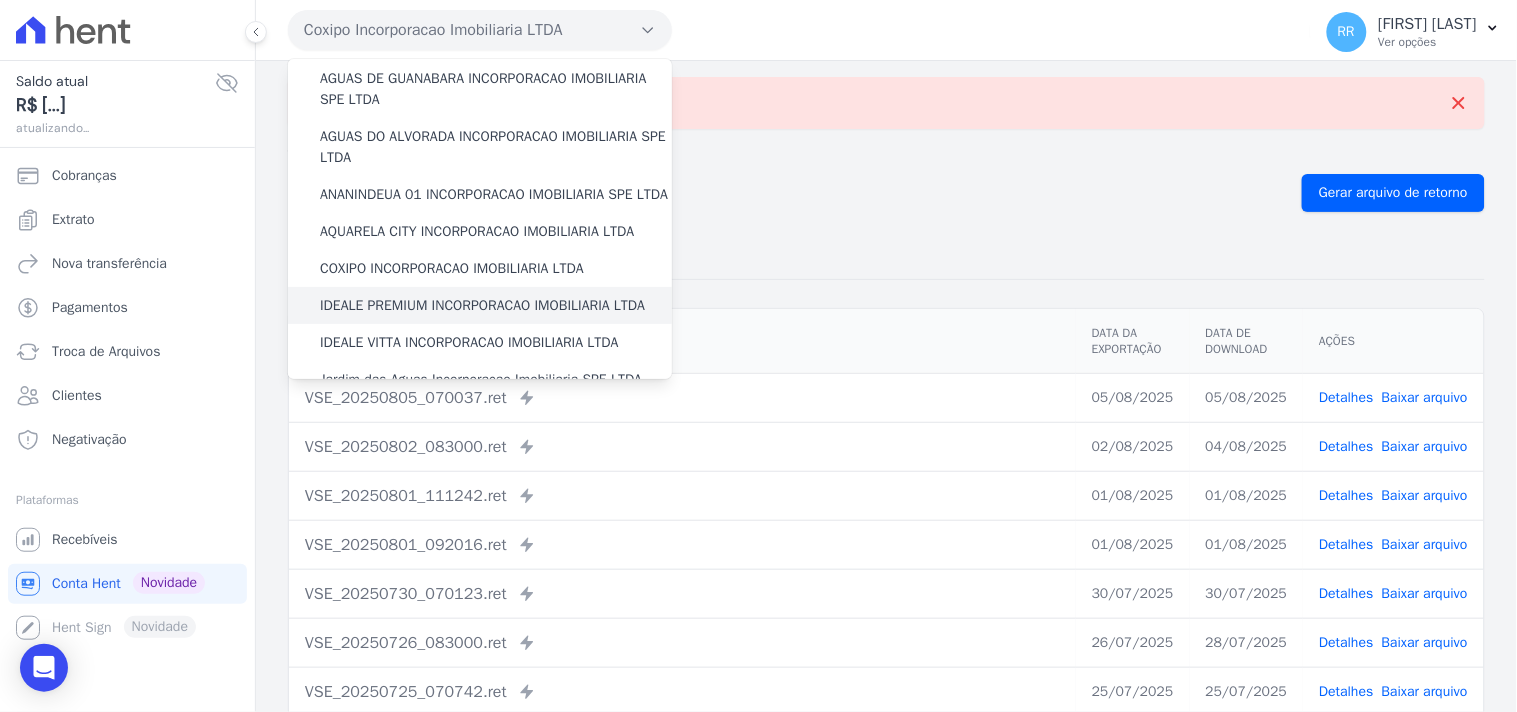 scroll, scrollTop: 74, scrollLeft: 0, axis: vertical 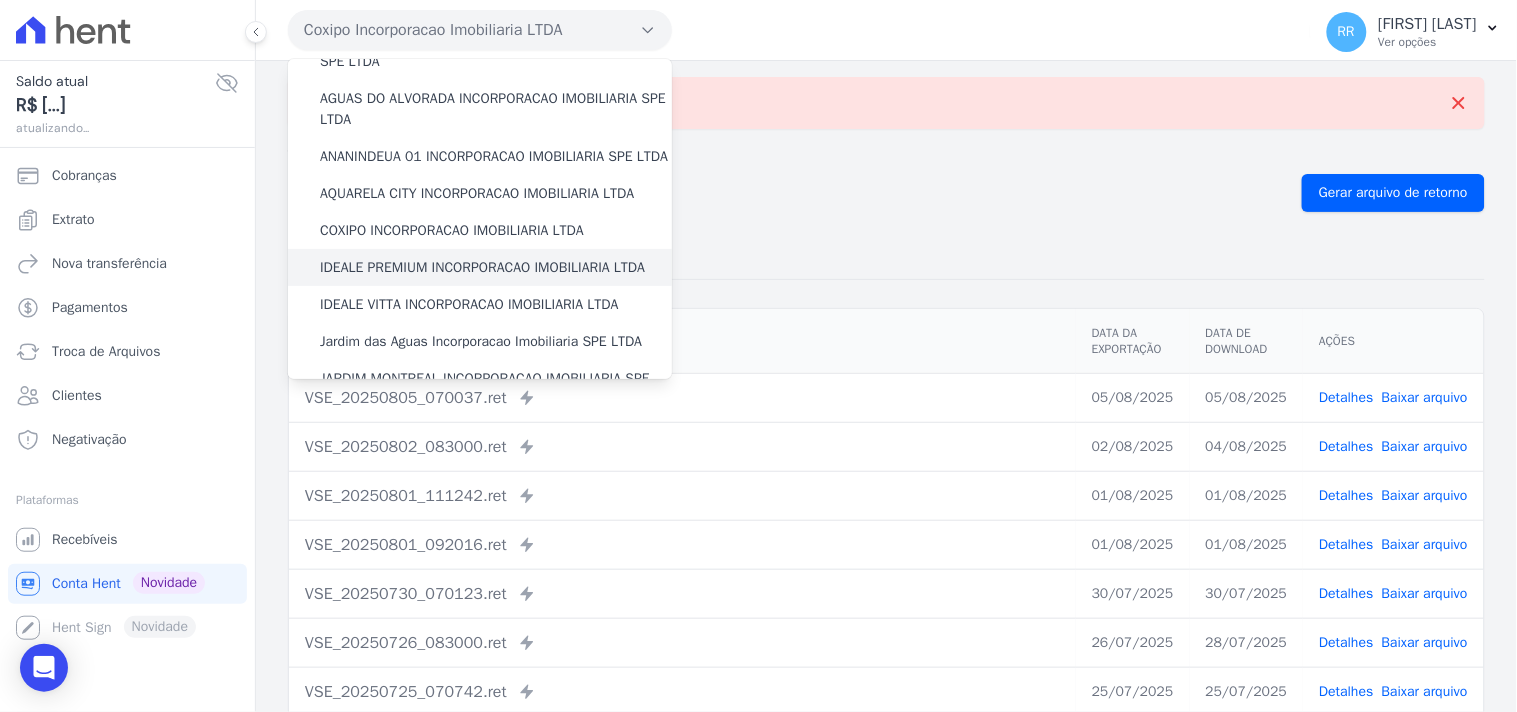 click on "IDEALE PREMIUM INCORPORACAO IMOBILIARIA LTDA" at bounding box center [482, 267] 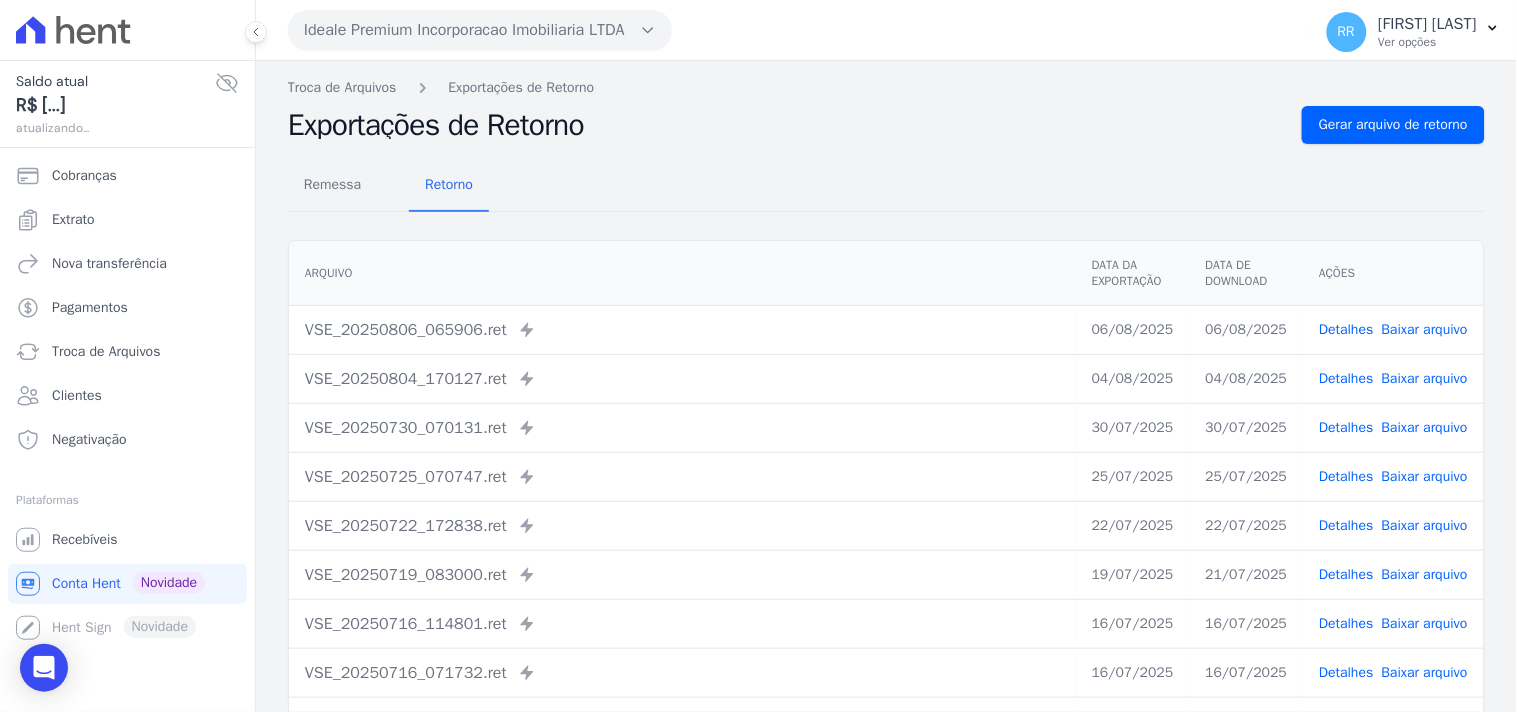 click on "Remessa
Retorno
Arquivo
Data da Exportação
Data de Download
Ações
VSE_[DATE]_[TIME].ret
Enviado para Nexxera em: [DATE], [TIME]
[DATE]
[DATE]
Detalhes" at bounding box center [886, 505] 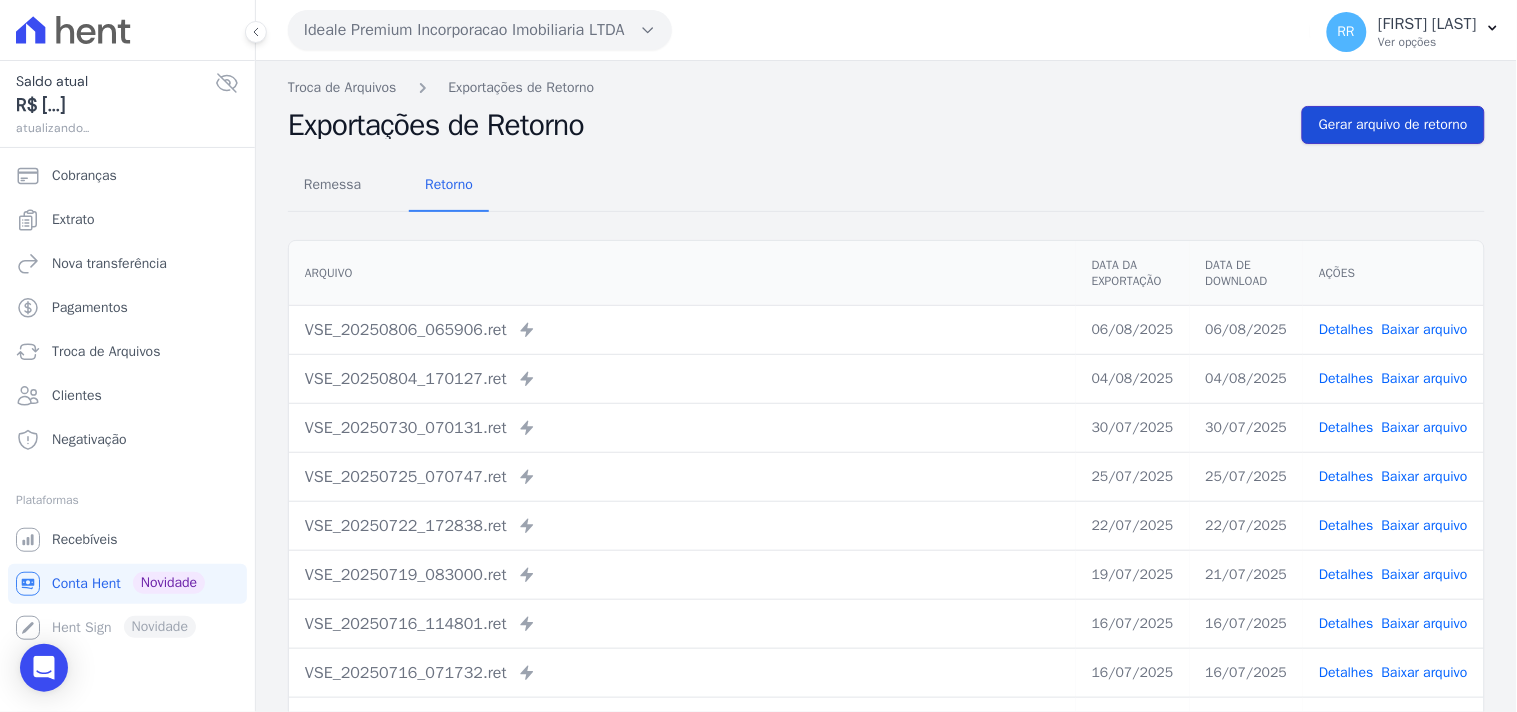 click on "Gerar arquivo de retorno" at bounding box center [1393, 125] 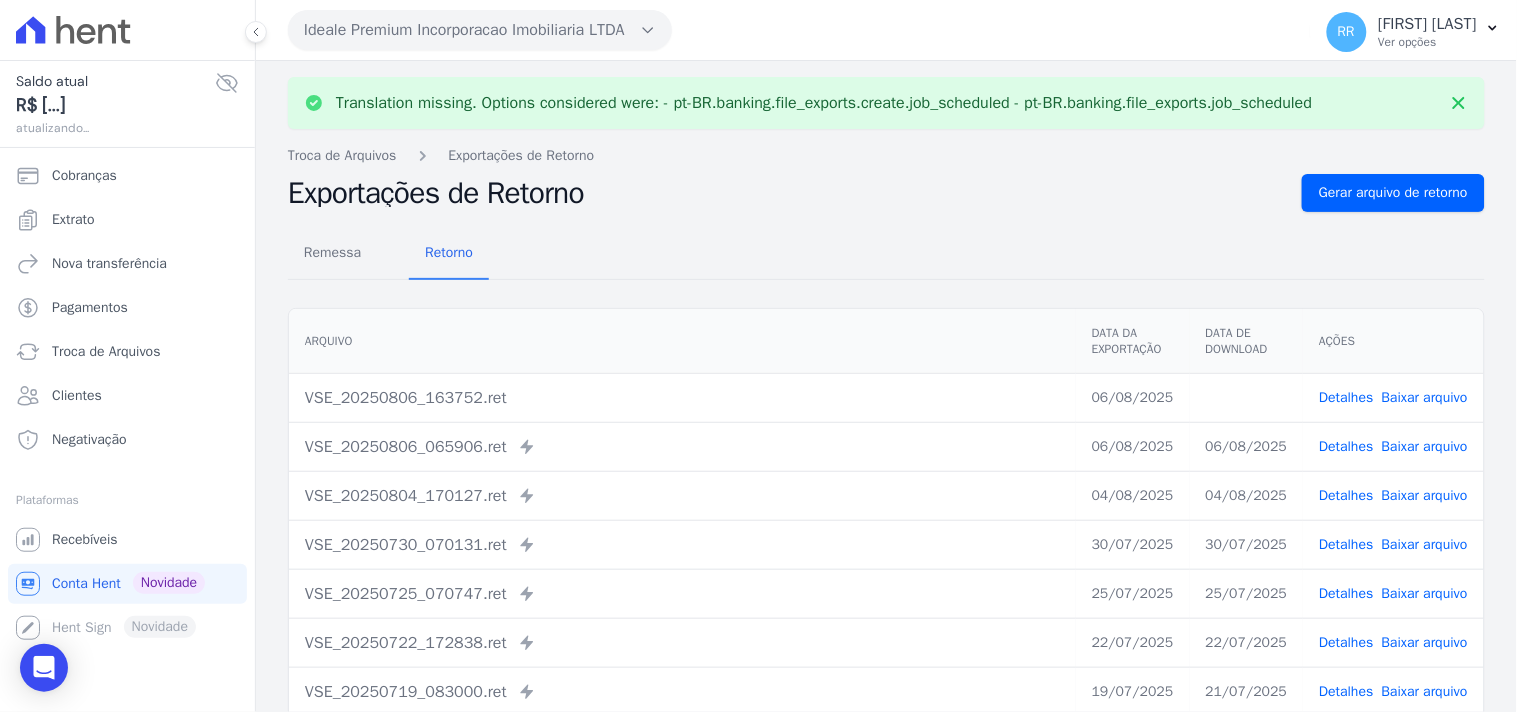 click on "Baixar arquivo" at bounding box center [1425, 397] 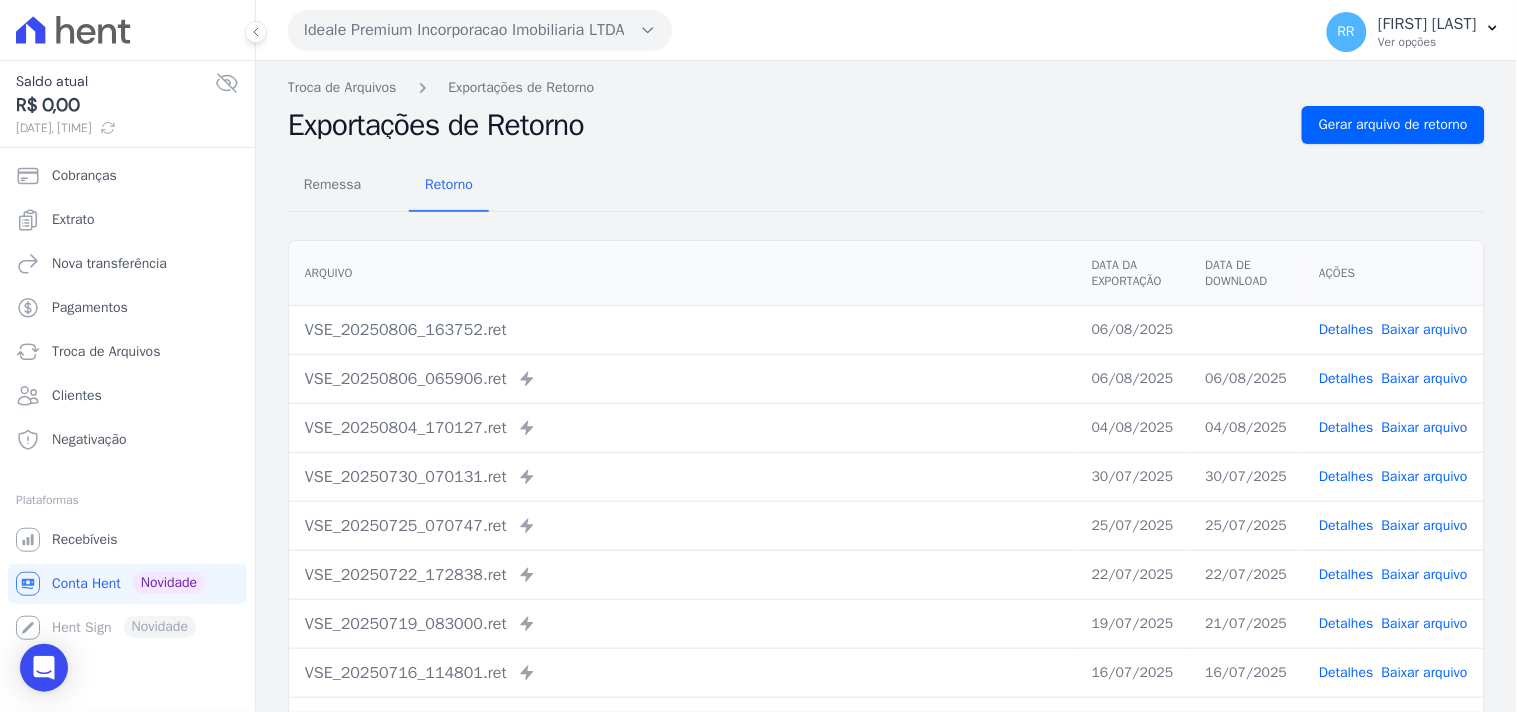 drag, startPoint x: 798, startPoint y: 165, endPoint x: 391, endPoint y: 3, distance: 438.05594 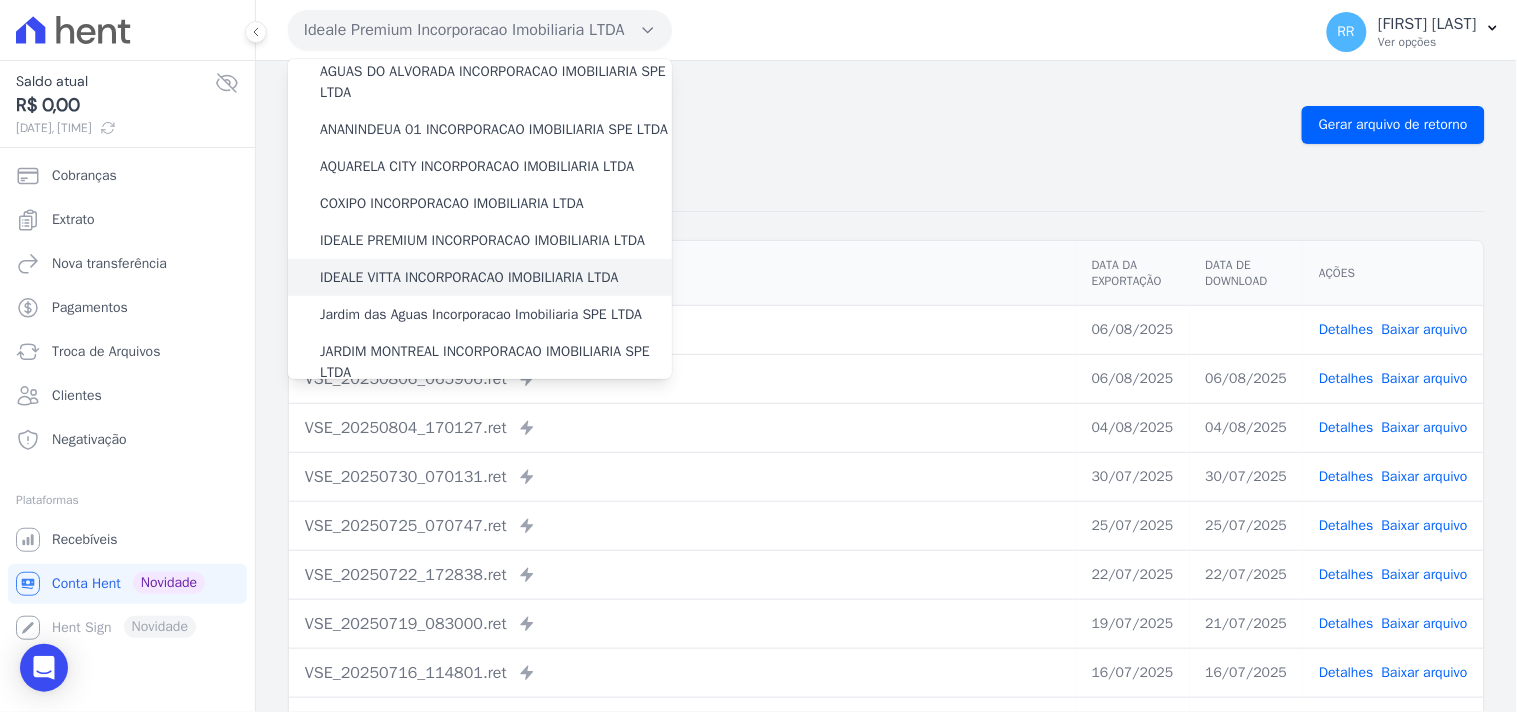 scroll, scrollTop: 111, scrollLeft: 0, axis: vertical 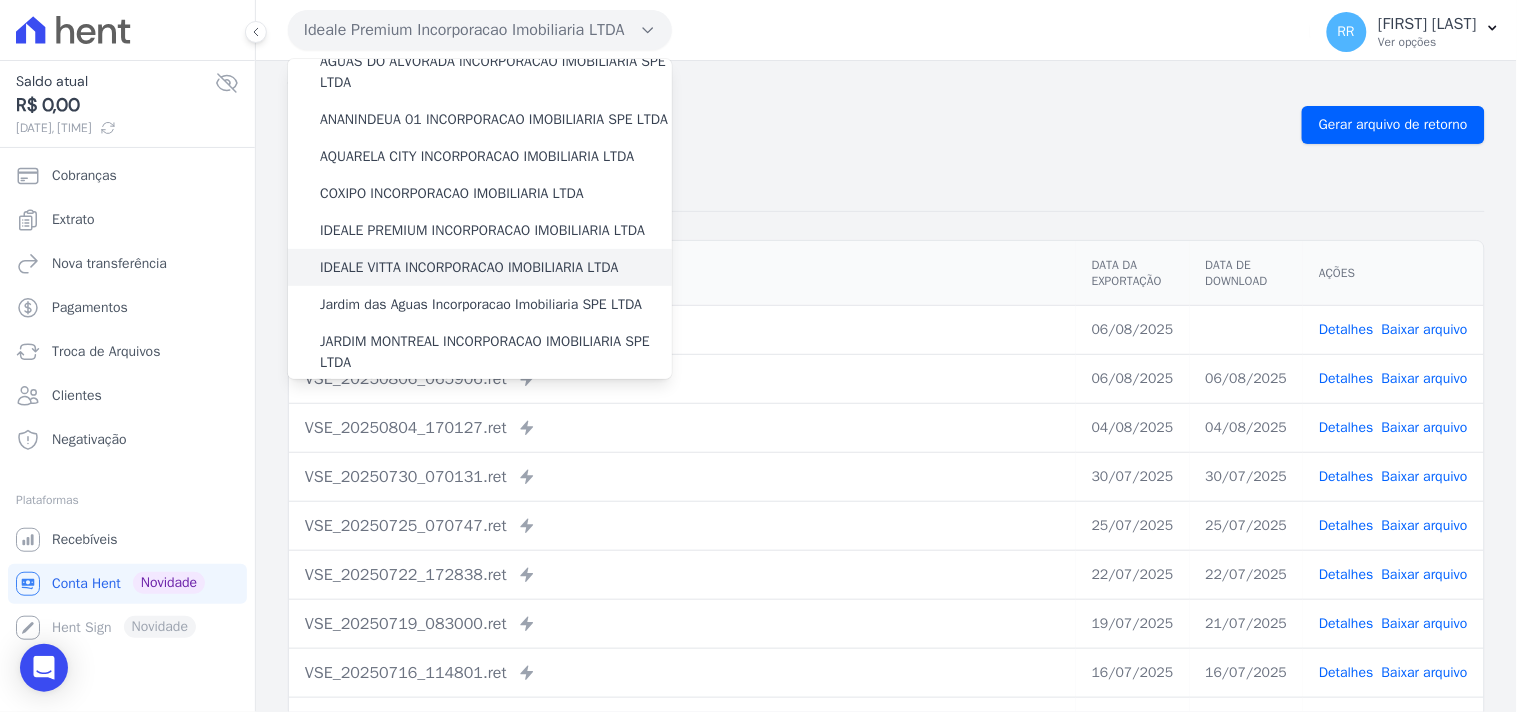 click on "IDEALE VITTA INCORPORACAO IMOBILIARIA LTDA" at bounding box center (469, 267) 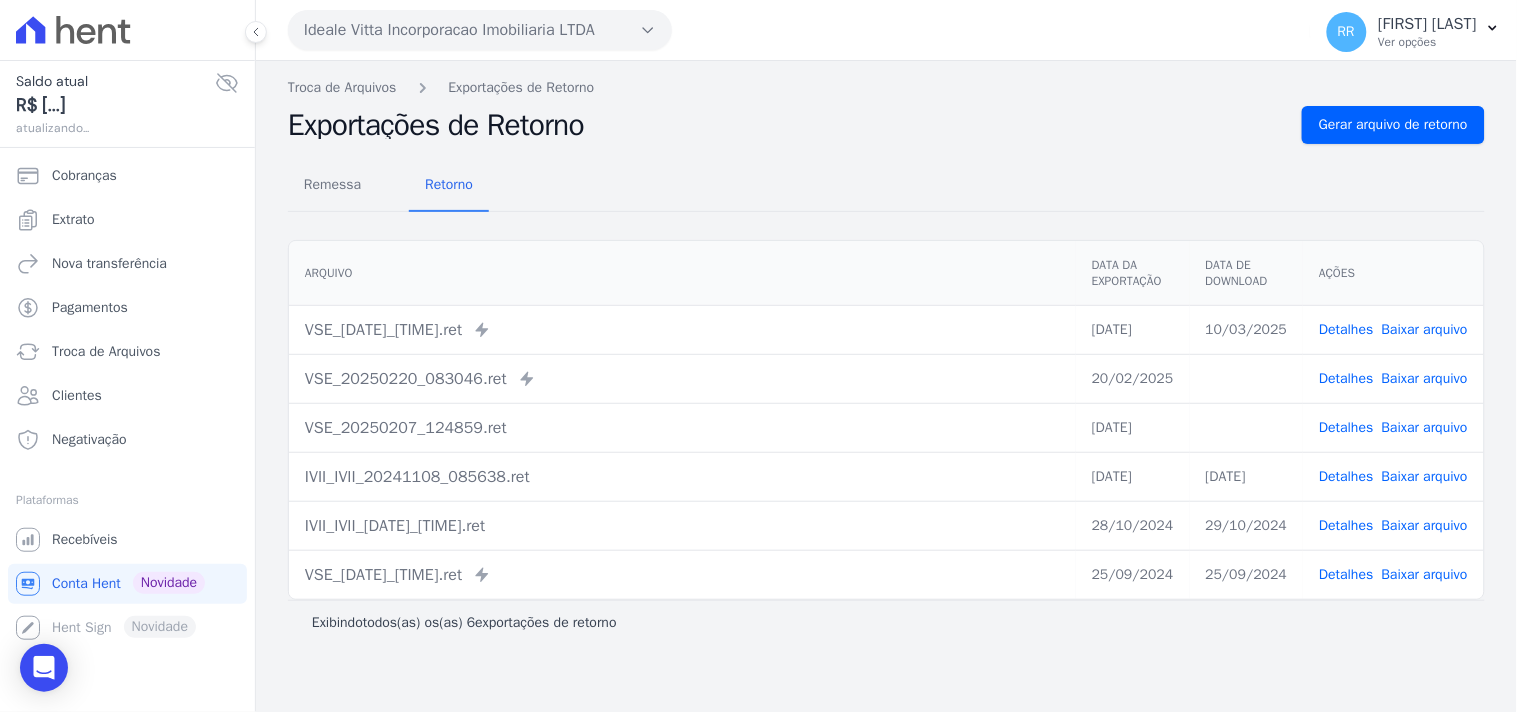 click on "Ideale Vitta Incorporacao Imobiliaria LTDA" at bounding box center [480, 30] 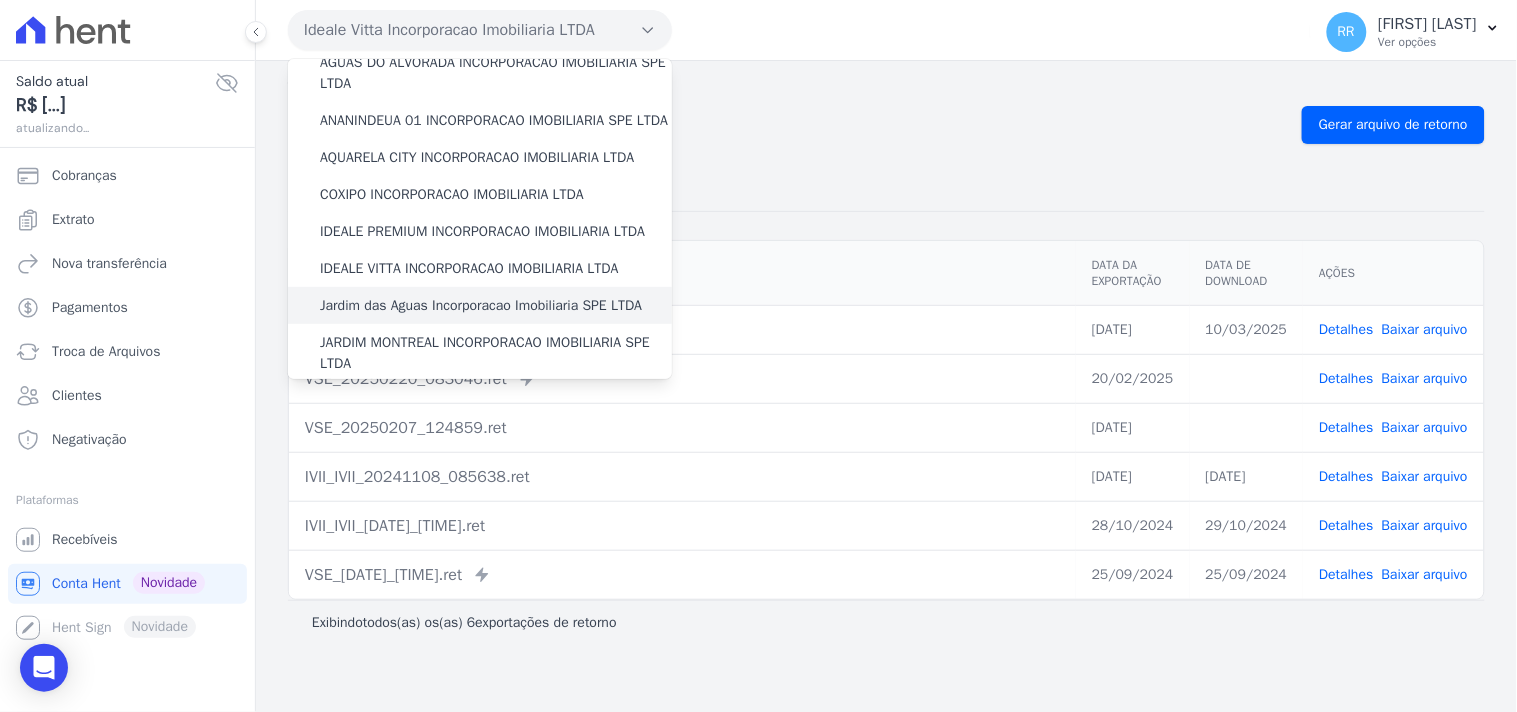 scroll, scrollTop: 147, scrollLeft: 0, axis: vertical 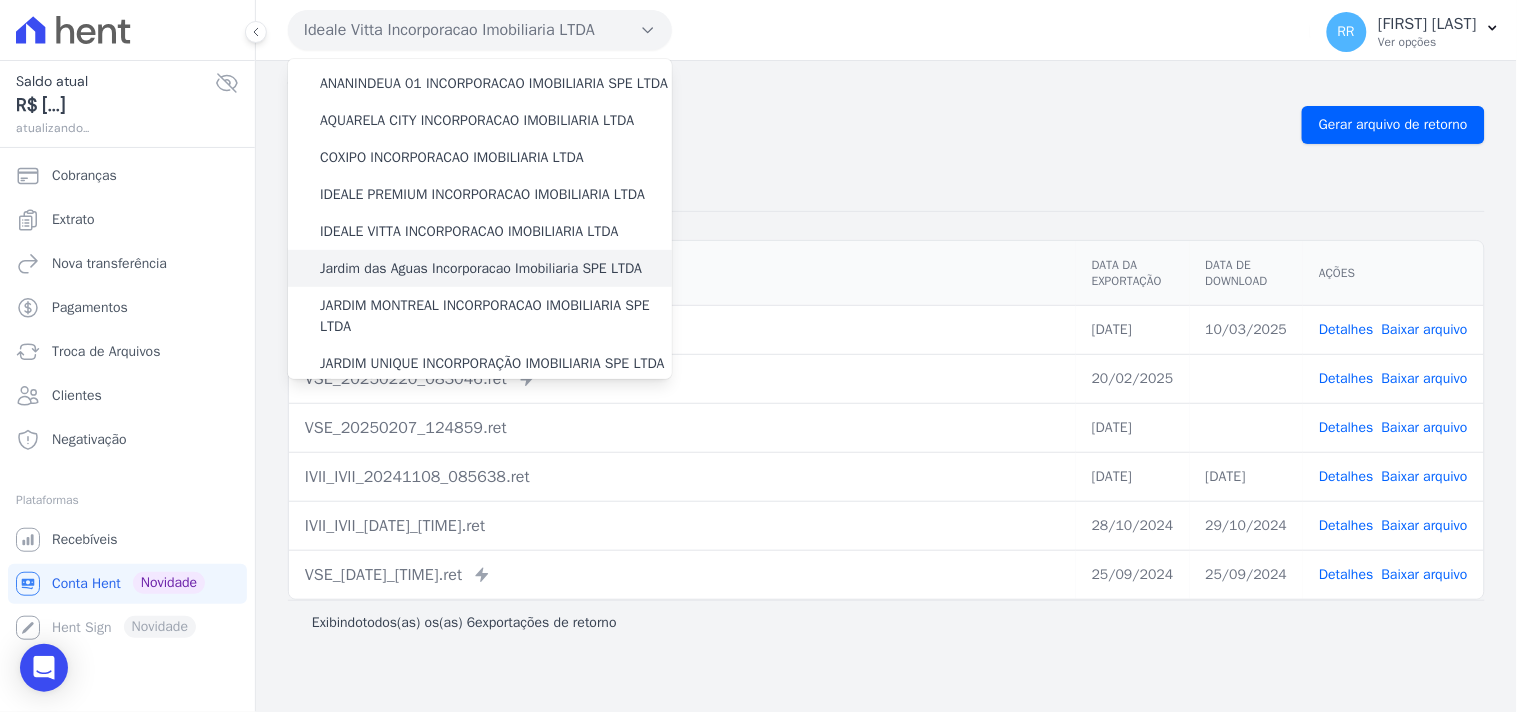 click on "Jardim das Aguas Incorporacao Imobiliaria SPE LTDA" at bounding box center [481, 268] 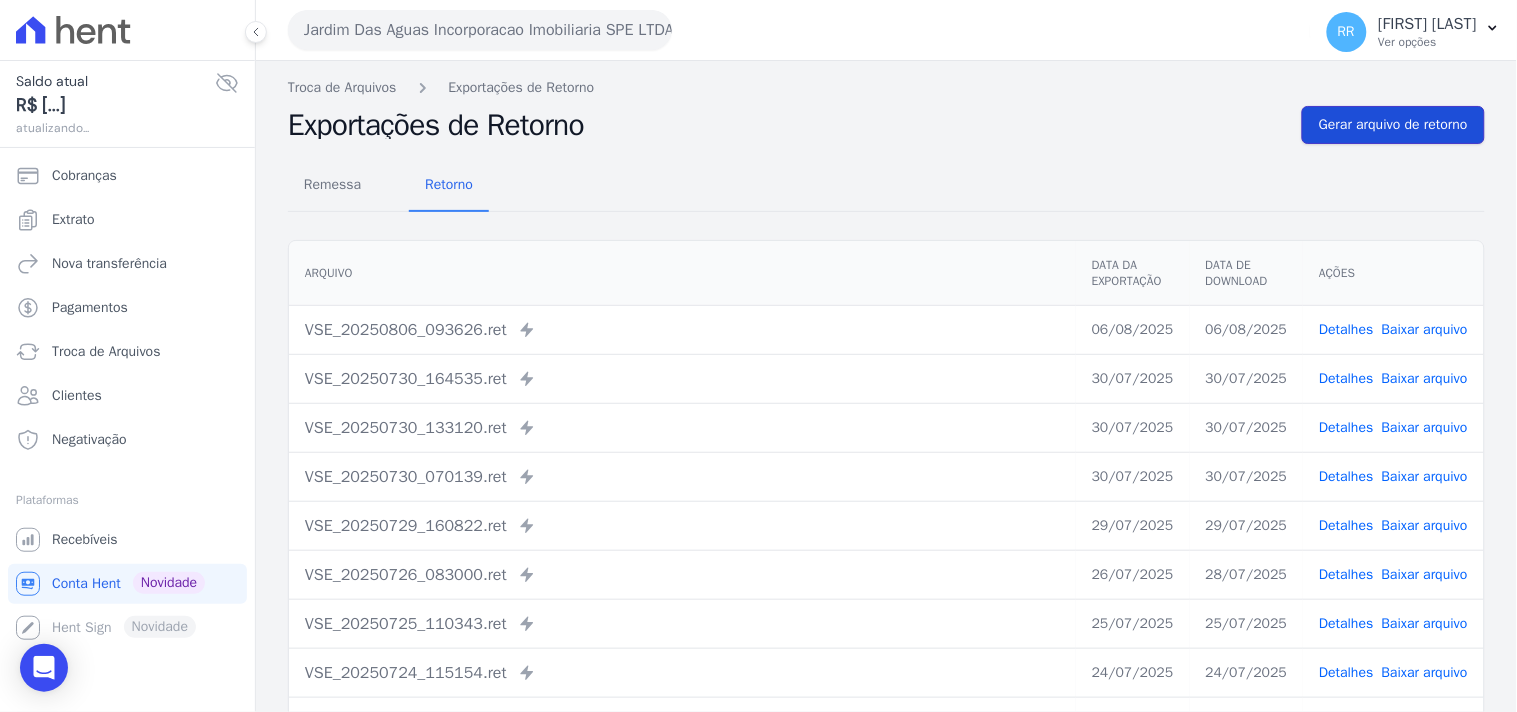 click on "Gerar arquivo de retorno" at bounding box center [1393, 125] 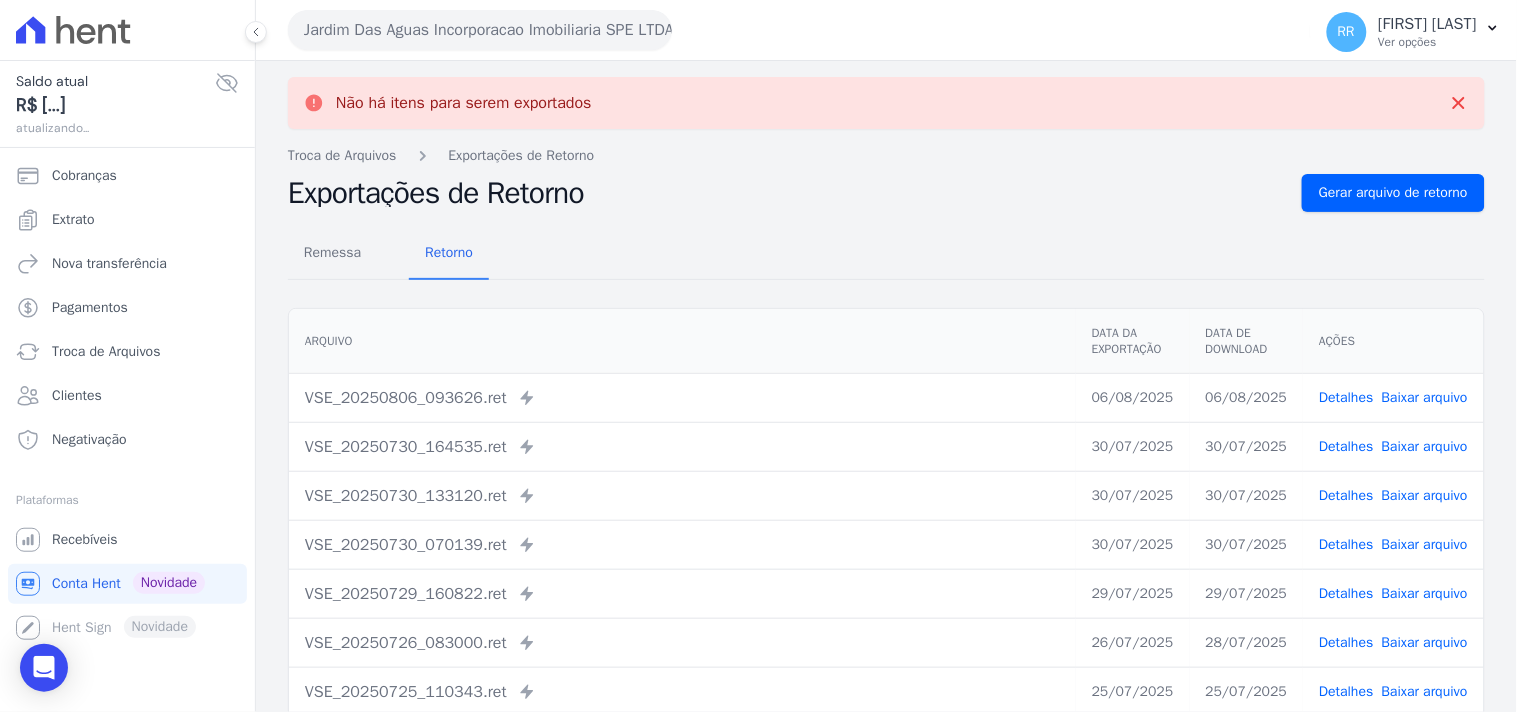 click on "Jardim Das Aguas Incorporacao Imobiliaria SPE LTDA" at bounding box center (480, 30) 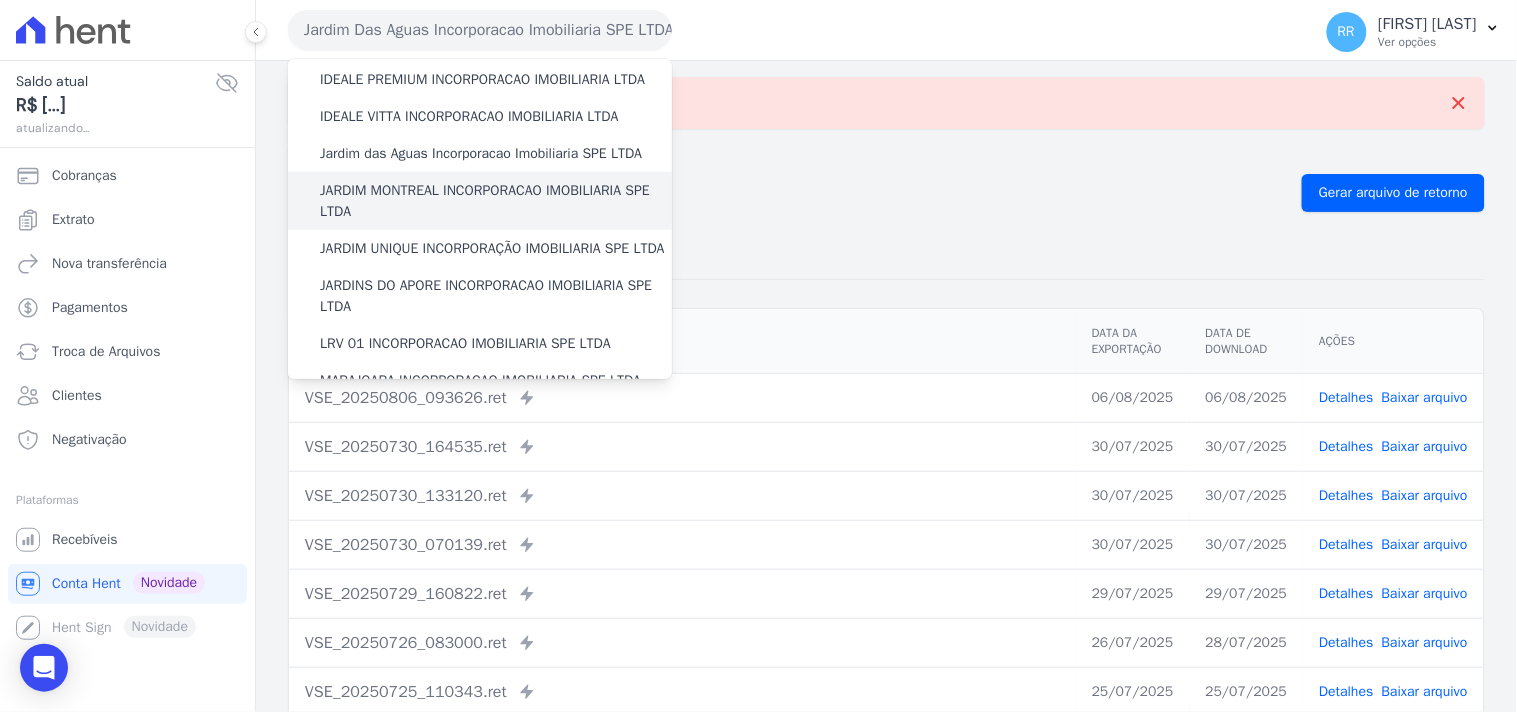 scroll, scrollTop: 296, scrollLeft: 0, axis: vertical 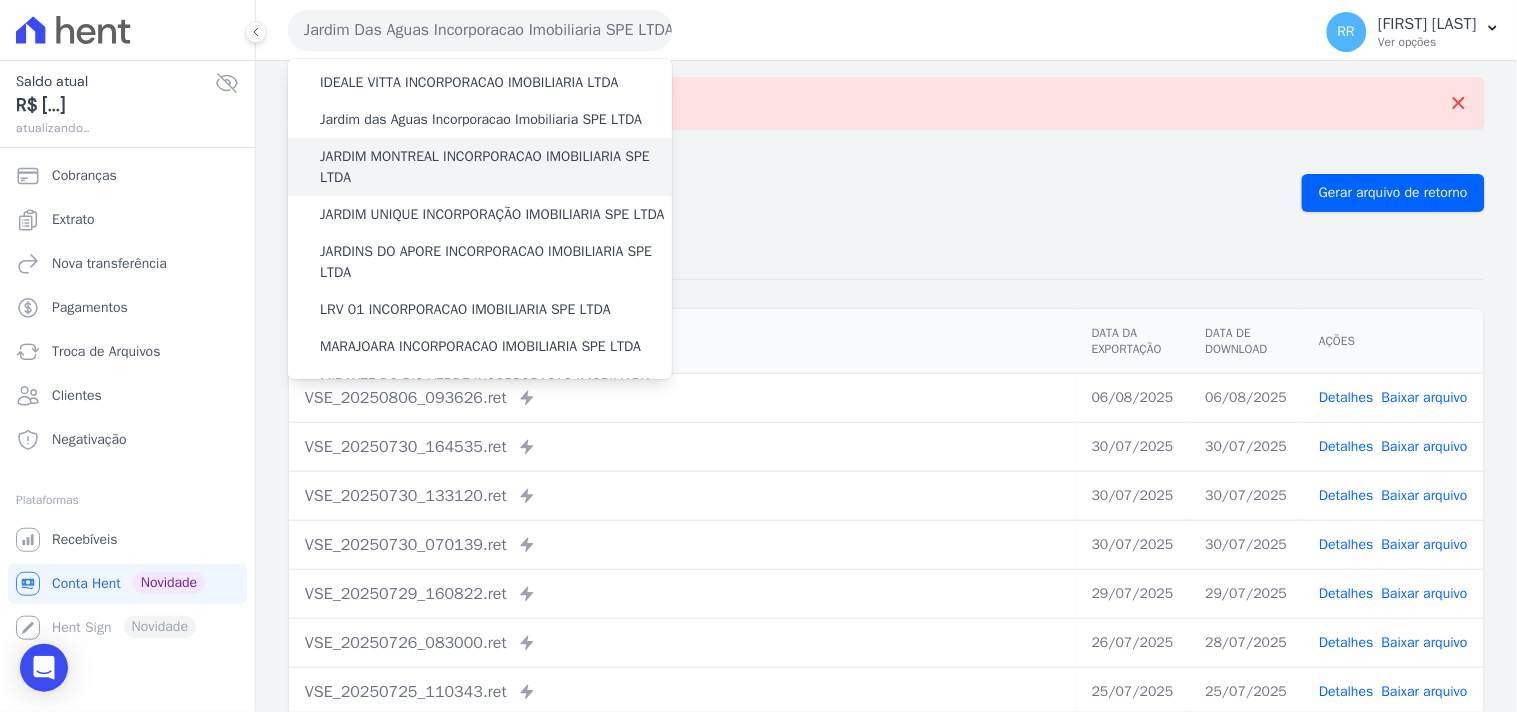 click on "JARDIM MONTREAL INCORPORACAO IMOBILIARIA SPE LTDA" at bounding box center (496, 167) 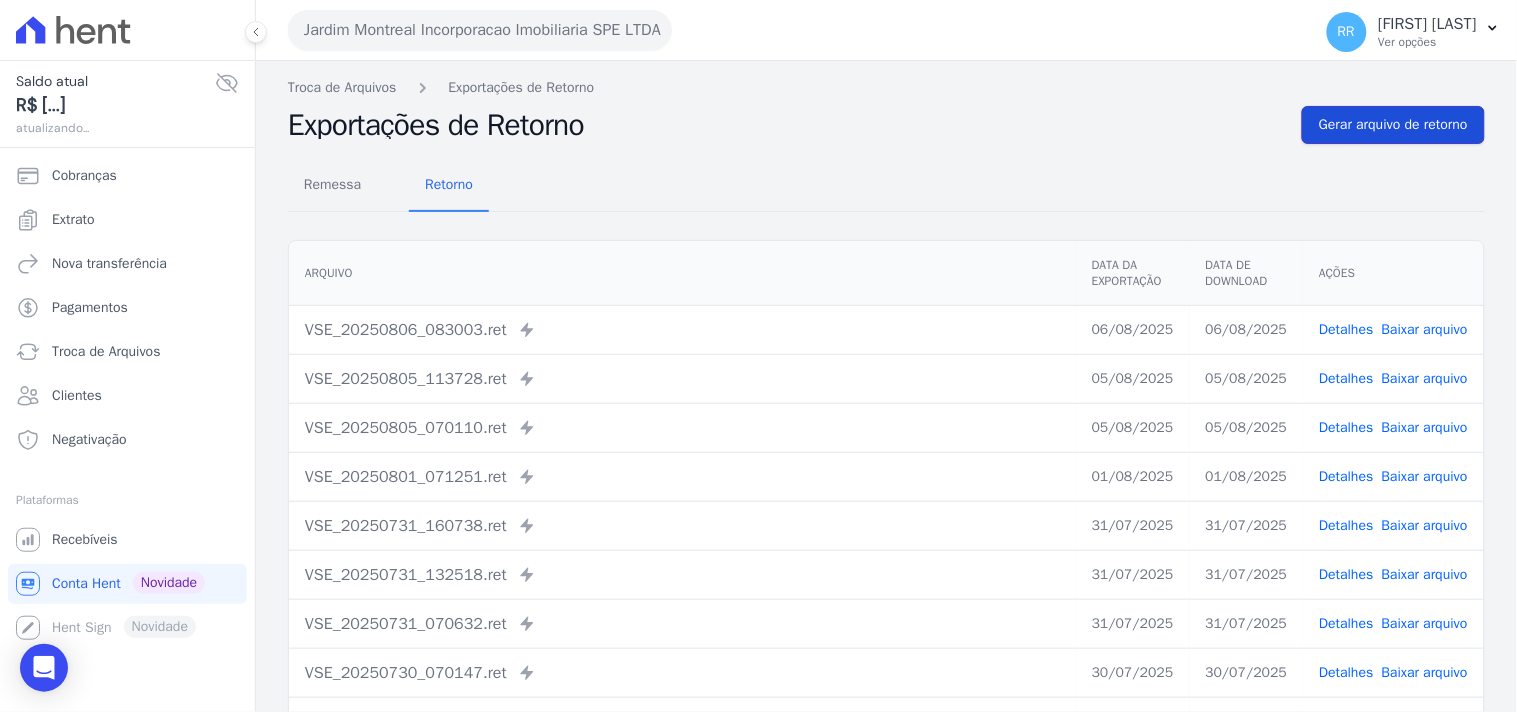 click on "Gerar arquivo de retorno" at bounding box center [1393, 125] 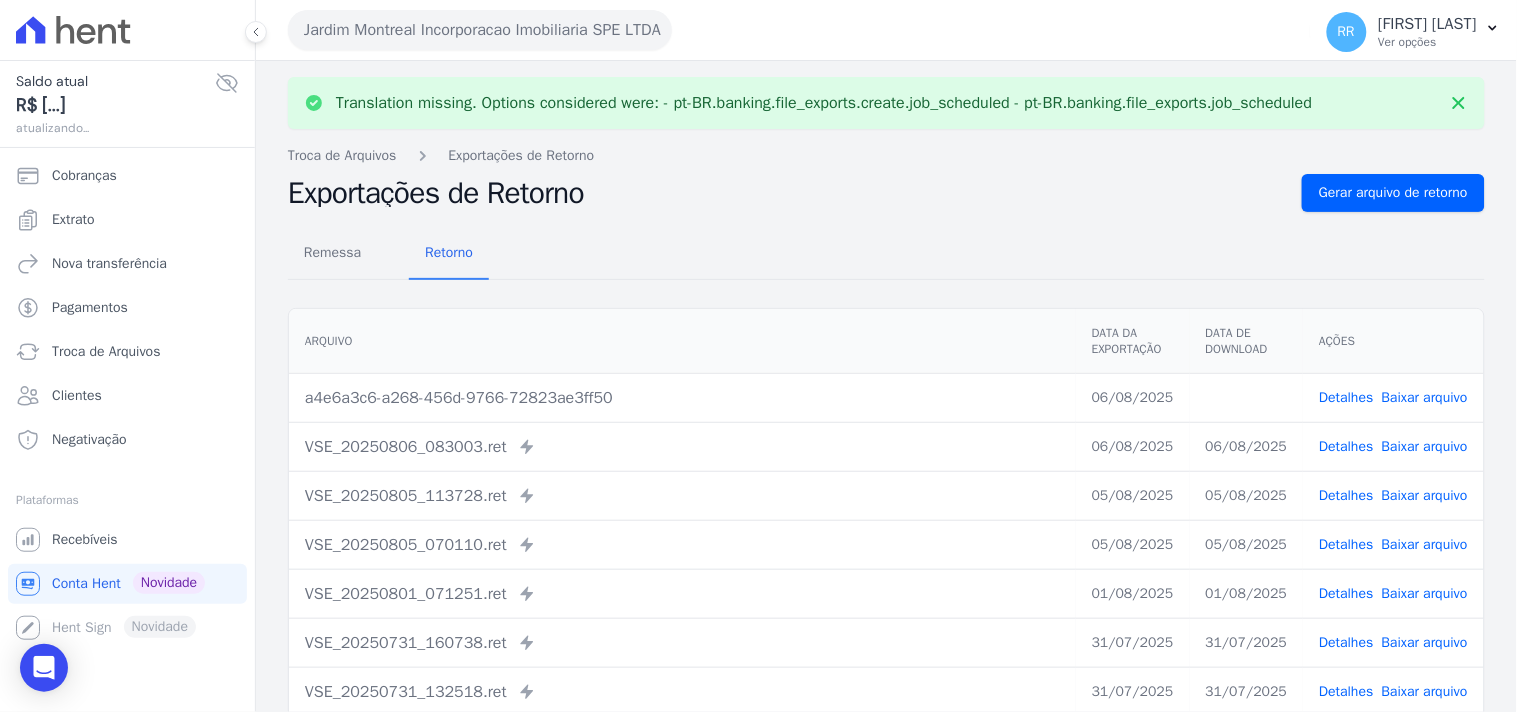 click on "Detalhes
Baixar arquivo" at bounding box center (1393, 397) 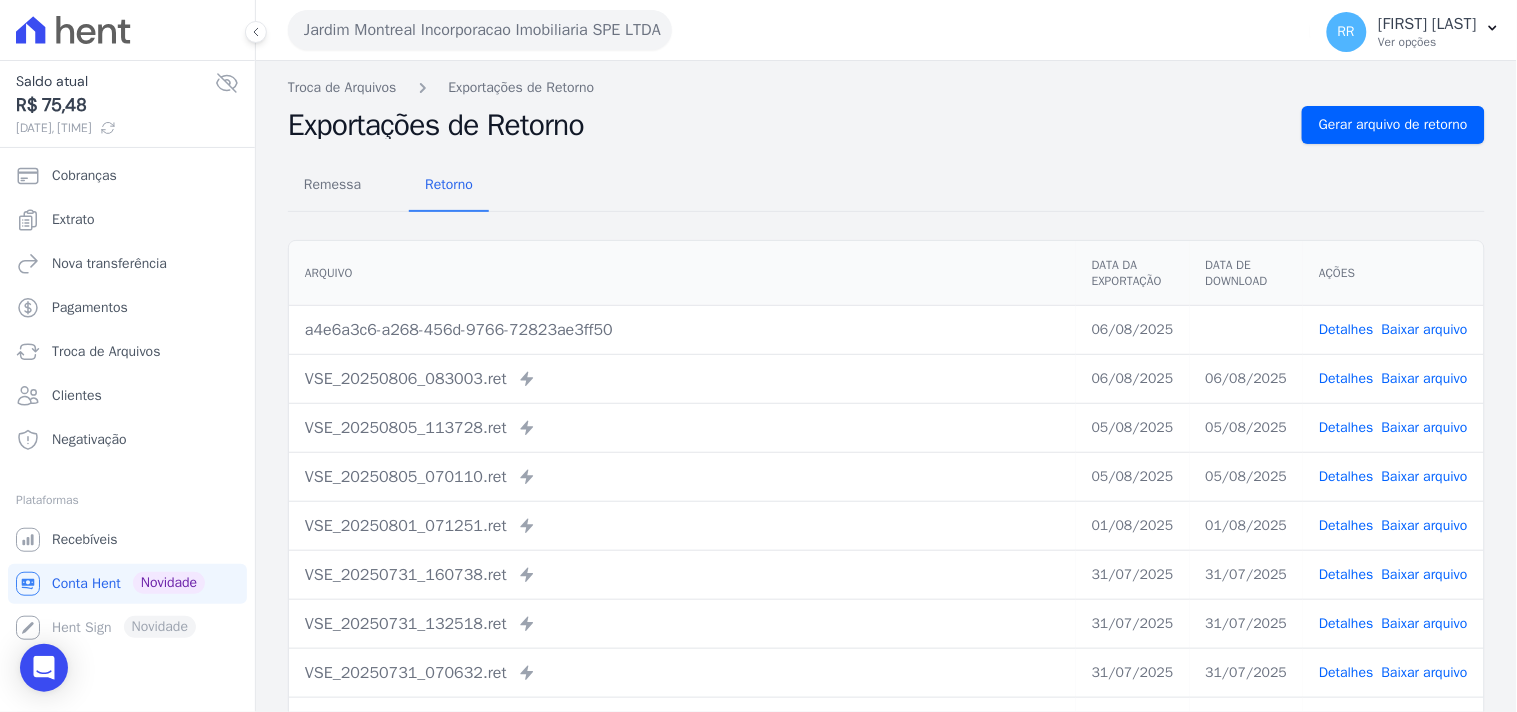 click on "Troca de Arquivos
Exportações de Retorno" at bounding box center [886, 87] 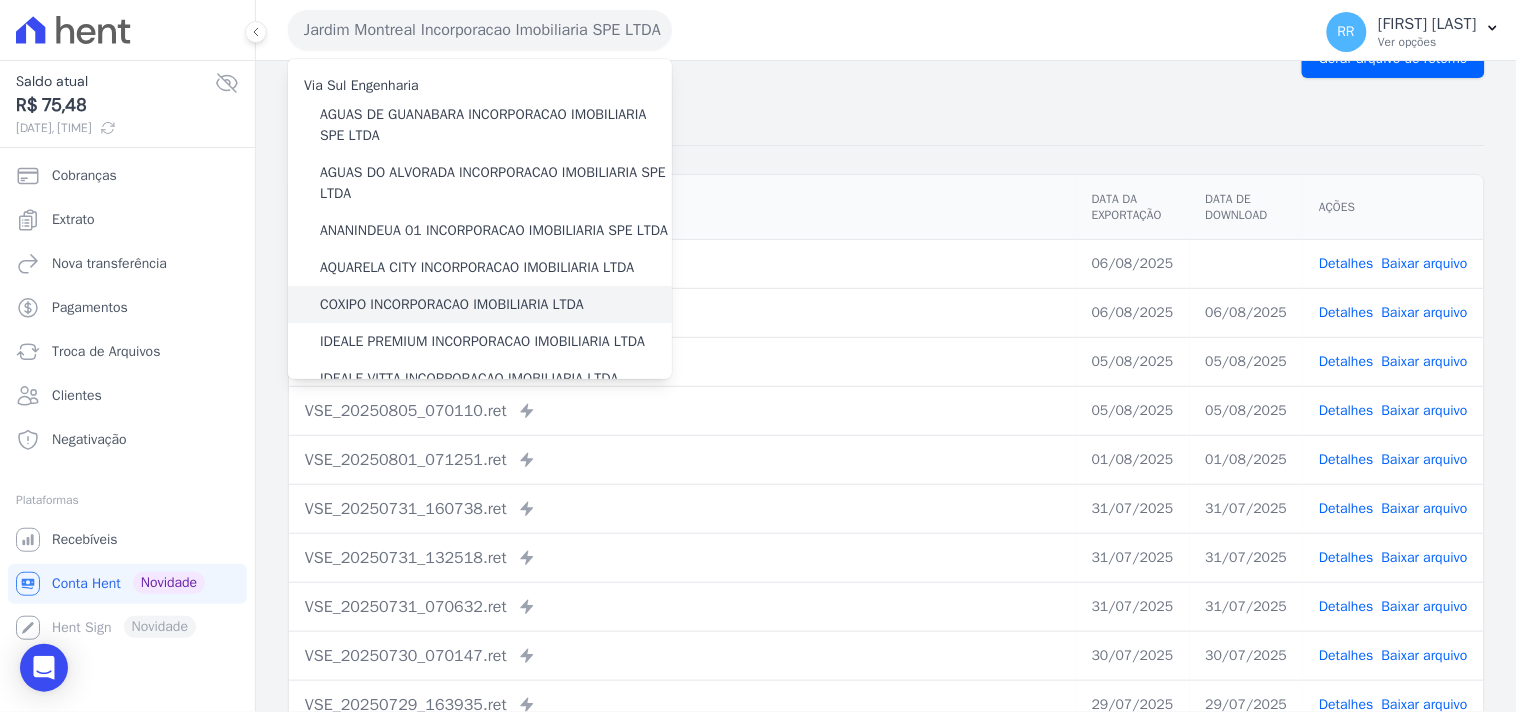 scroll, scrollTop: 171, scrollLeft: 0, axis: vertical 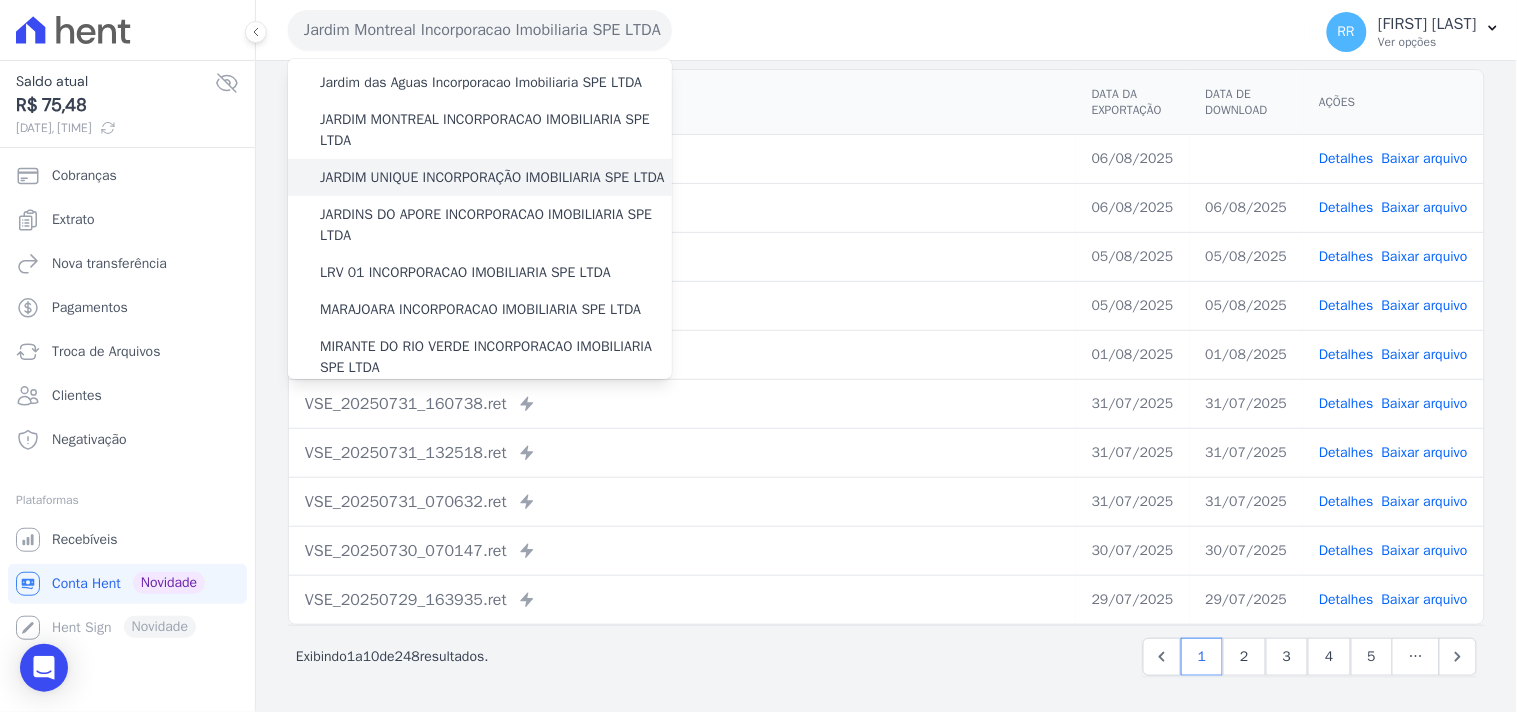 click on "JARDIM UNIQUE INCORPORAÇÃO IMOBILIARIA SPE LTDA" at bounding box center (492, 177) 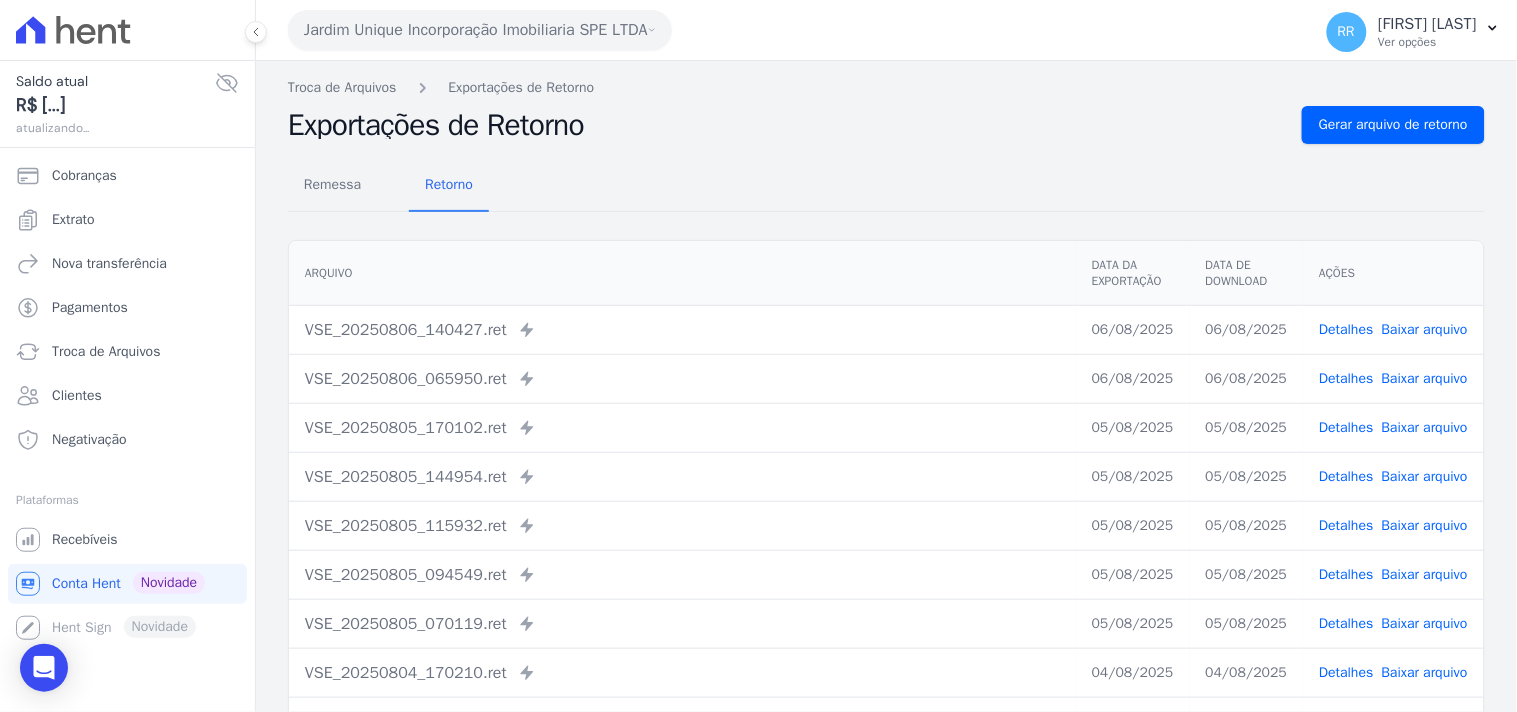 click on "Remessa
Retorno
Arquivo
Data da Exportação
Data de Download
Ações
VSE_[DATE]_[TIME].ret
Enviado para Nexxera em: [DATE], [TIME]
[DATE]
[DATE]
Detalhes" at bounding box center (886, 505) 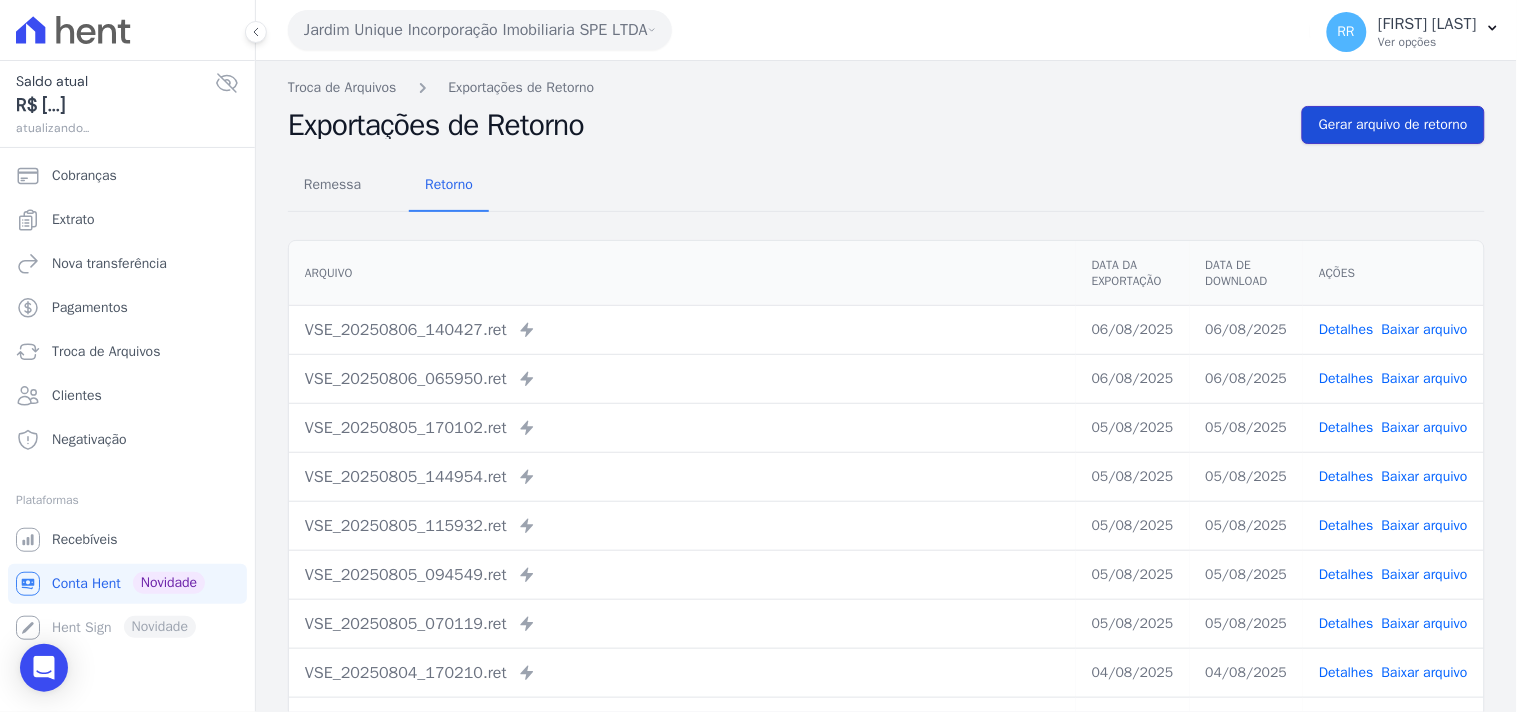 click on "Gerar arquivo de retorno" at bounding box center [1393, 125] 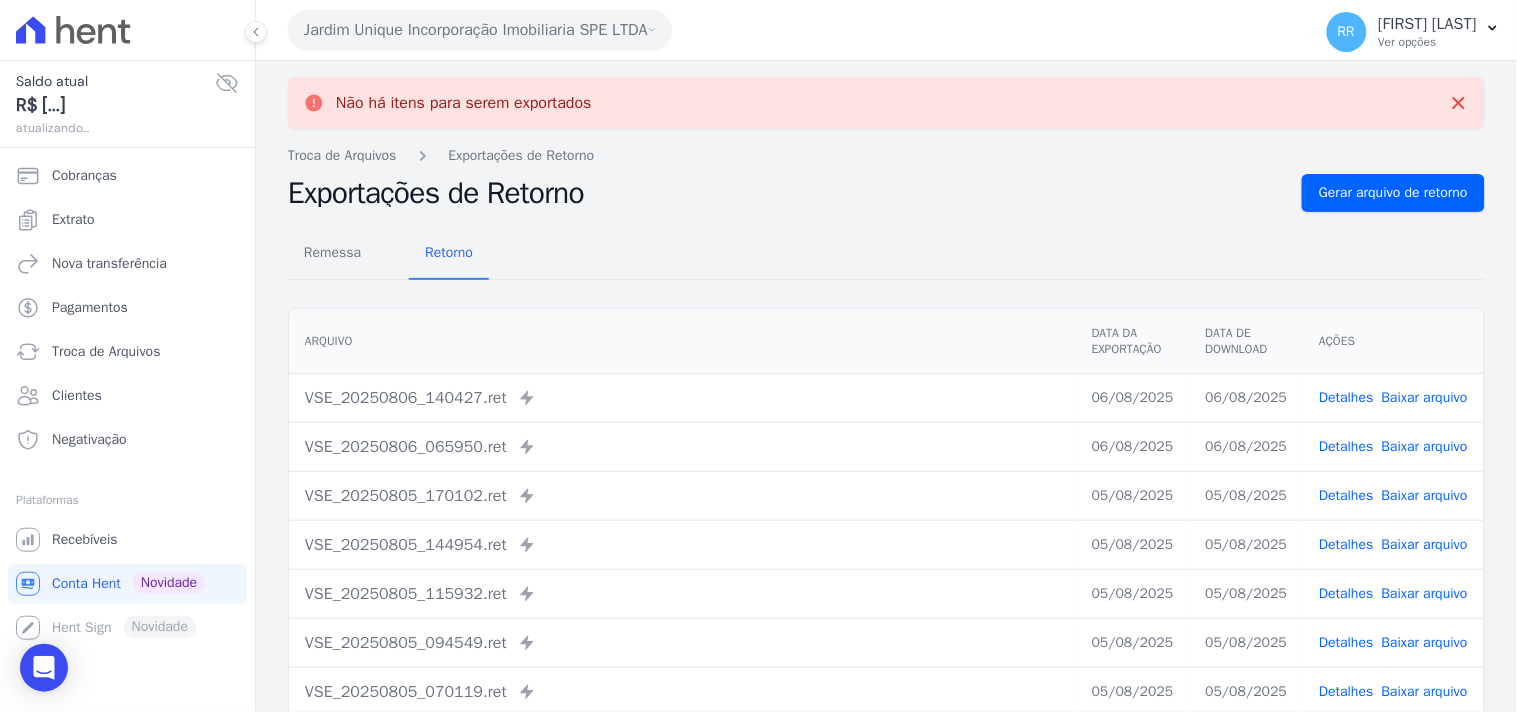 click on "Jardim Unique Incorporação Imobiliaria SPE LTDA" at bounding box center [480, 30] 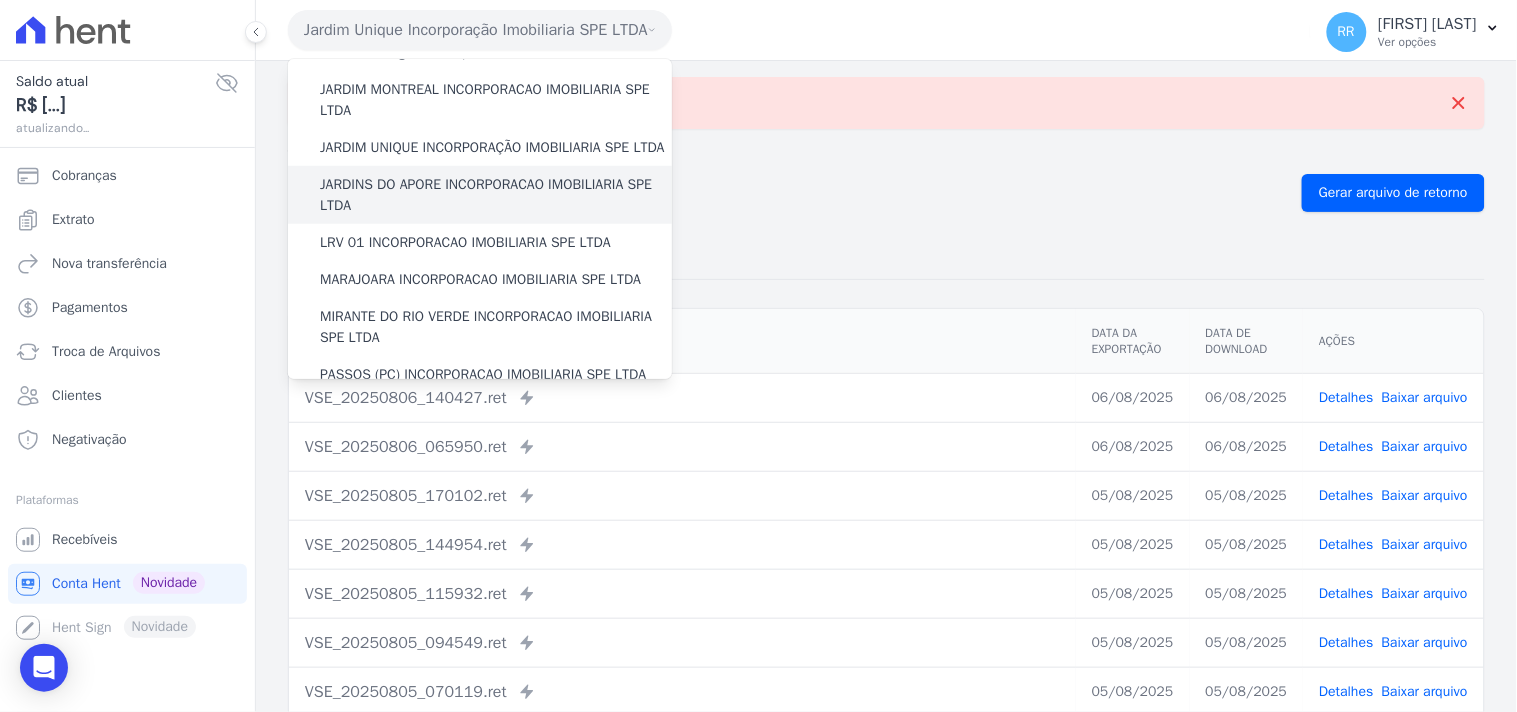scroll, scrollTop: 370, scrollLeft: 0, axis: vertical 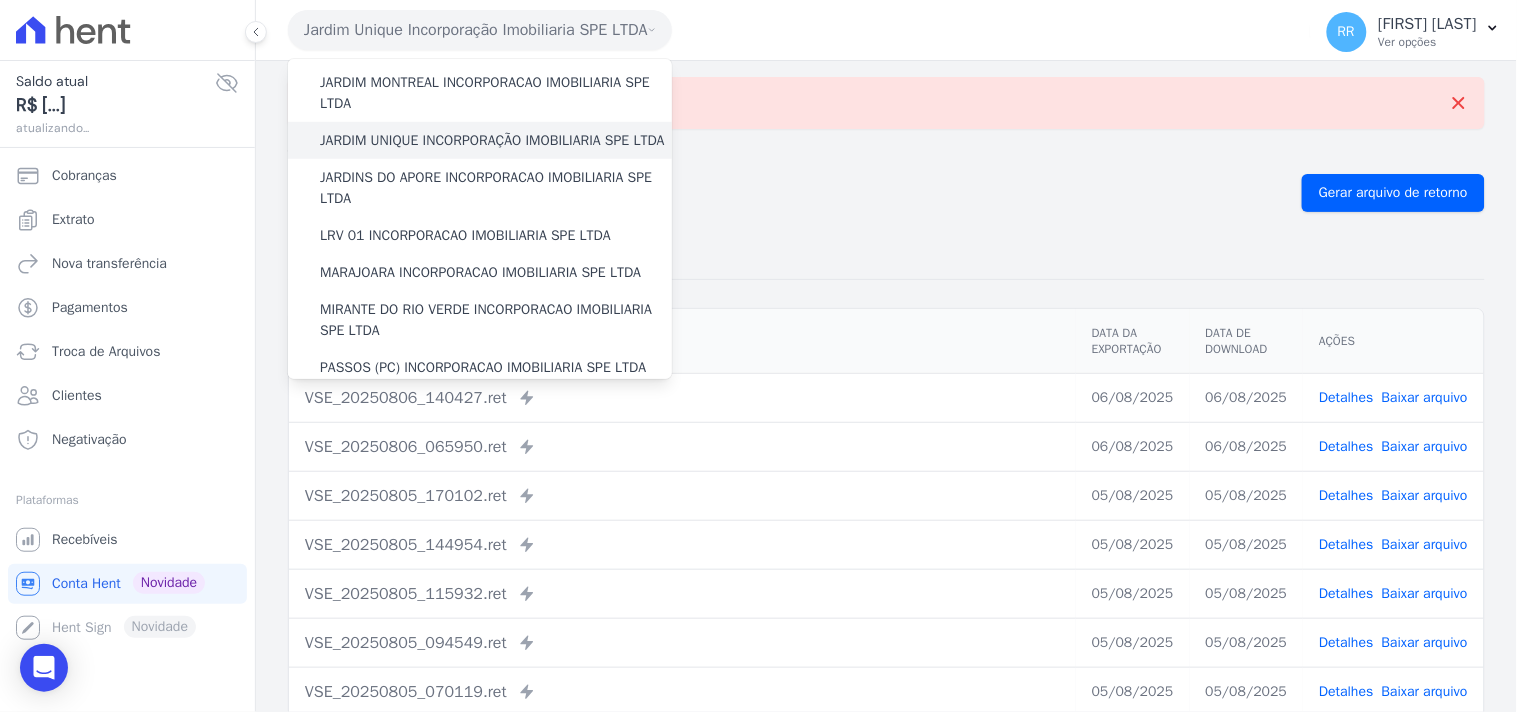 click on "JARDIM UNIQUE INCORPORAÇÃO IMOBILIARIA SPE LTDA" at bounding box center [480, 140] 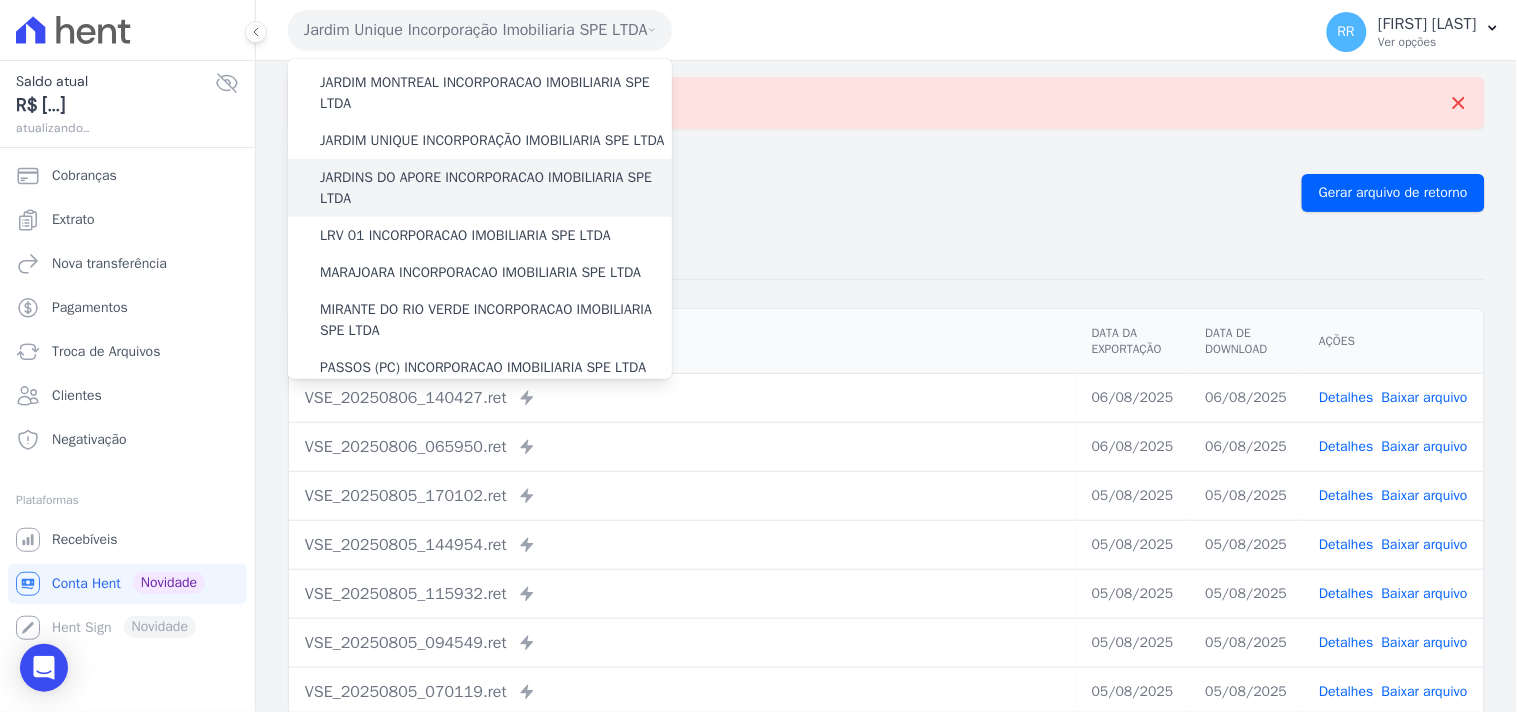 click on "JARDINS DO APORE INCORPORACAO IMOBILIARIA SPE LTDA" at bounding box center [496, 188] 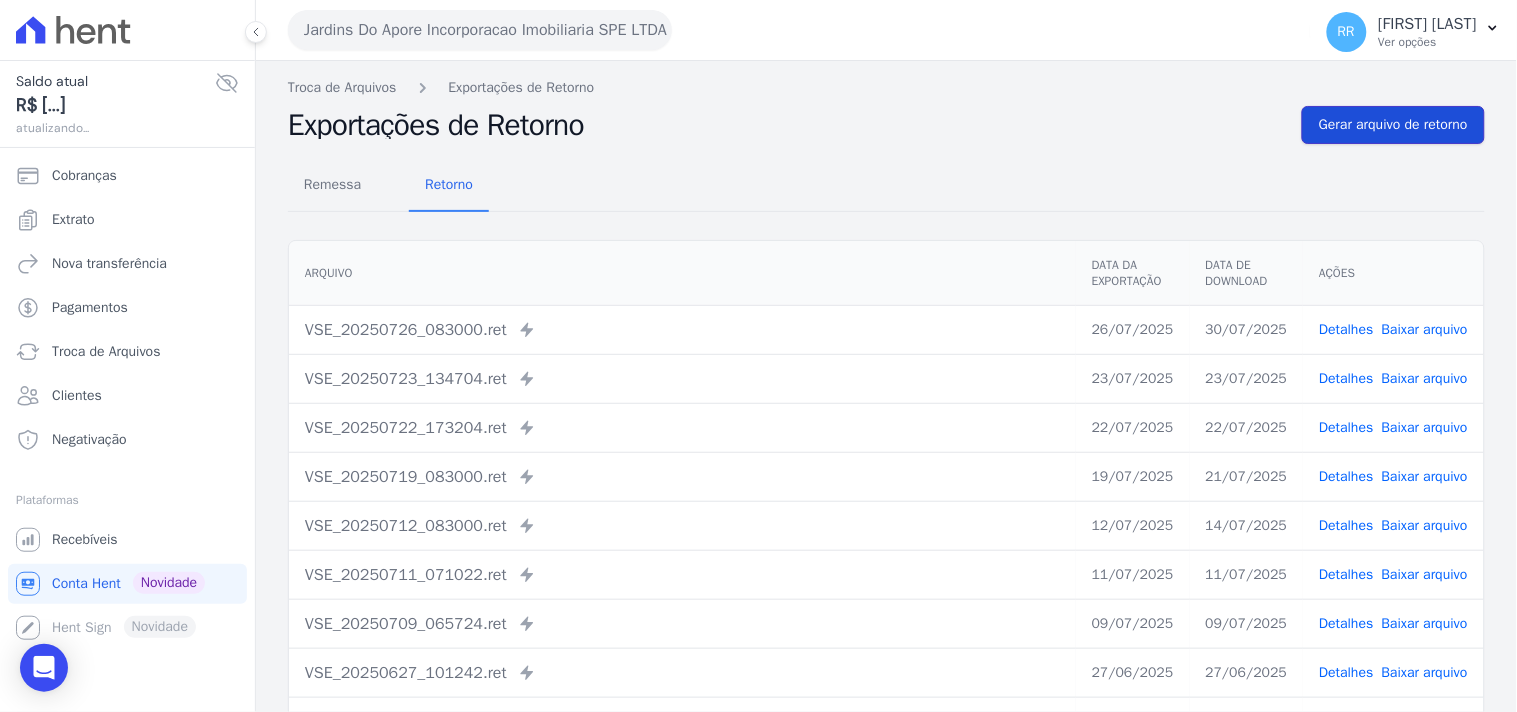 click on "Gerar arquivo de retorno" at bounding box center [1393, 125] 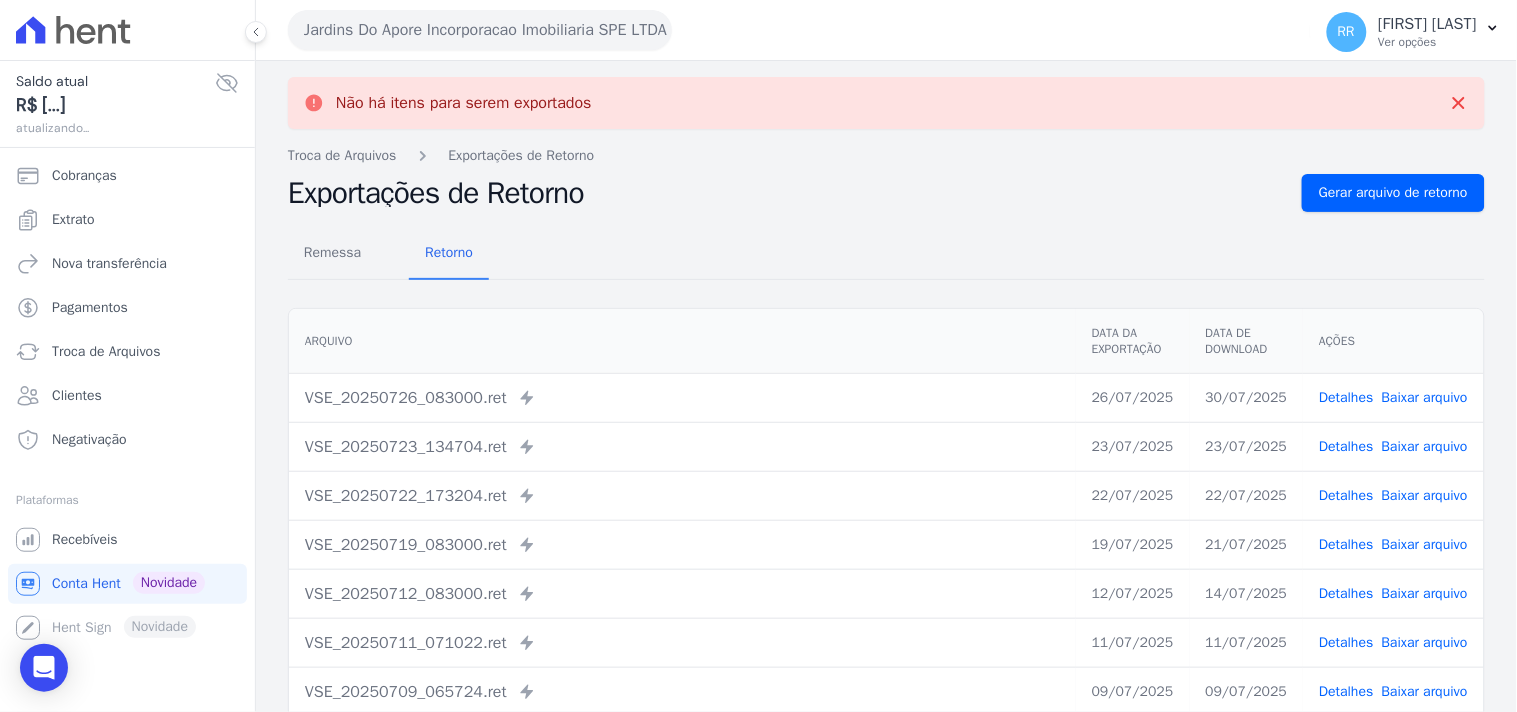click on "Jardins Do Apore Incorporacao Imobiliaria SPE LTDA
Via Sul Engenharia
AGUAS DE GUANABARA INCORPORACAO IMOBILIARIA SPE LTDA
AGUAS DO ALVORADA INCORPORACAO IMOBILIARIA SPE LTDA
ANANINDEUA 01 INCORPORACAO IMOBILIARIA SPE LTDA
AQUARELA CITY INCORPORACAO IMOBILIARIA LTDA" at bounding box center [795, 30] 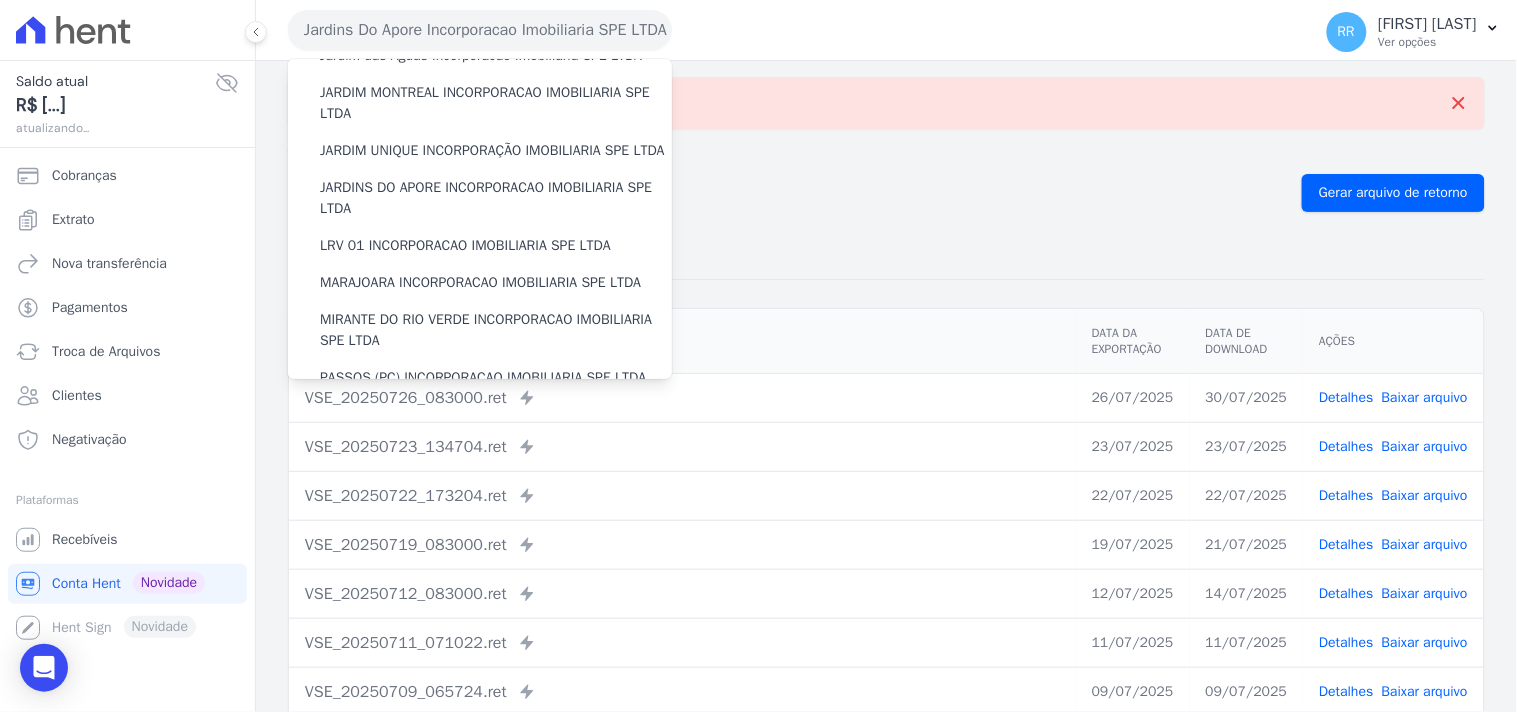scroll, scrollTop: 407, scrollLeft: 0, axis: vertical 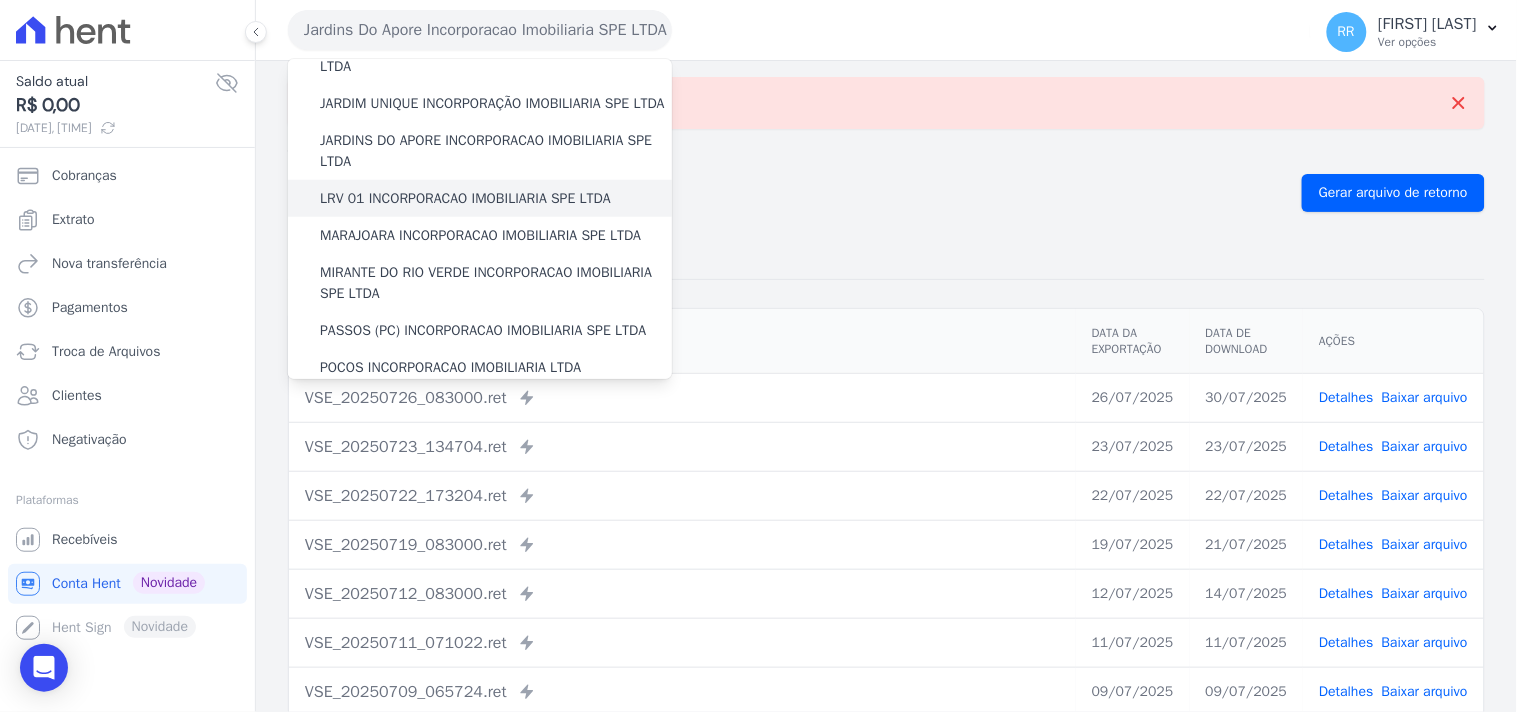 click on "LRV 01 INCORPORACAO IMOBILIARIA SPE LTDA" at bounding box center [465, 198] 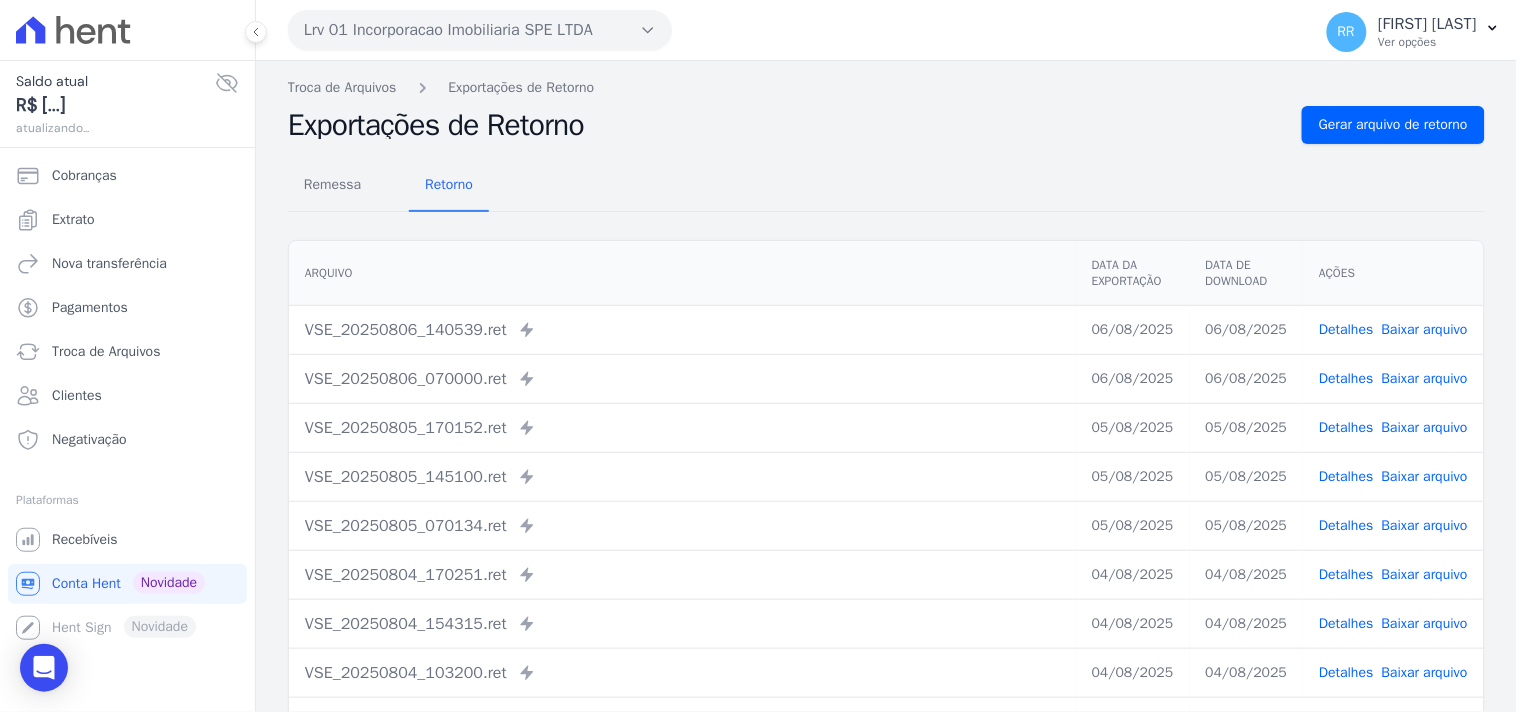 click on "Remessa
Retorno
Arquivo
Data da Exportação
Data de Download
Ações
VSE_[DATE]_[TIME].ret
Enviado para Nexxera em: [DATE], [TIME]
[DATE]
[DATE]
Detalhes" at bounding box center (886, 505) 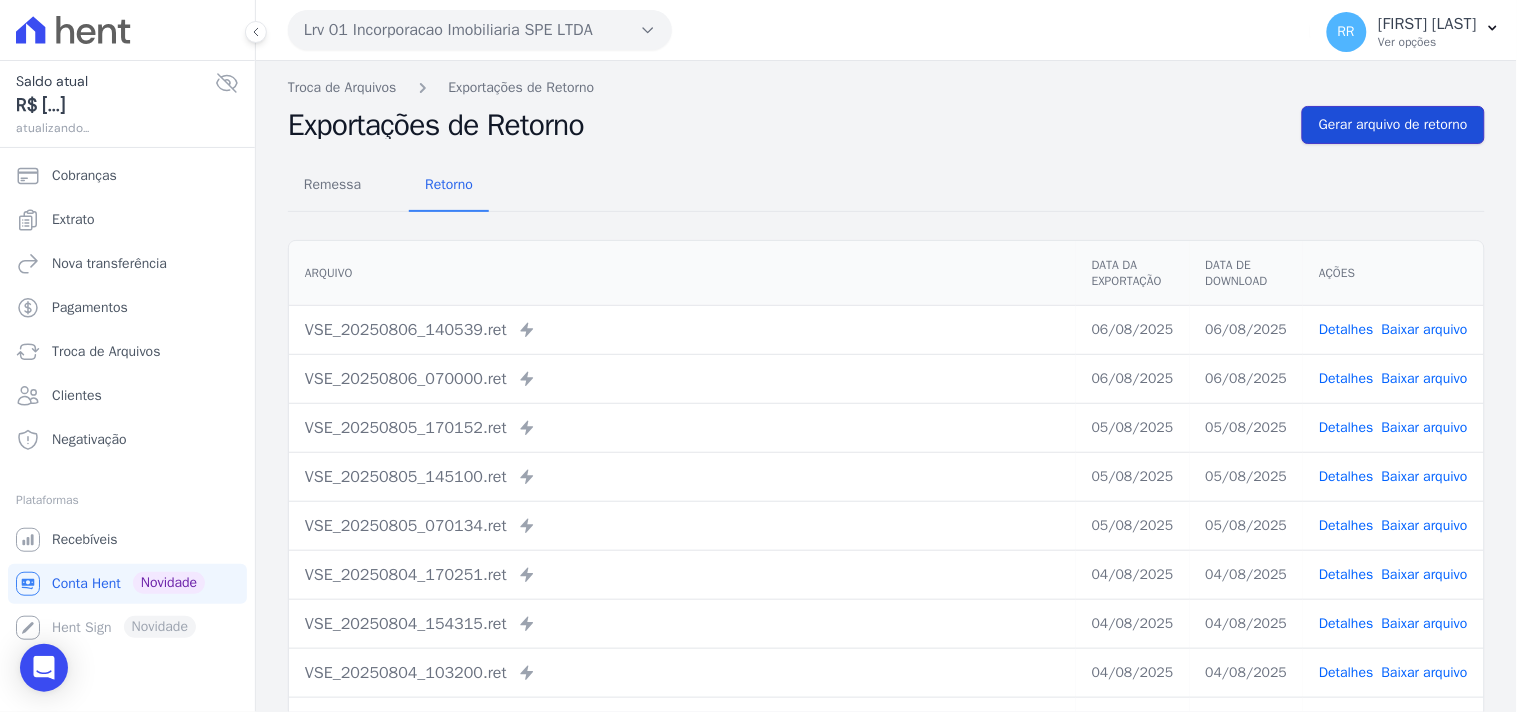 click on "Gerar arquivo de retorno" at bounding box center [1393, 125] 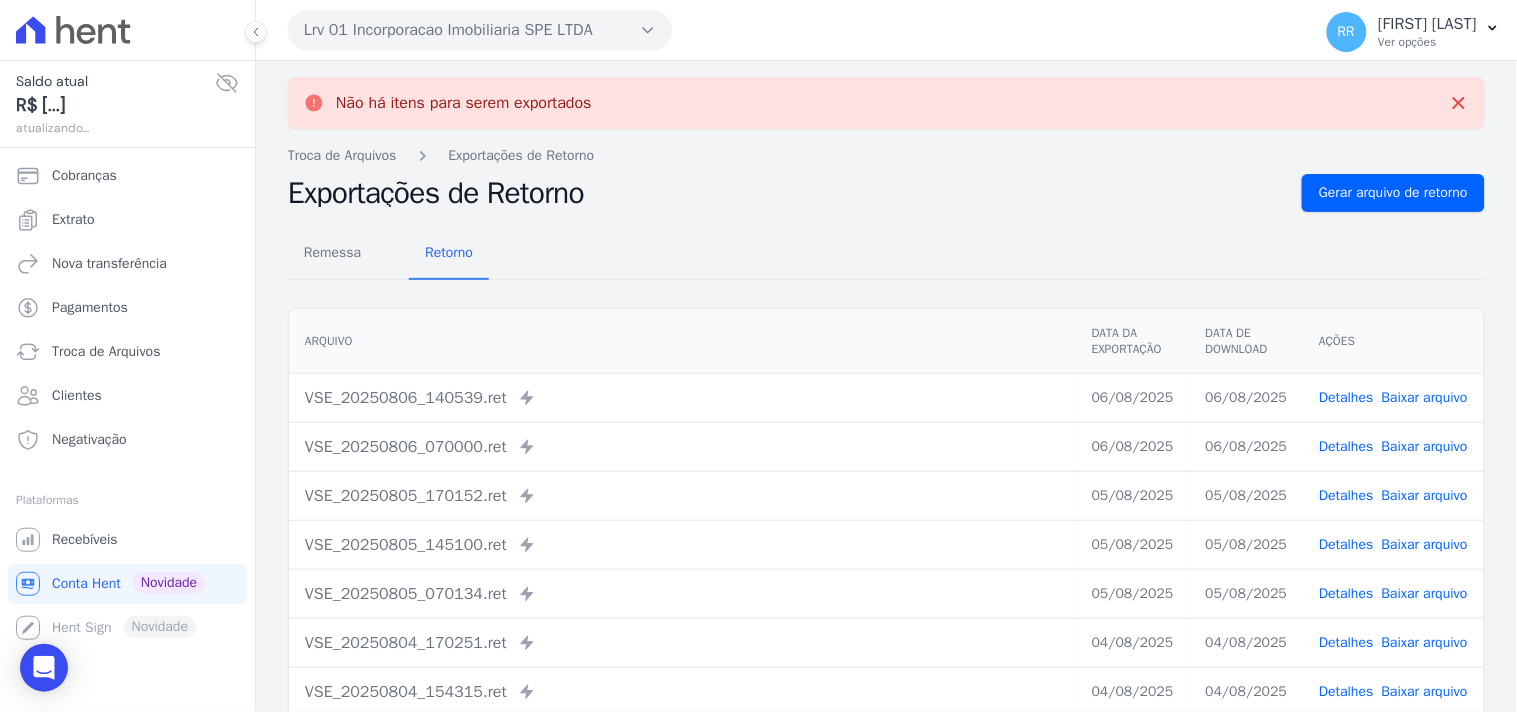 click on "Lrv 01 Incorporacao Imobiliaria SPE LTDA" at bounding box center [480, 30] 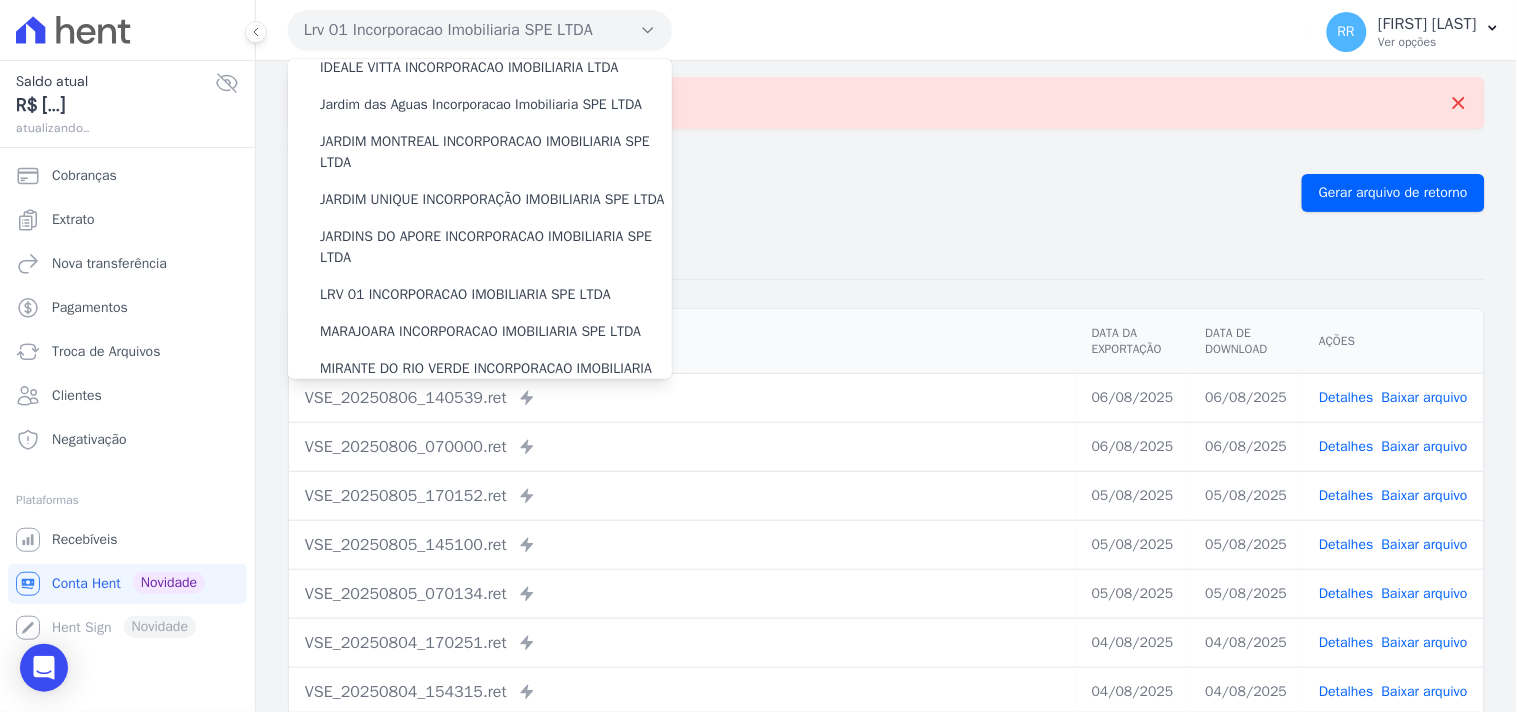 scroll, scrollTop: 444, scrollLeft: 0, axis: vertical 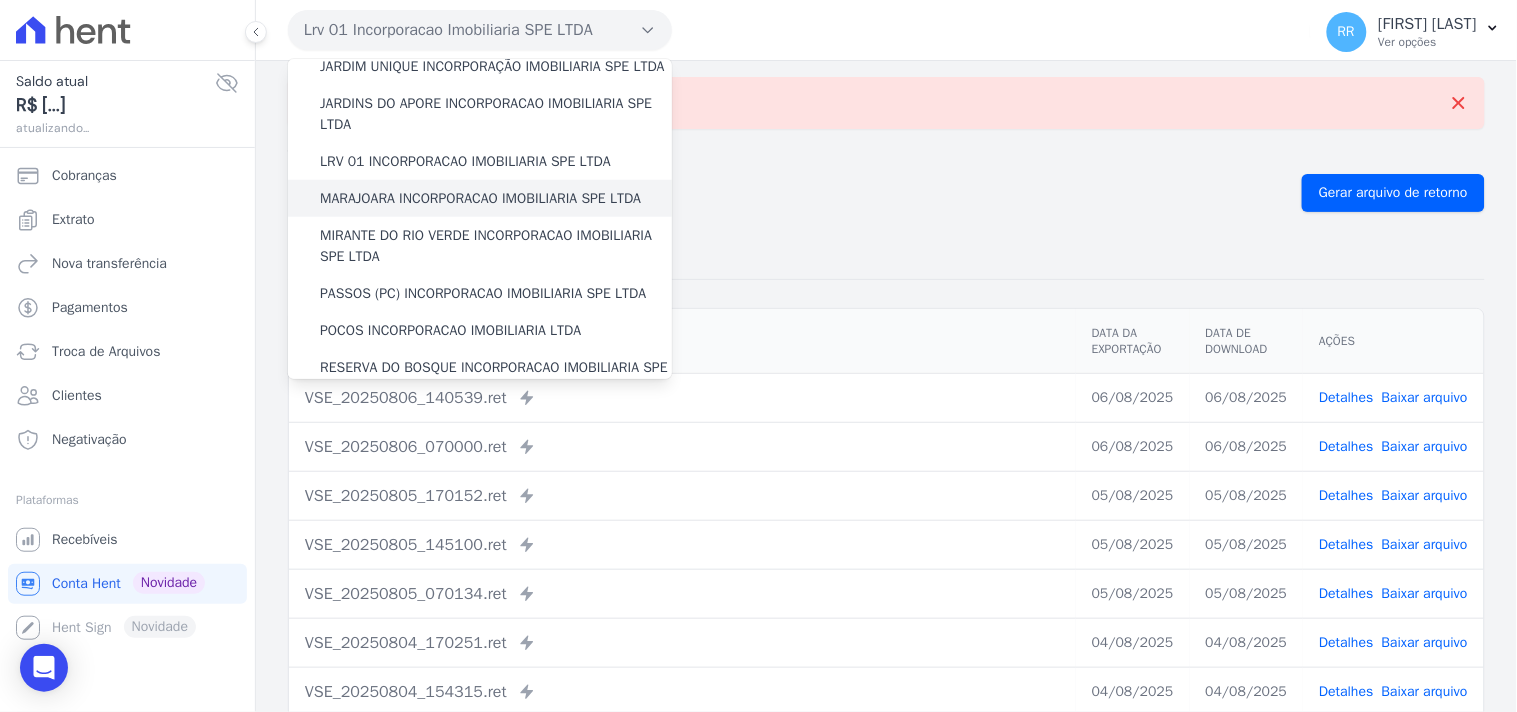 click on "MARAJOARA INCORPORACAO IMOBILIARIA SPE LTDA" at bounding box center [480, 198] 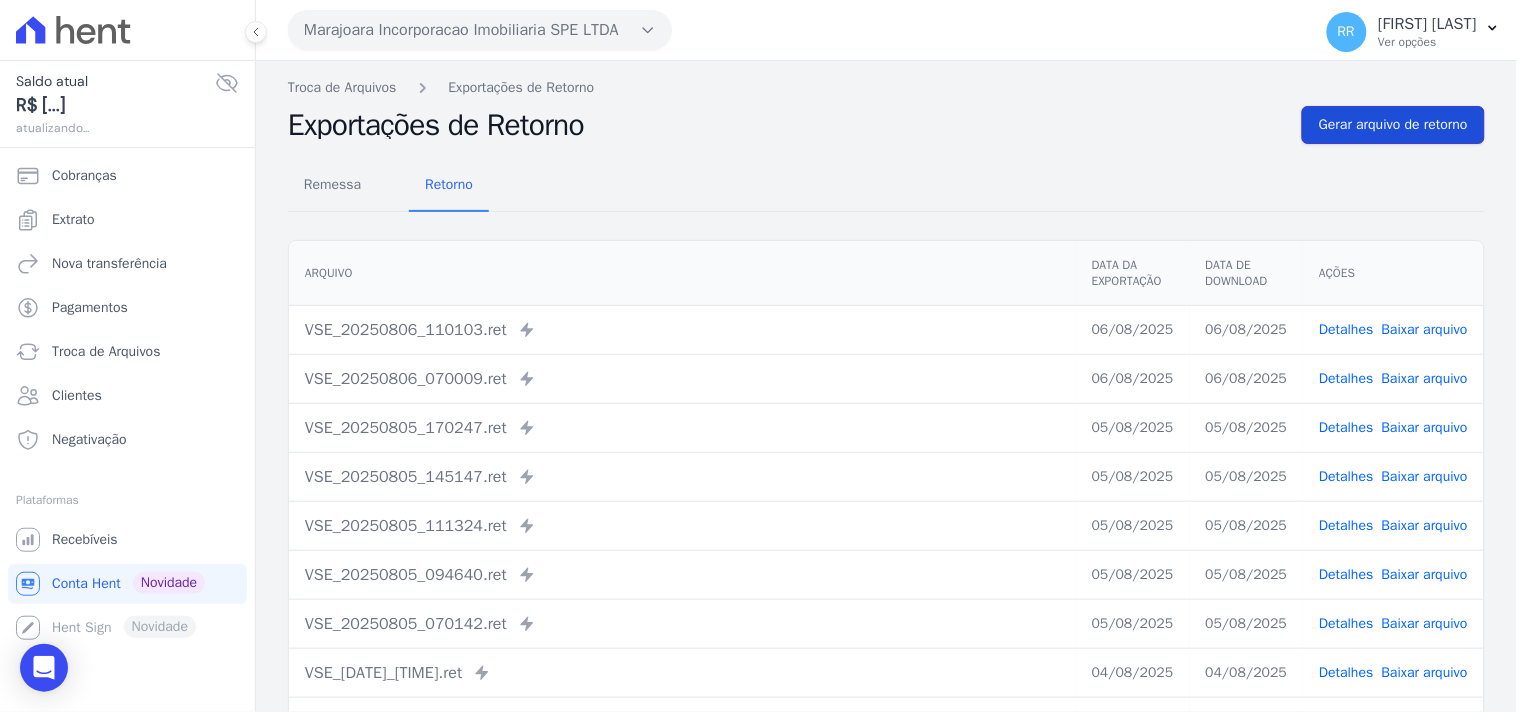 click on "Gerar arquivo de retorno" at bounding box center [1393, 125] 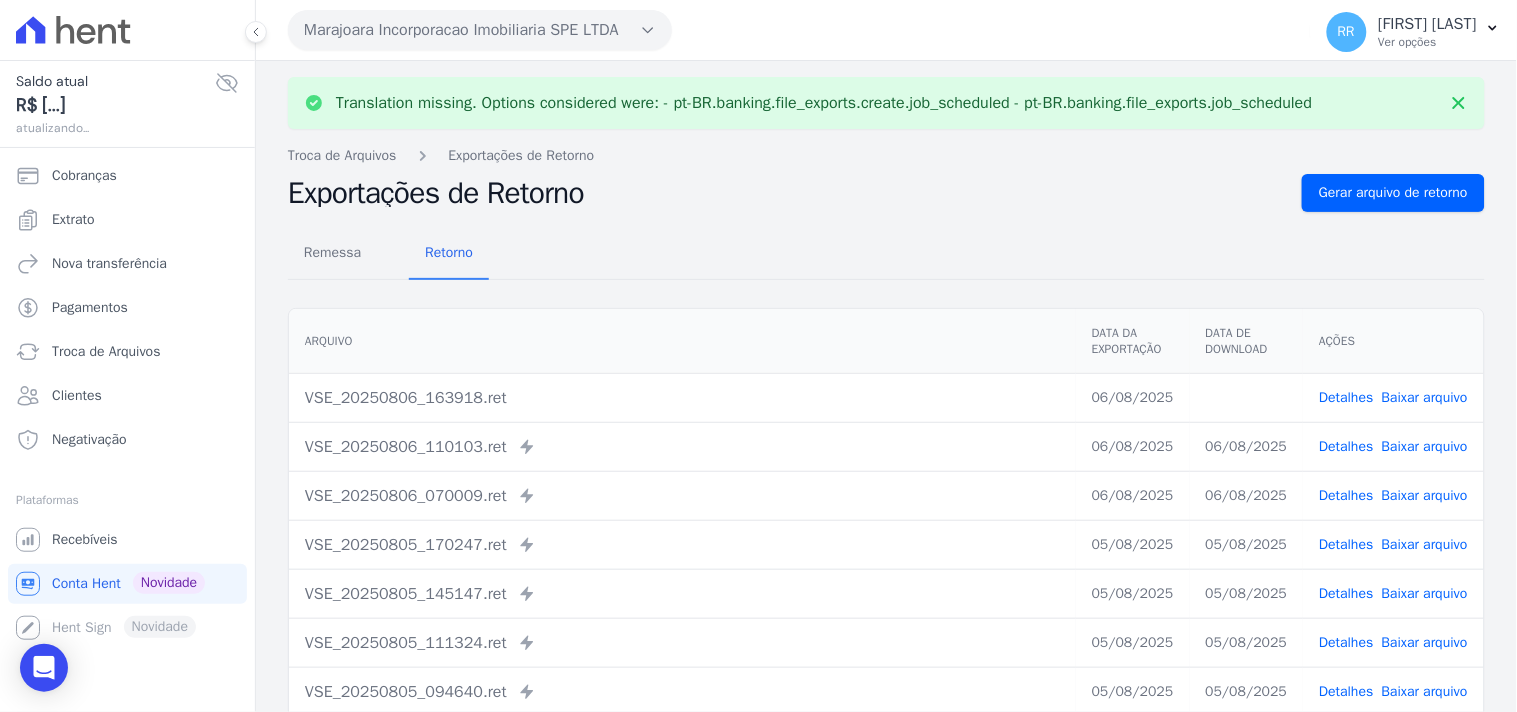 click on "Baixar arquivo" at bounding box center (1425, 397) 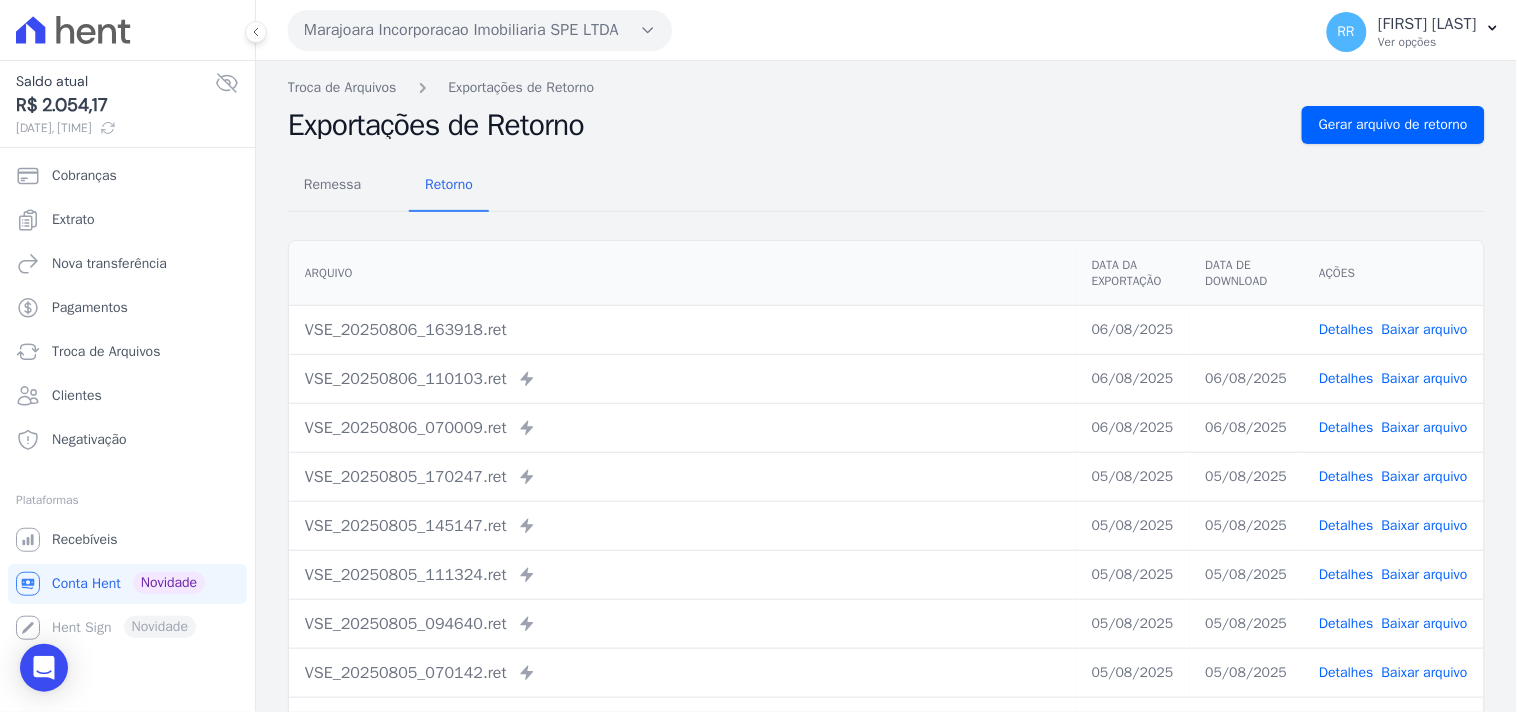 drag, startPoint x: 684, startPoint y: 165, endPoint x: 553, endPoint y: 113, distance: 140.94325 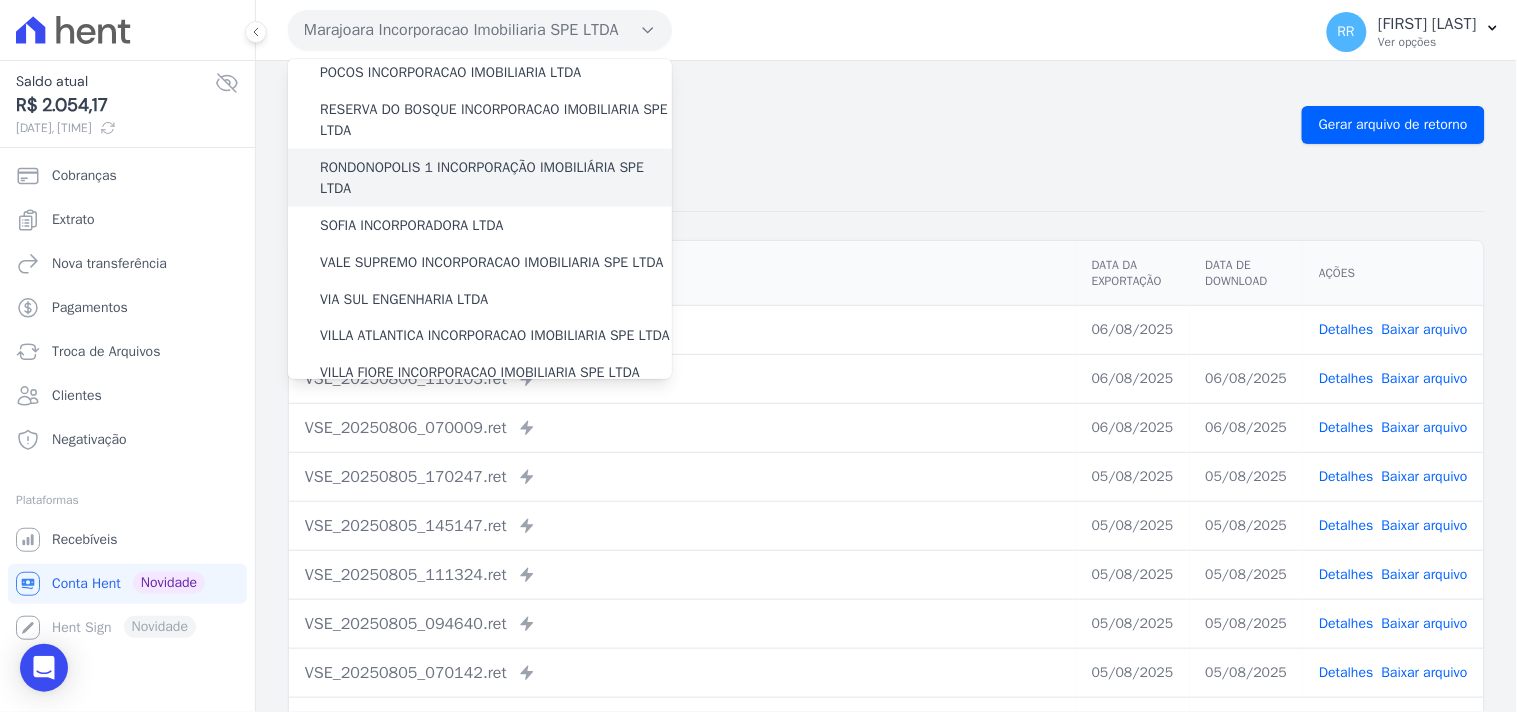 scroll, scrollTop: 630, scrollLeft: 0, axis: vertical 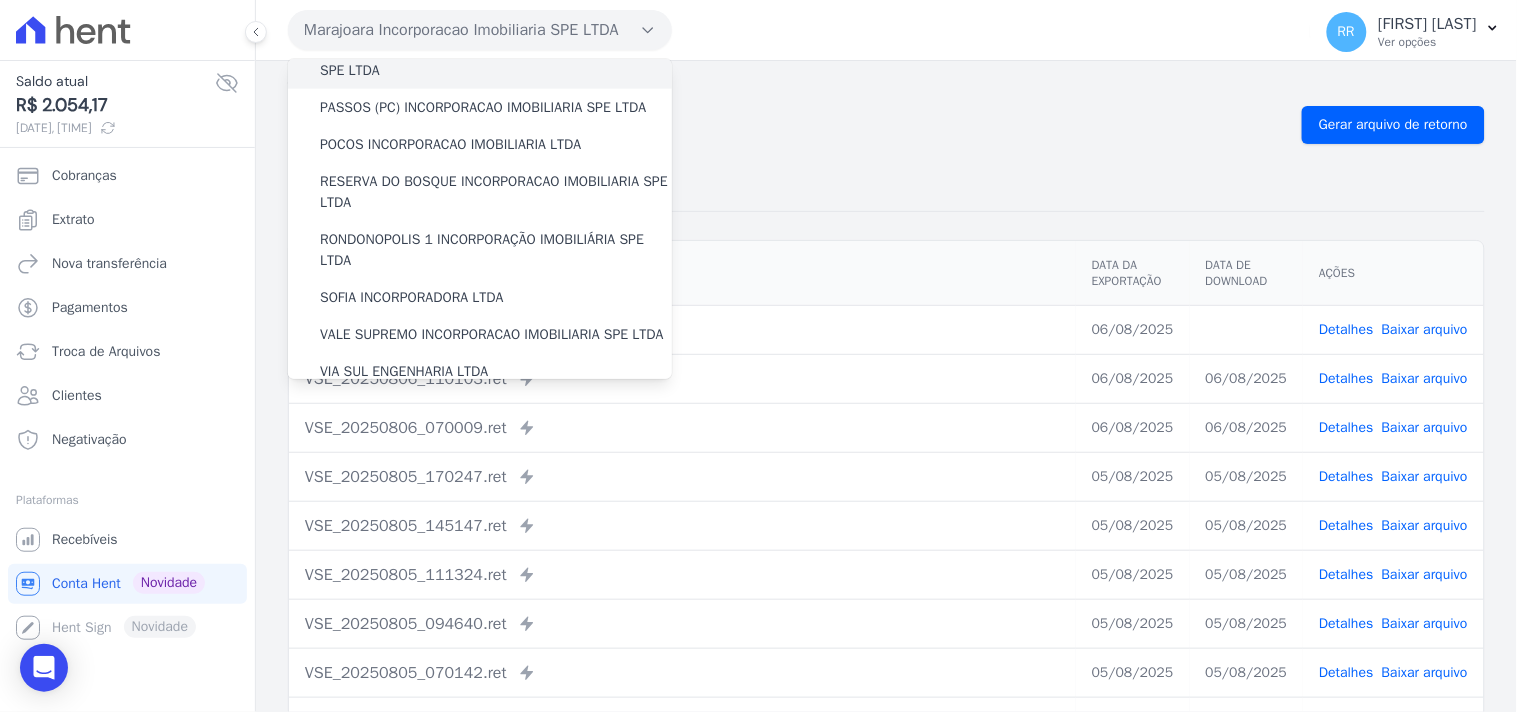 click on "MIRANTE DO RIO VERDE INCORPORACAO IMOBILIARIA SPE LTDA" at bounding box center (496, 60) 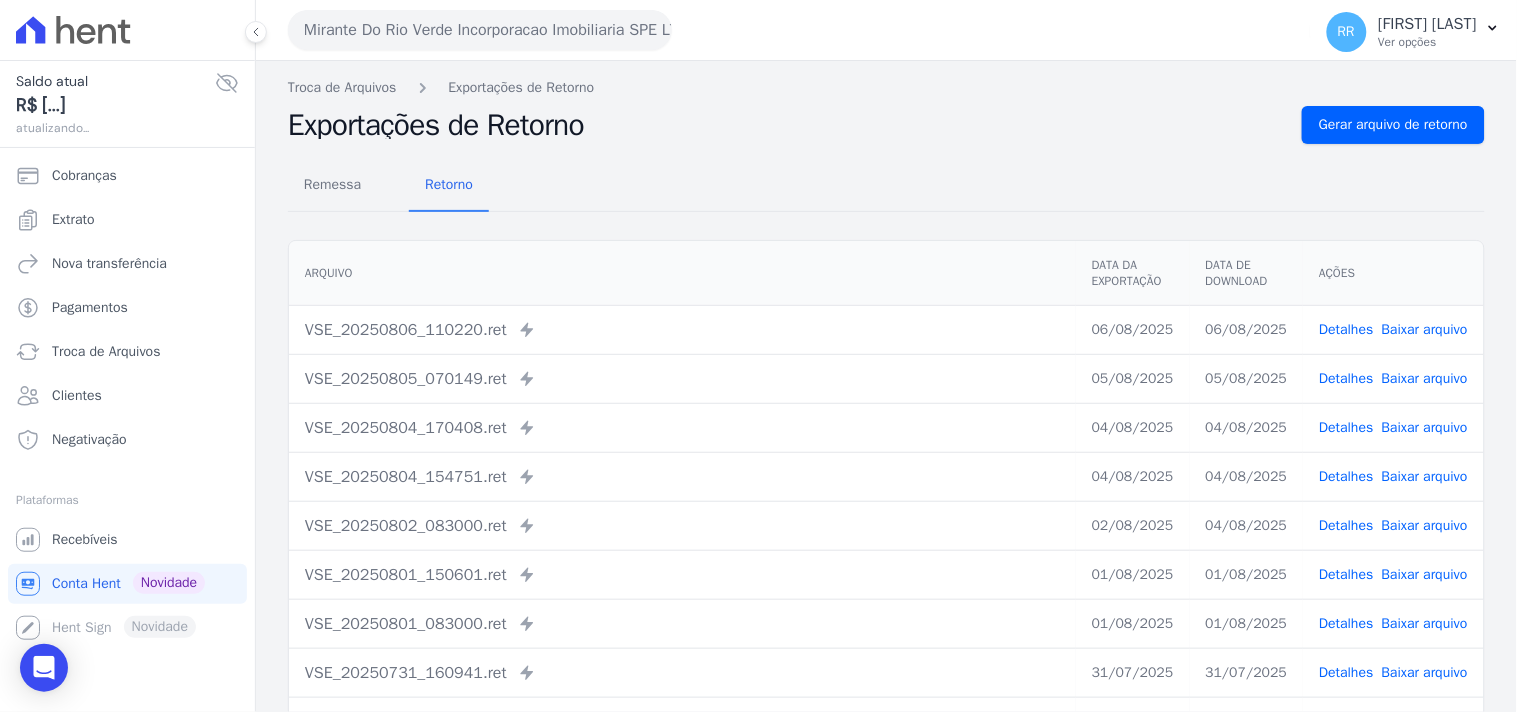 click on "Remessa
Retorno
Arquivo
Data da Exportação
Data de Download
Ações
VSE_[DATE]_[TIME].ret
Enviado para Nexxera em: [DATE], [TIME]
[DATE]
[DATE]
Detalhes" at bounding box center [886, 505] 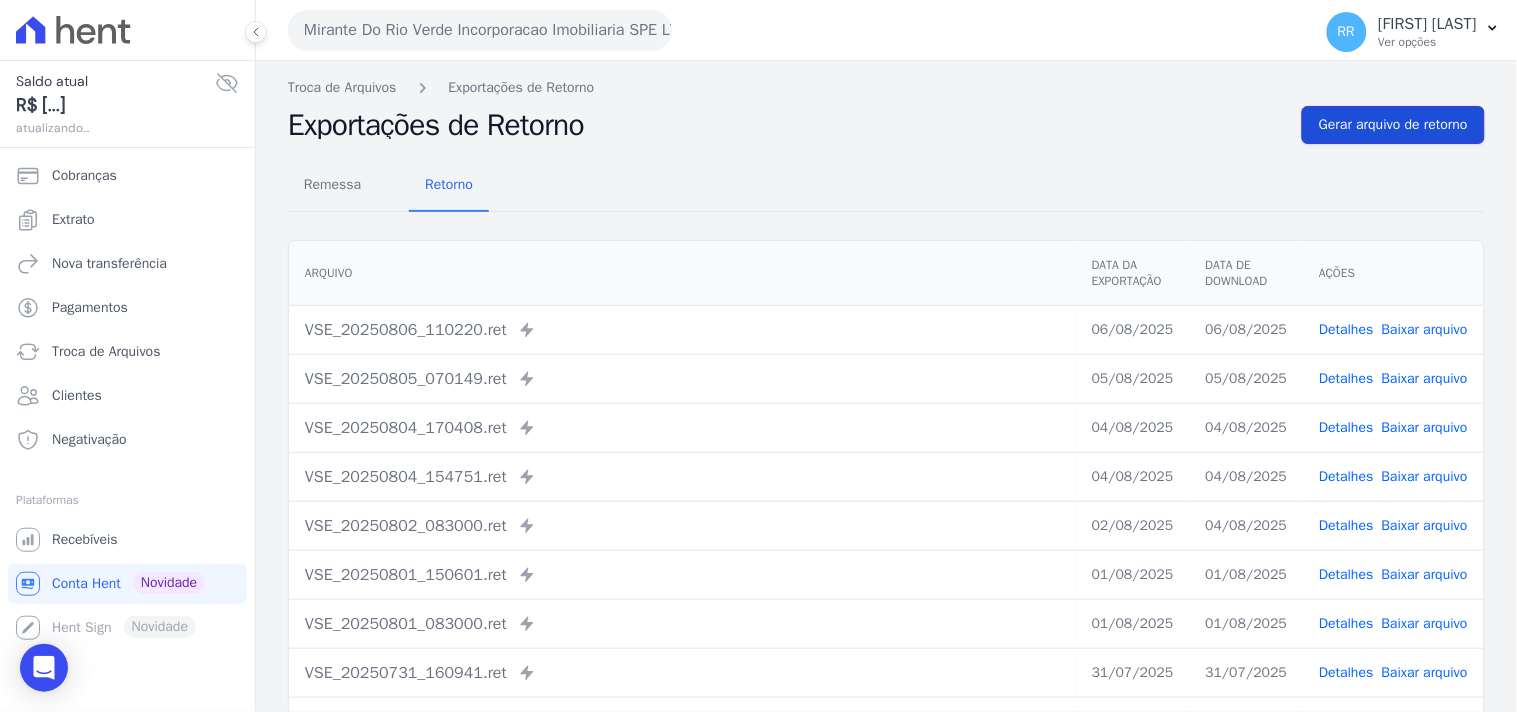 click on "Gerar arquivo de retorno" at bounding box center (1393, 125) 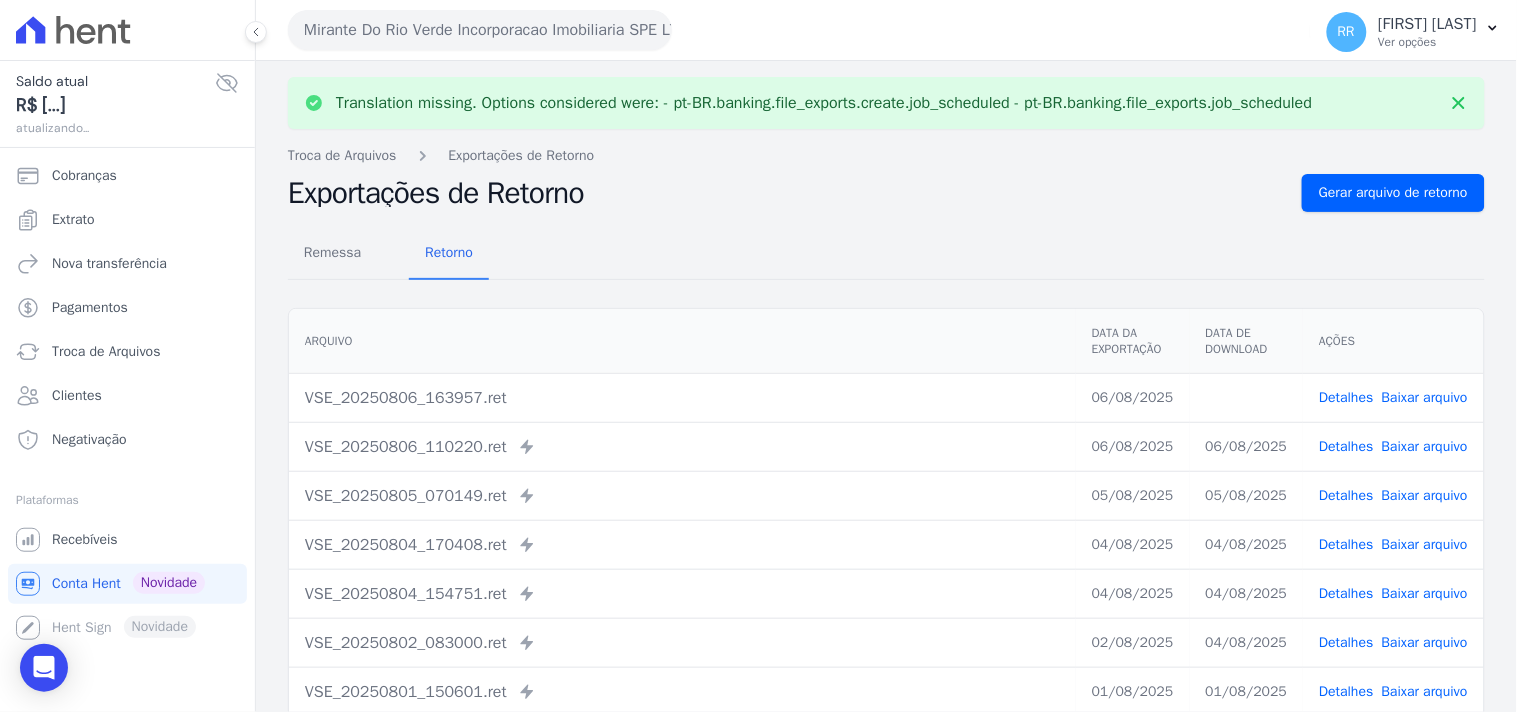 click on "Baixar arquivo" at bounding box center (1425, 397) 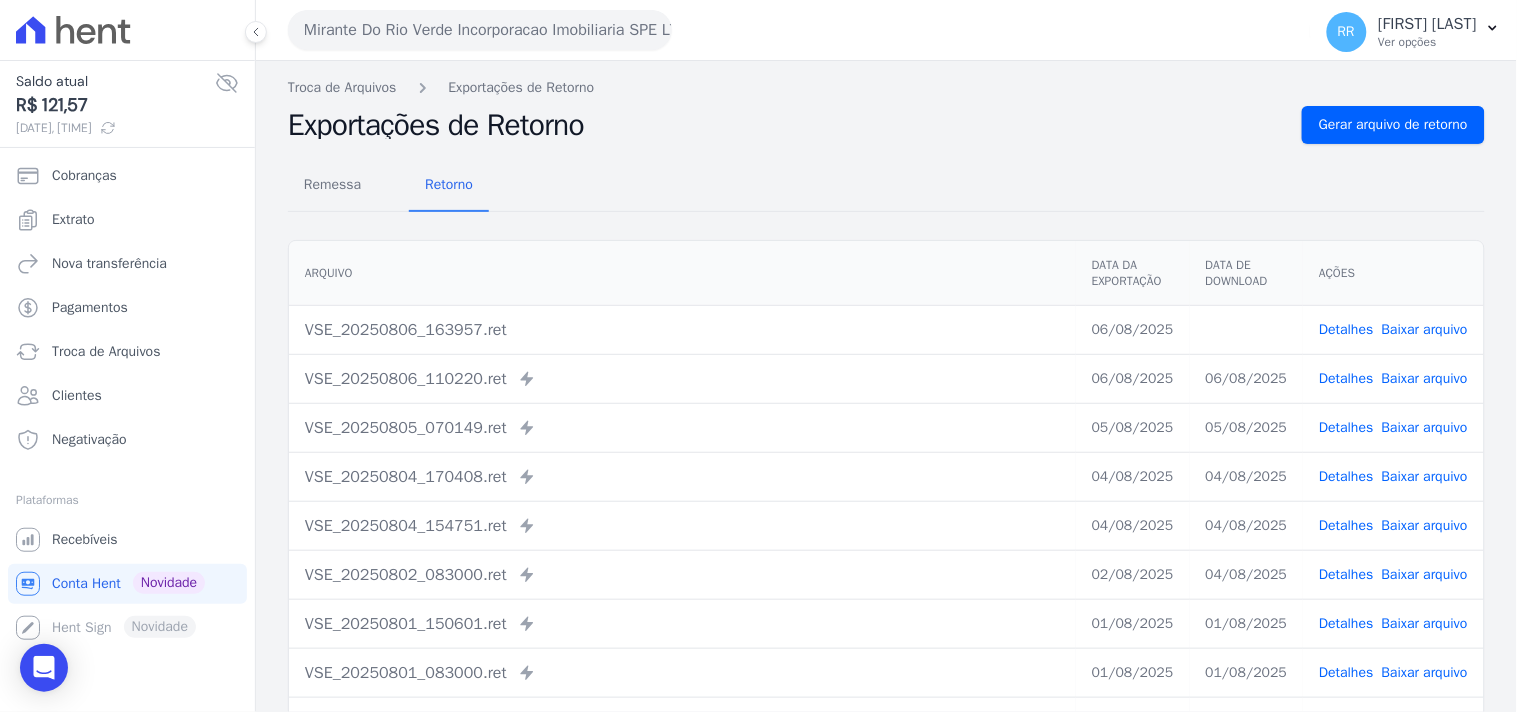 click on "Remessa
Retorno" at bounding box center (886, 186) 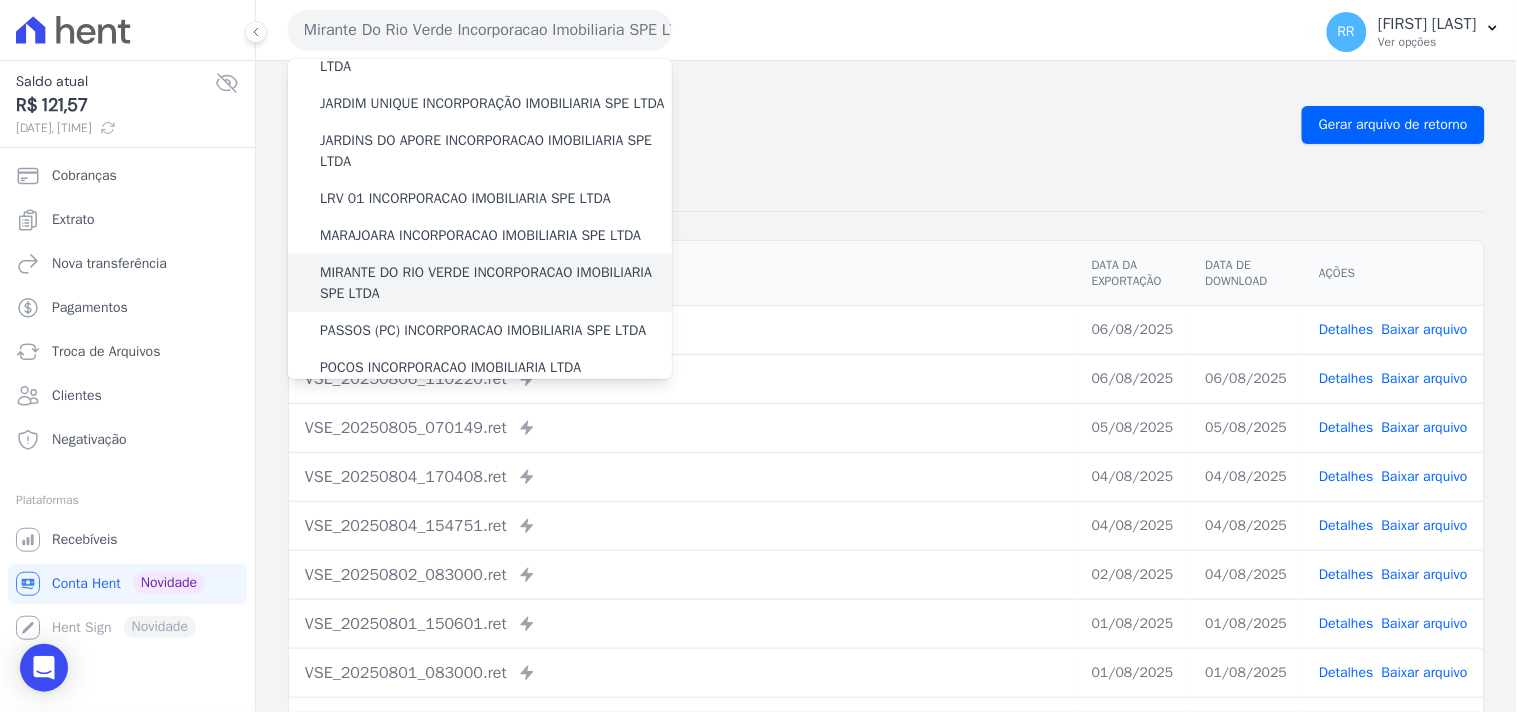 scroll, scrollTop: 481, scrollLeft: 0, axis: vertical 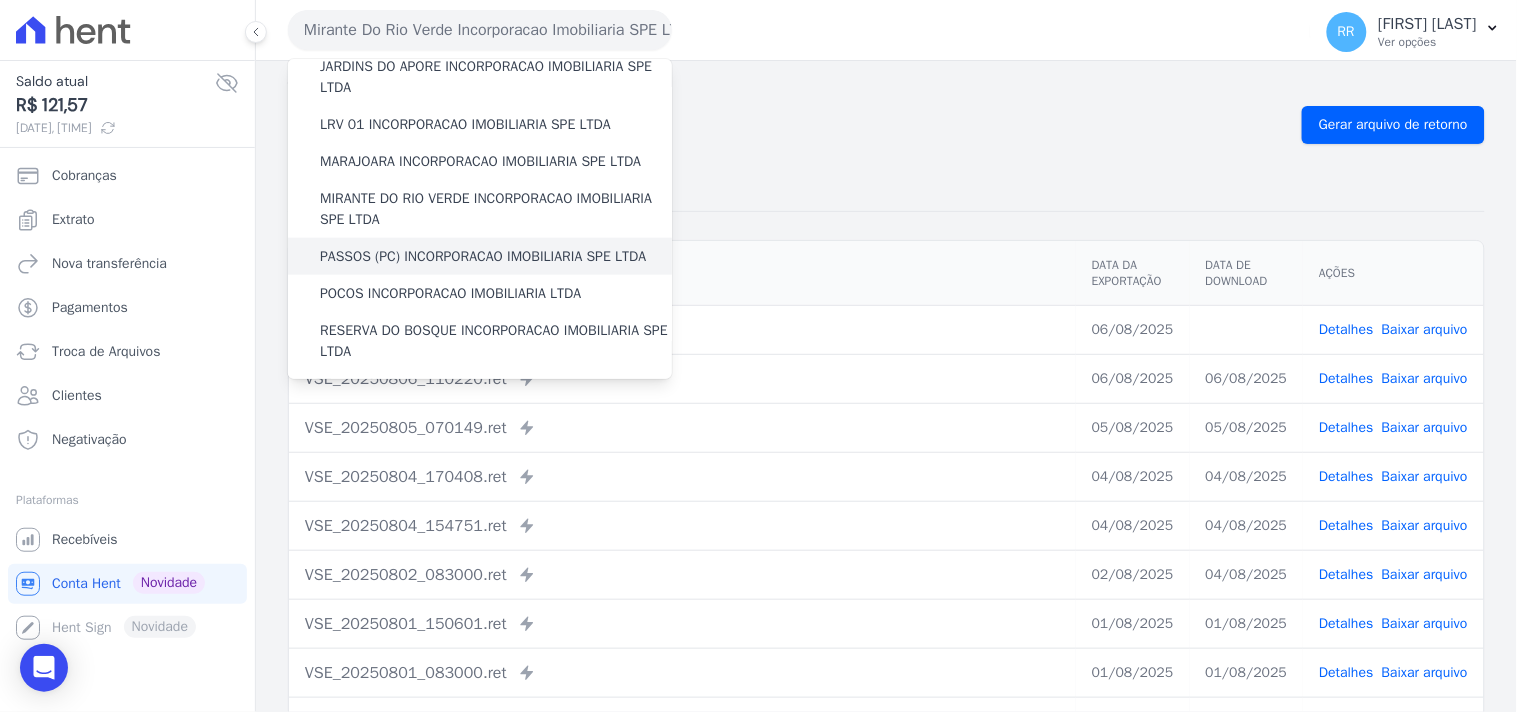 click on "PASSOS (PC) INCORPORACAO IMOBILIARIA SPE LTDA" at bounding box center (483, 256) 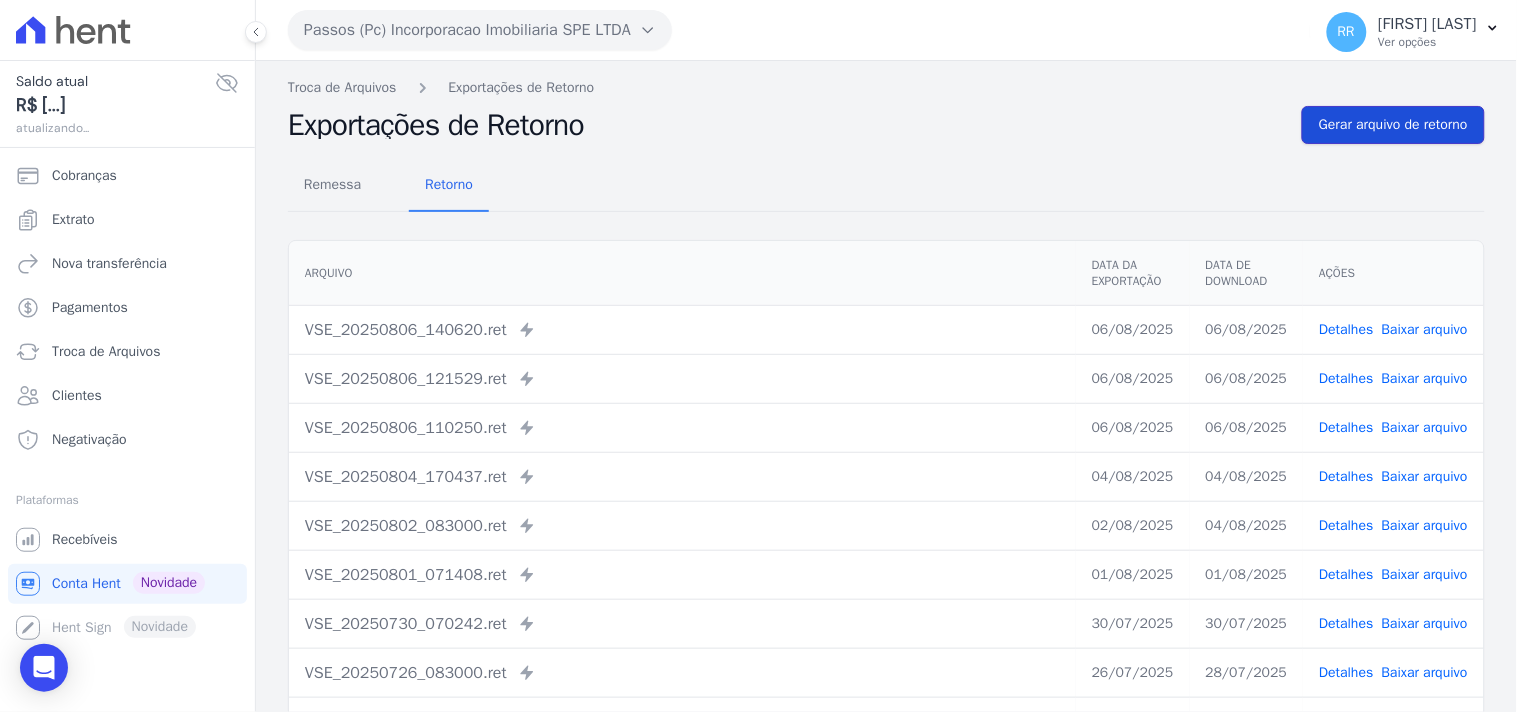 click on "Gerar arquivo de retorno" at bounding box center (1393, 125) 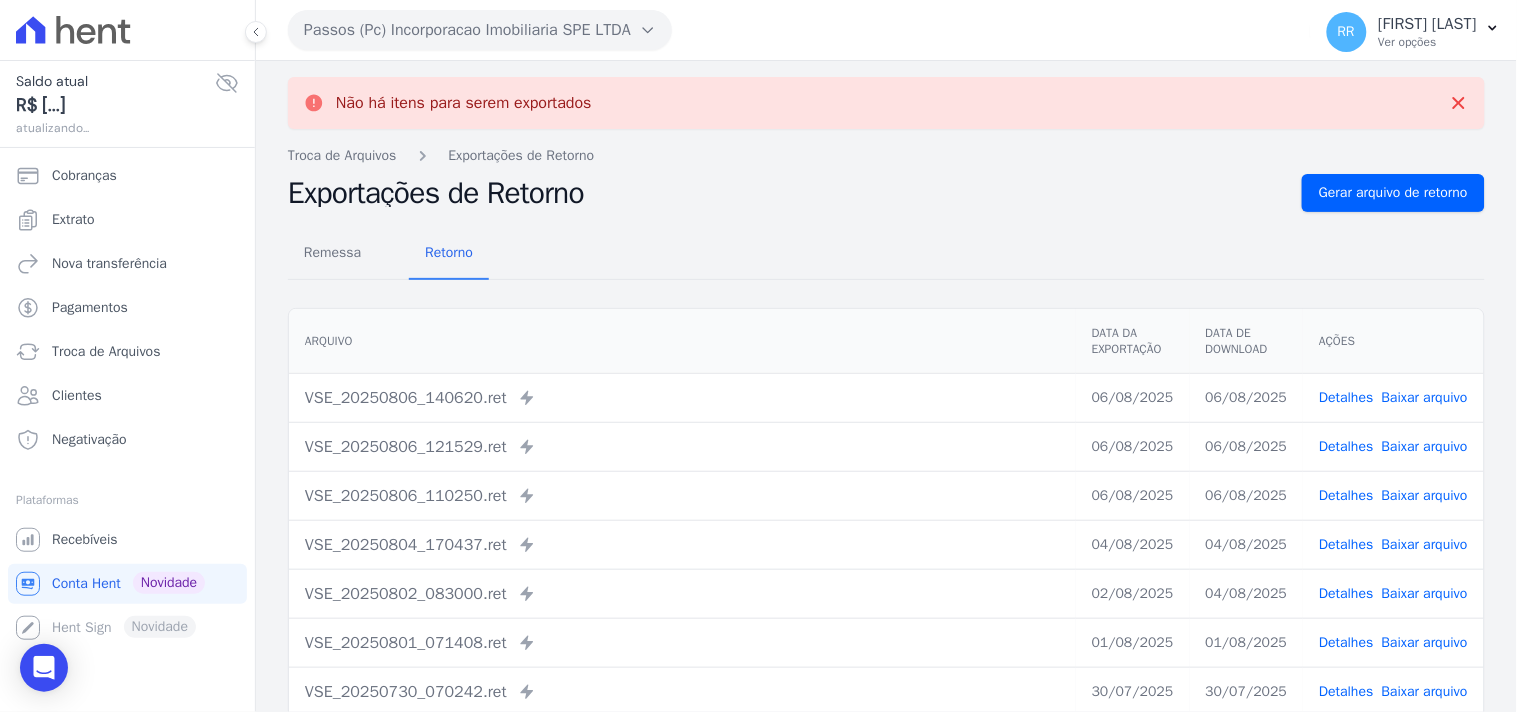 click on "Passos (Pc) Incorporacao Imobiliaria SPE LTDA" at bounding box center [480, 30] 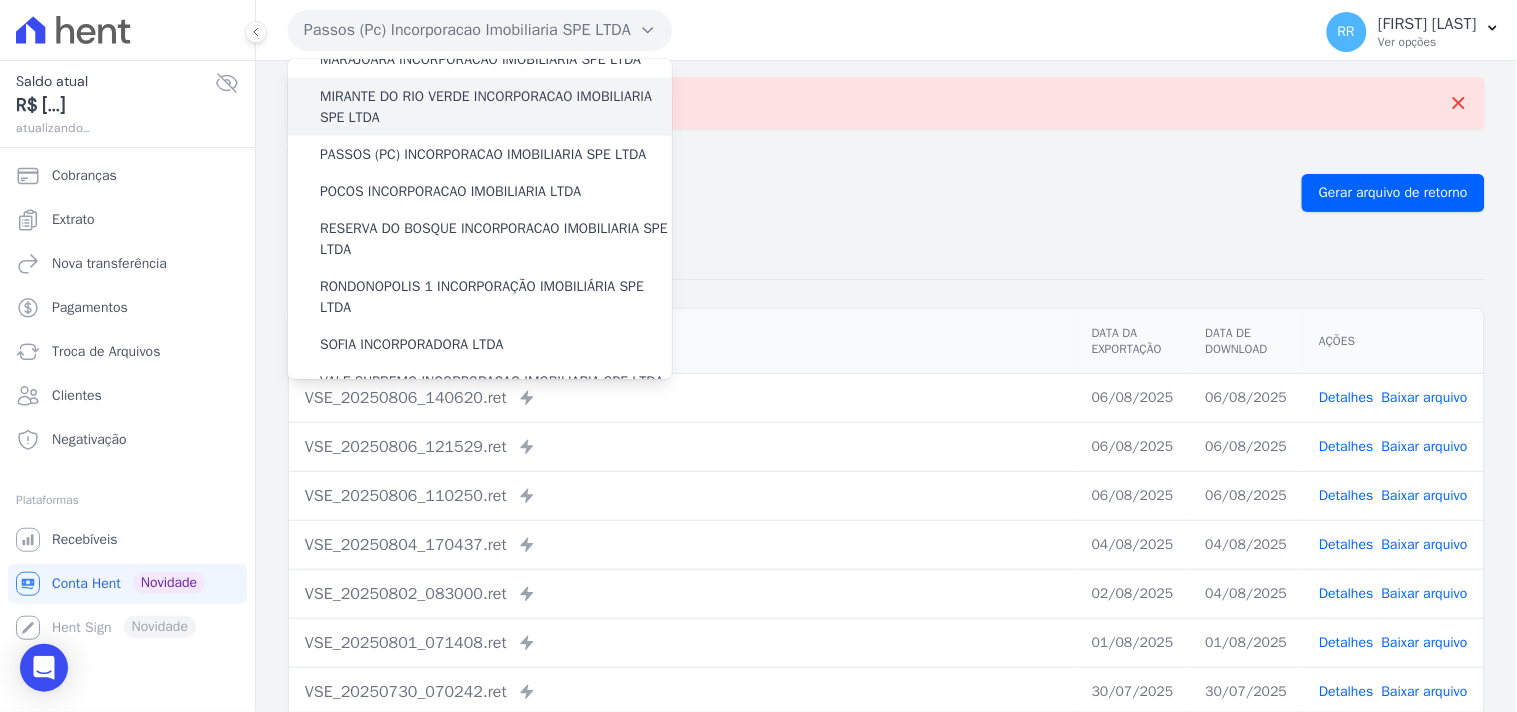 scroll, scrollTop: 592, scrollLeft: 0, axis: vertical 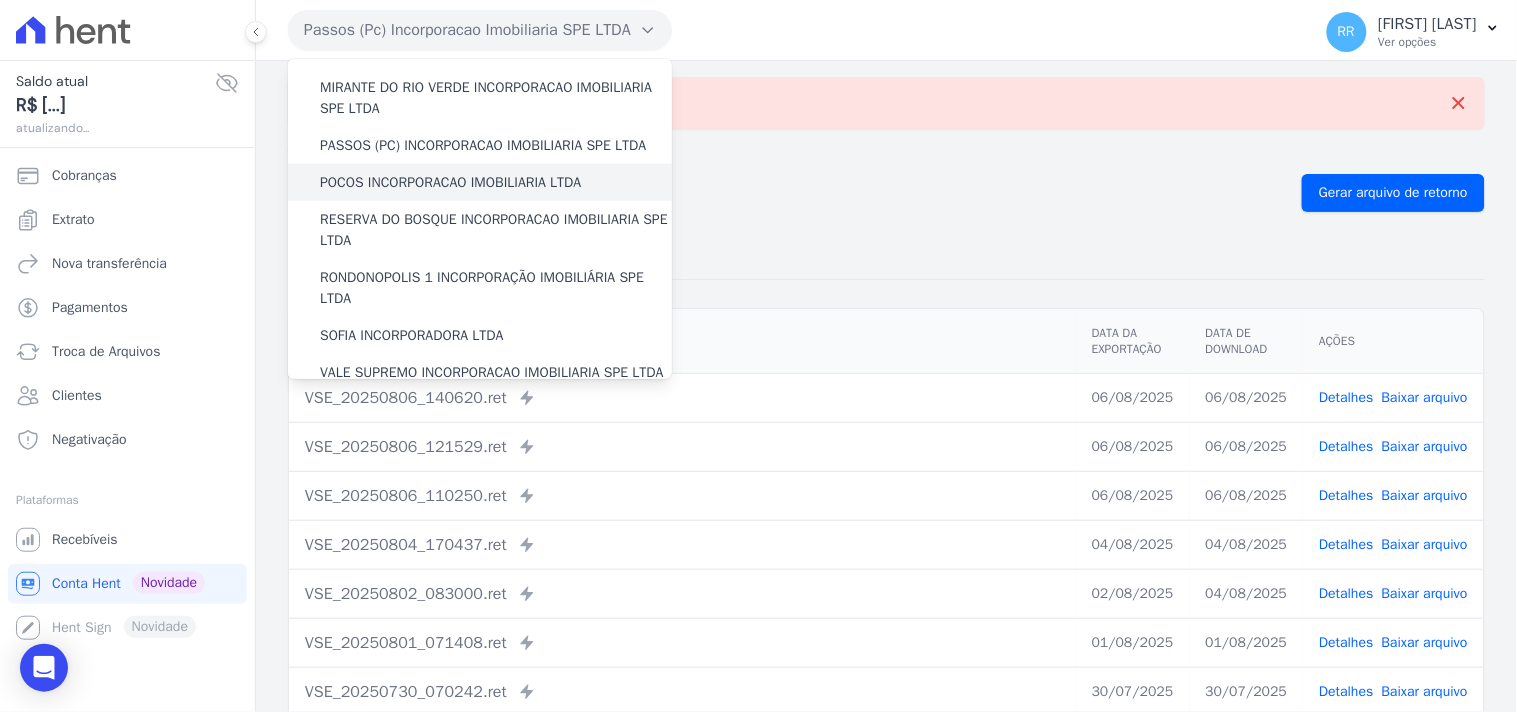 click on "POCOS INCORPORACAO IMOBILIARIA LTDA" at bounding box center [450, 182] 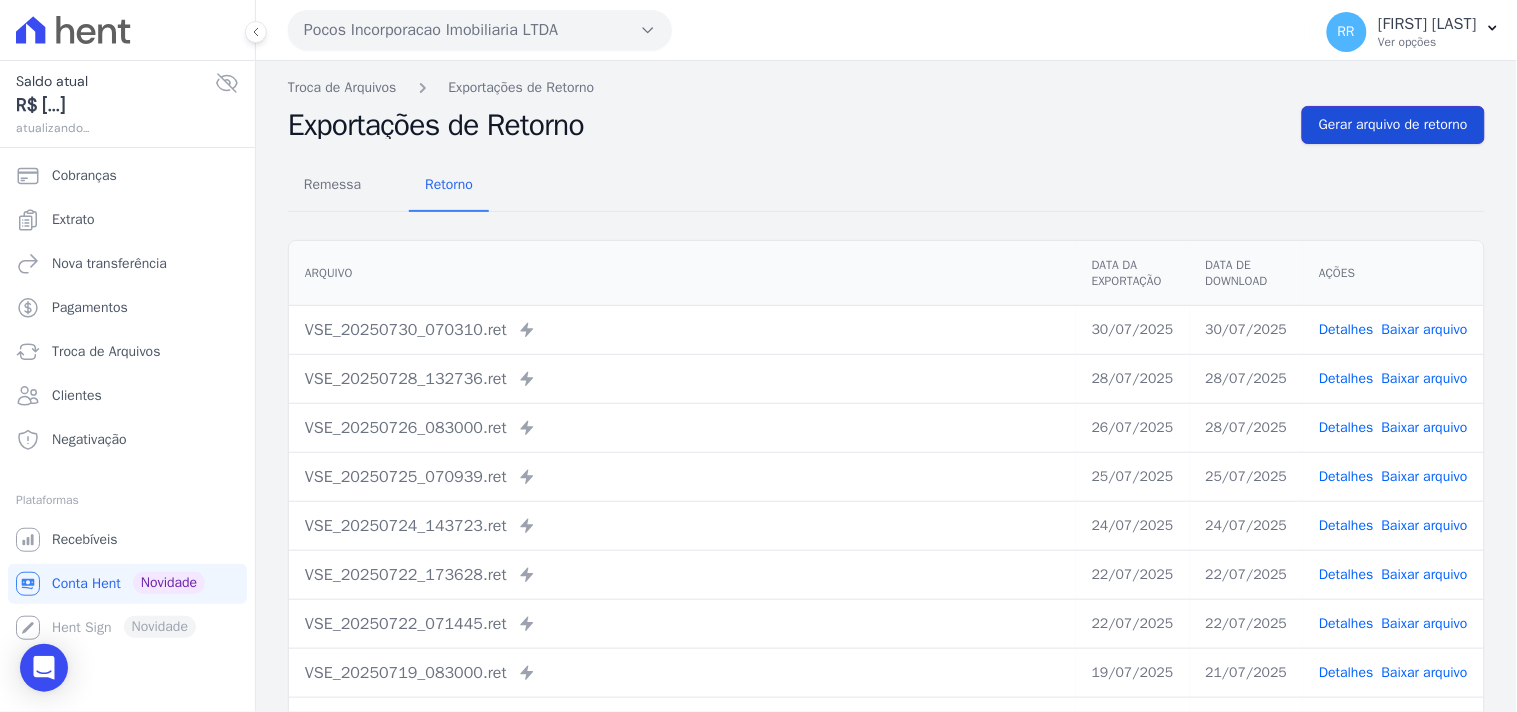 click on "Gerar arquivo de retorno" at bounding box center [1393, 125] 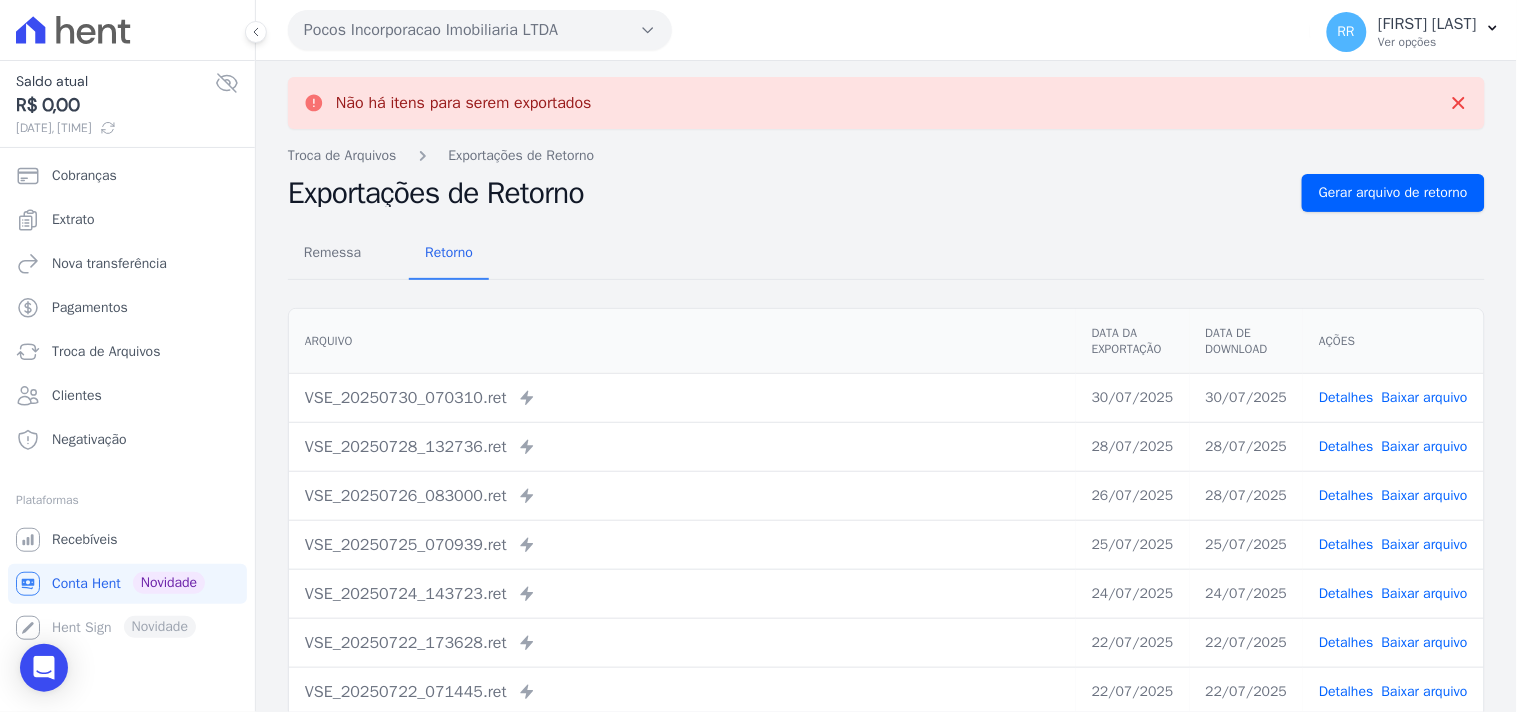 click on "Pocos Incorporacao Imobiliaria LTDA" at bounding box center (480, 30) 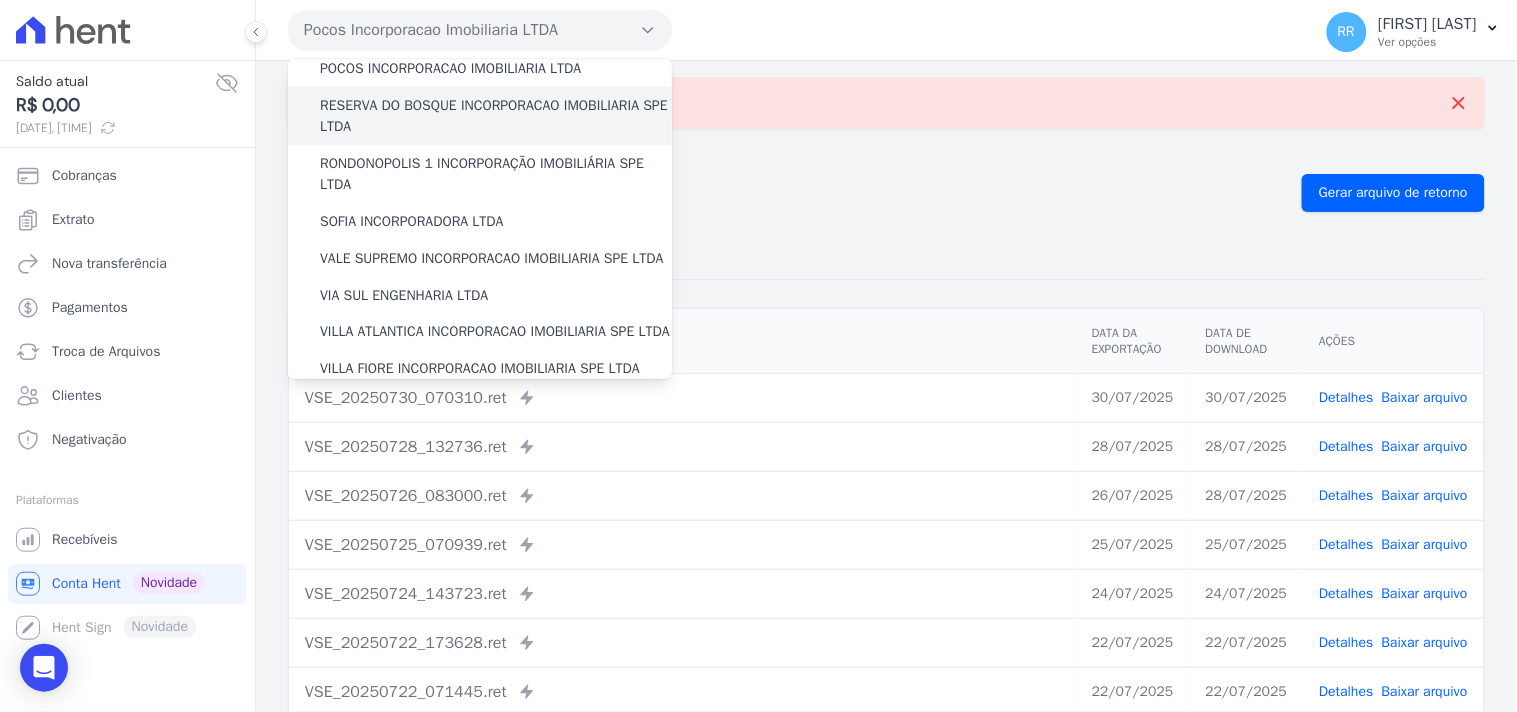 scroll, scrollTop: 703, scrollLeft: 0, axis: vertical 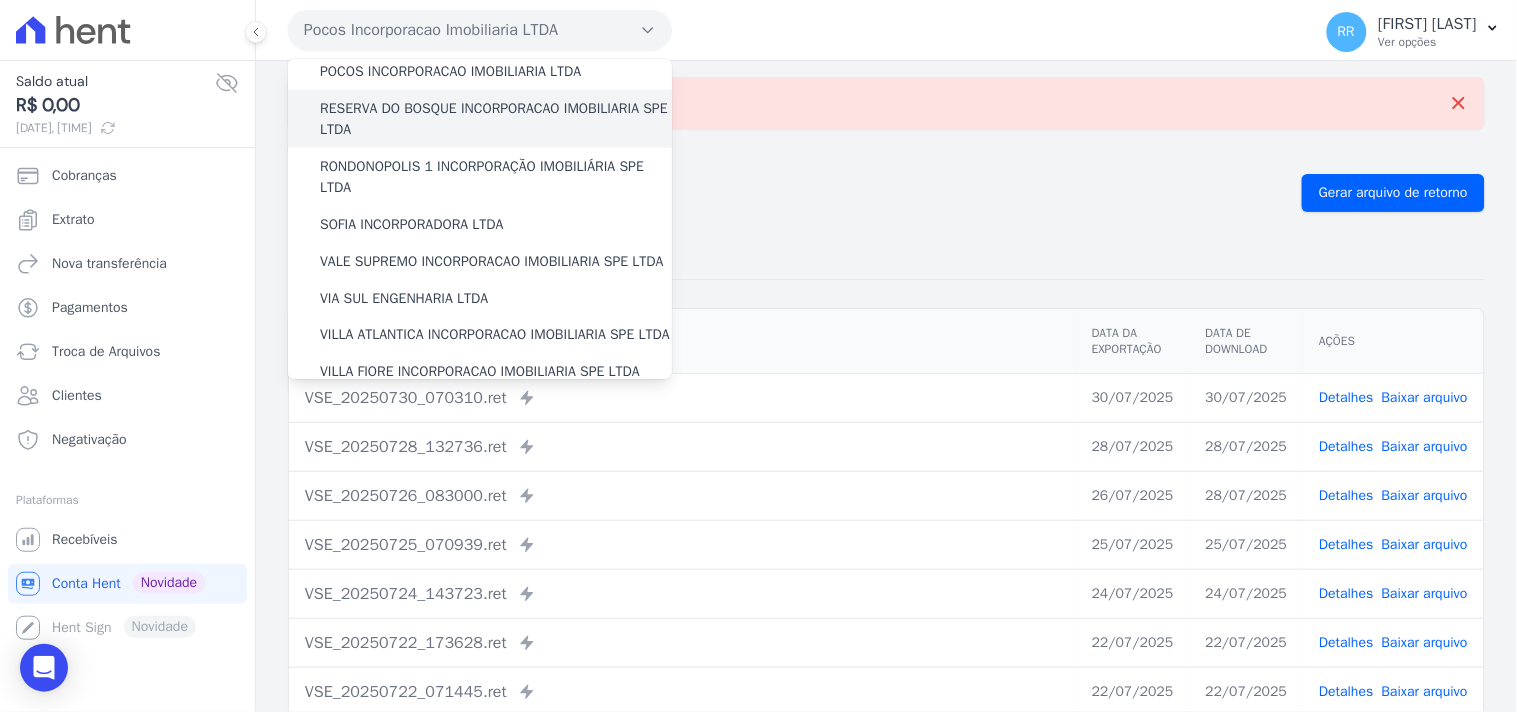 click on "RESERVA DO BOSQUE INCORPORACAO IMOBILIARIA SPE LTDA" at bounding box center [496, 119] 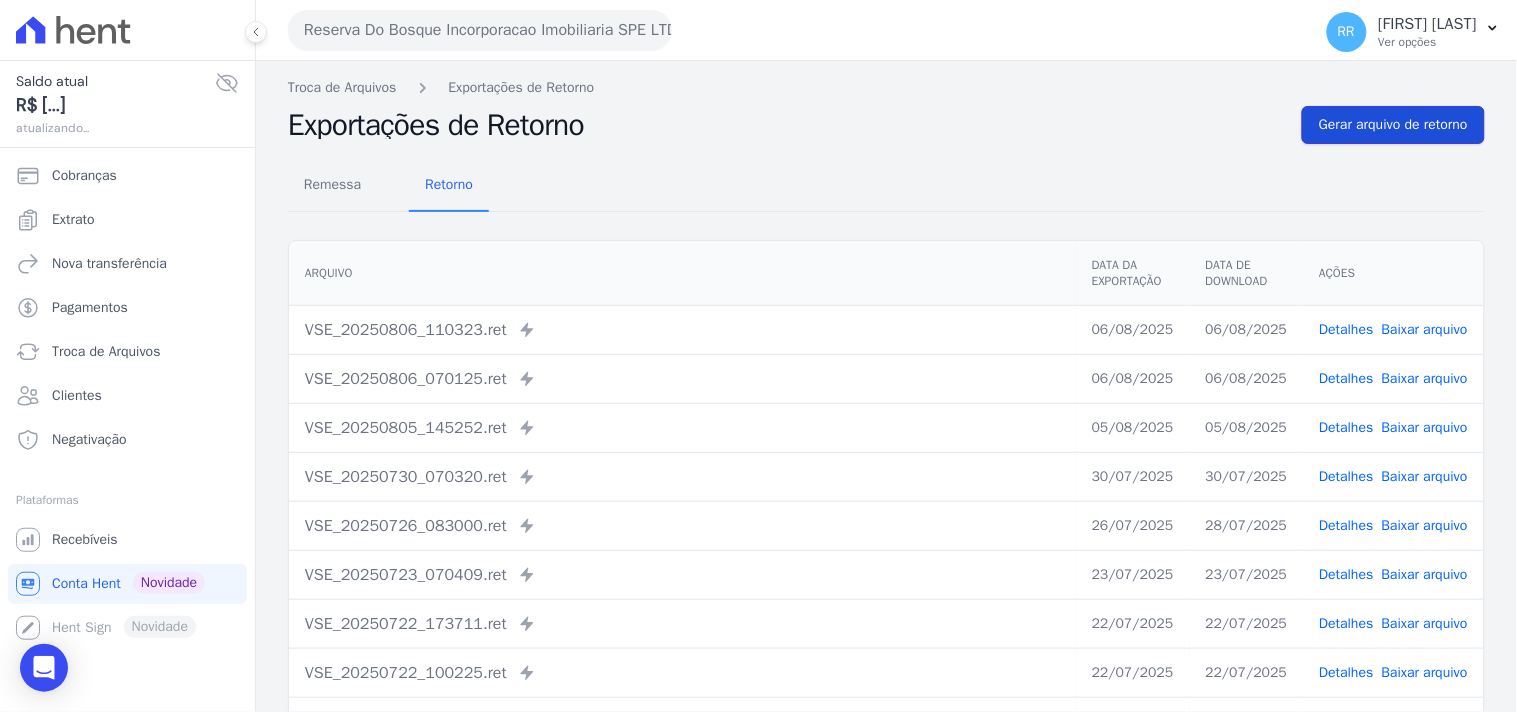 click on "Gerar arquivo de retorno" at bounding box center [1393, 125] 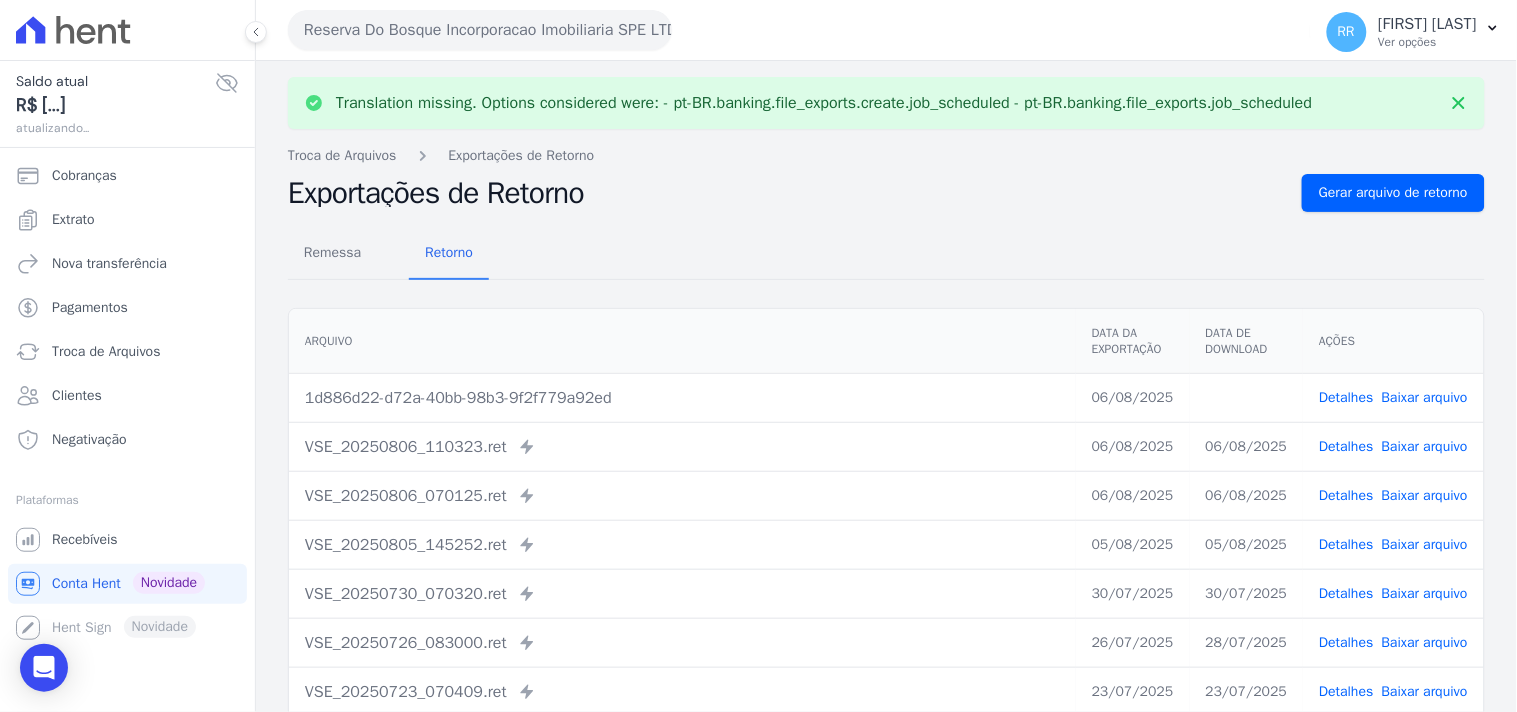 click on "Baixar arquivo" at bounding box center (1425, 397) 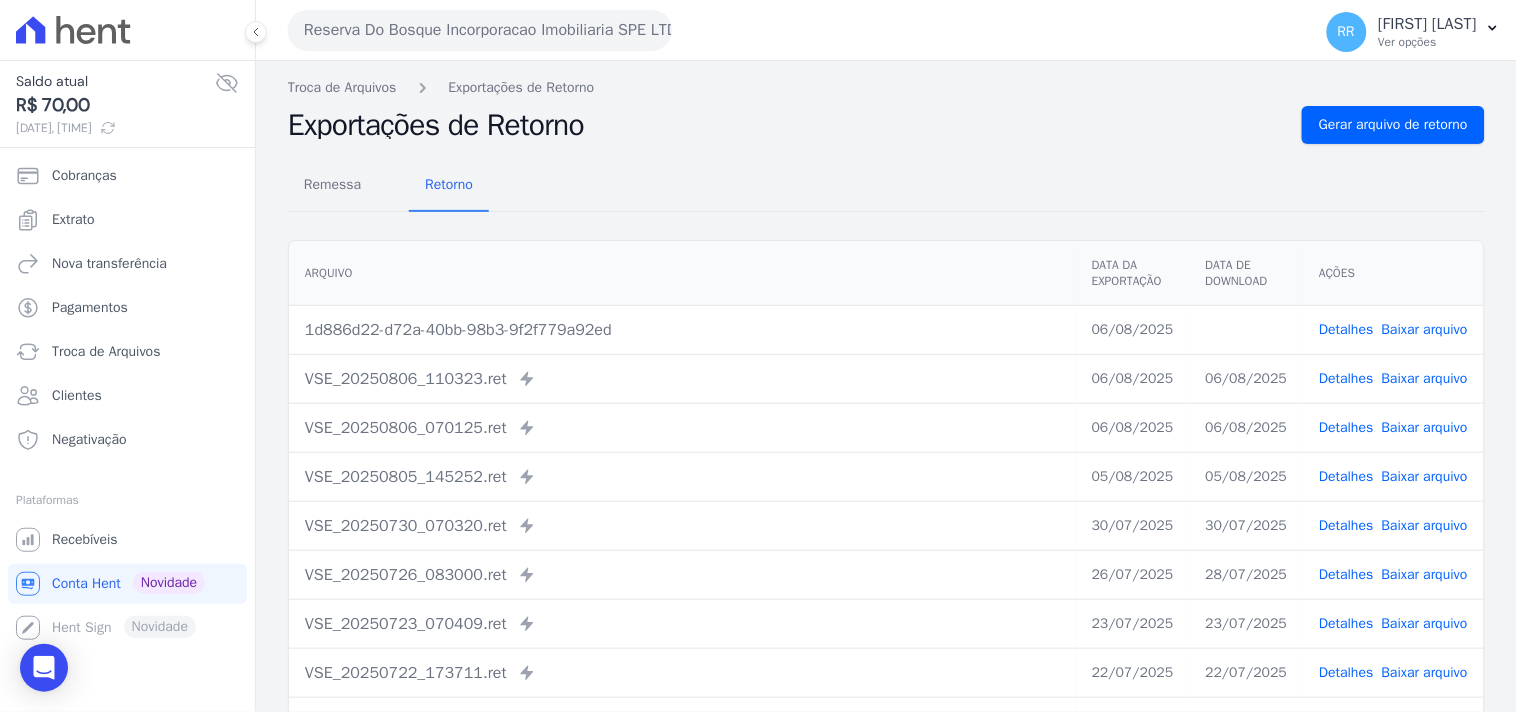 drag, startPoint x: 672, startPoint y: 103, endPoint x: 650, endPoint y: 96, distance: 23.086792 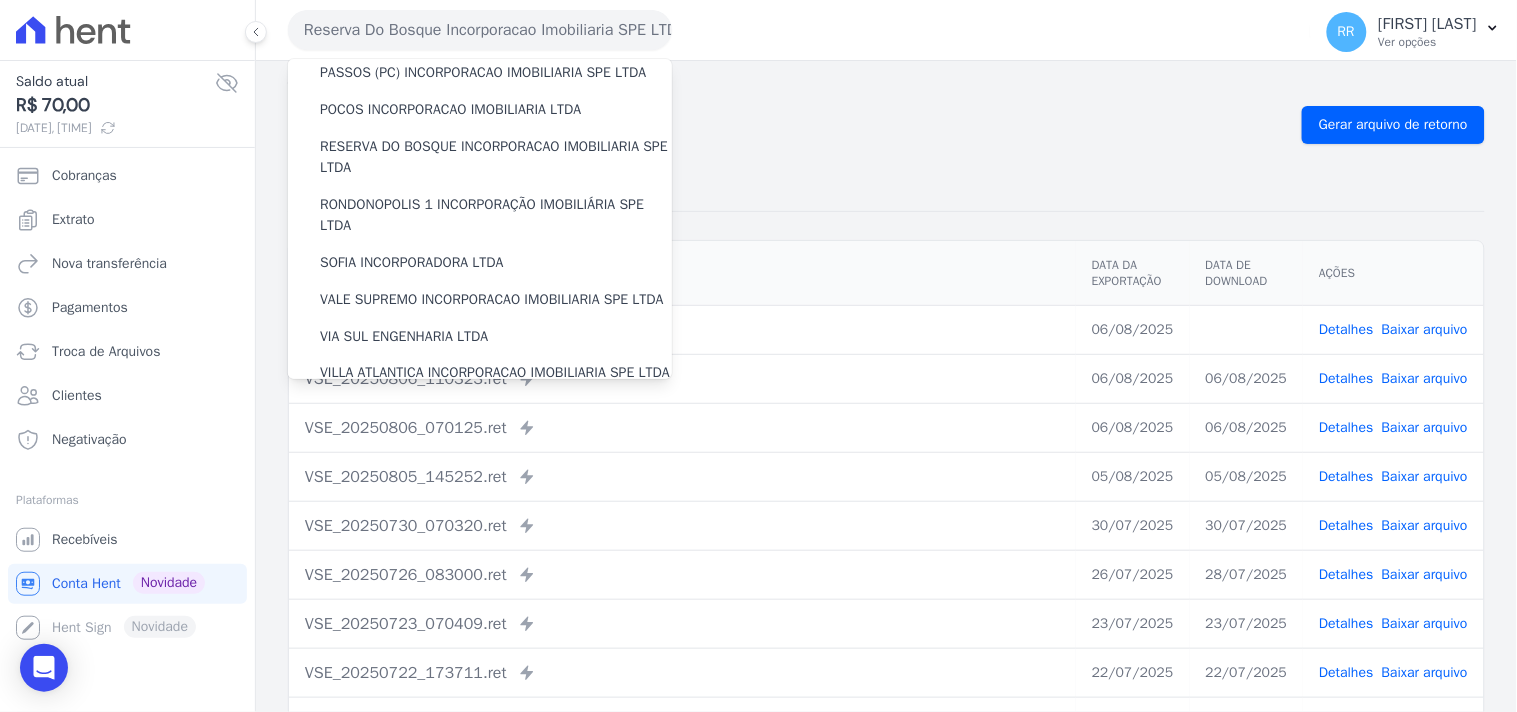 scroll, scrollTop: 666, scrollLeft: 0, axis: vertical 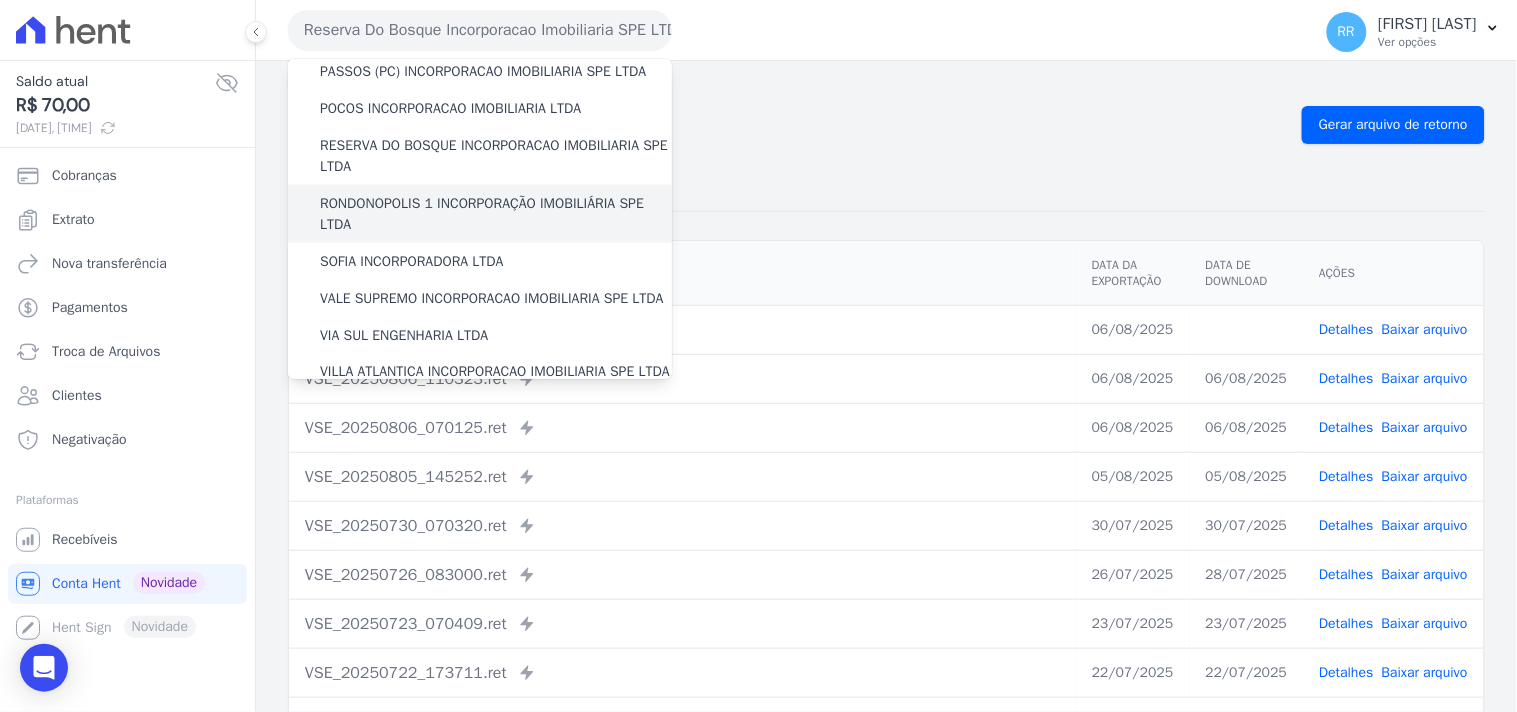 click on "RONDONOPOLIS 1 INCORPORAÇÃO IMOBILIÁRIA SPE LTDA" at bounding box center (496, 214) 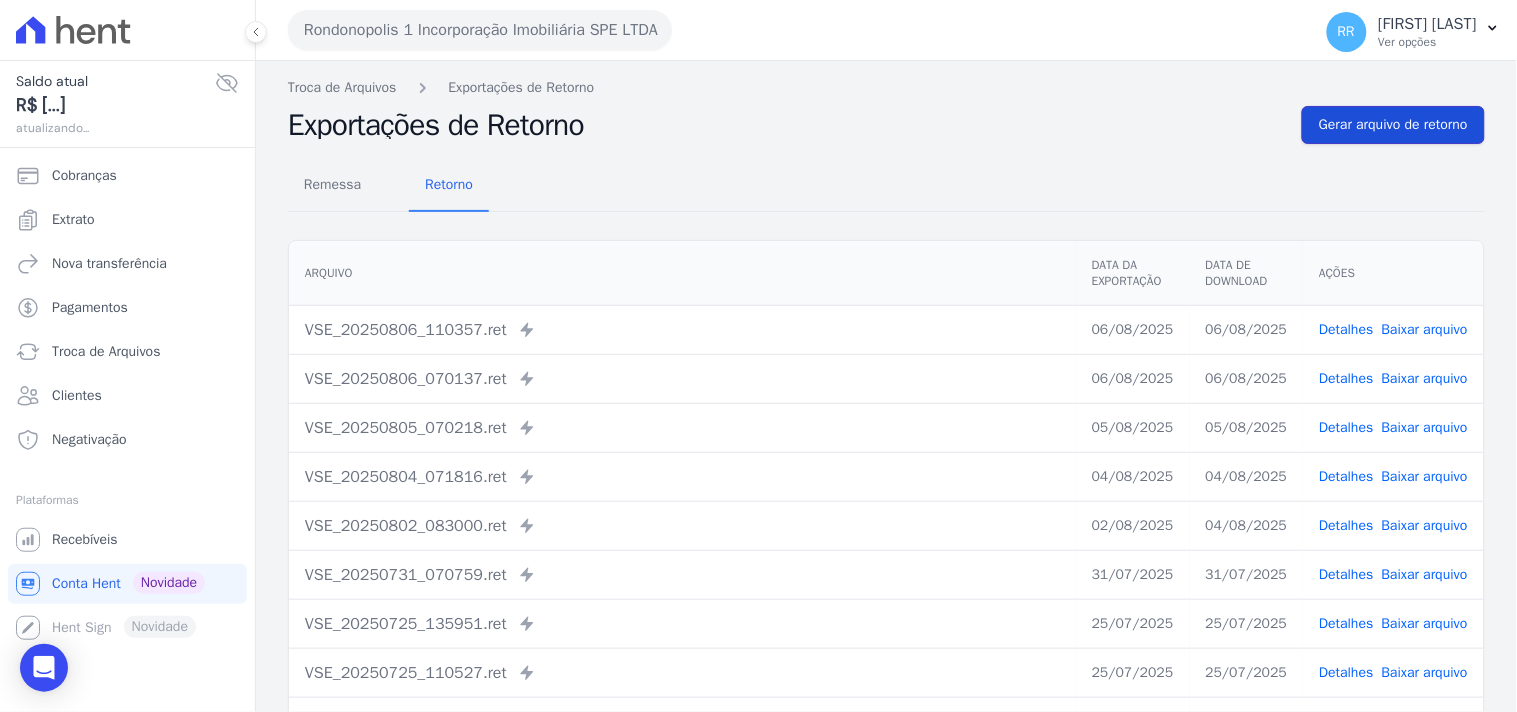 click on "Gerar arquivo de retorno" at bounding box center [1393, 125] 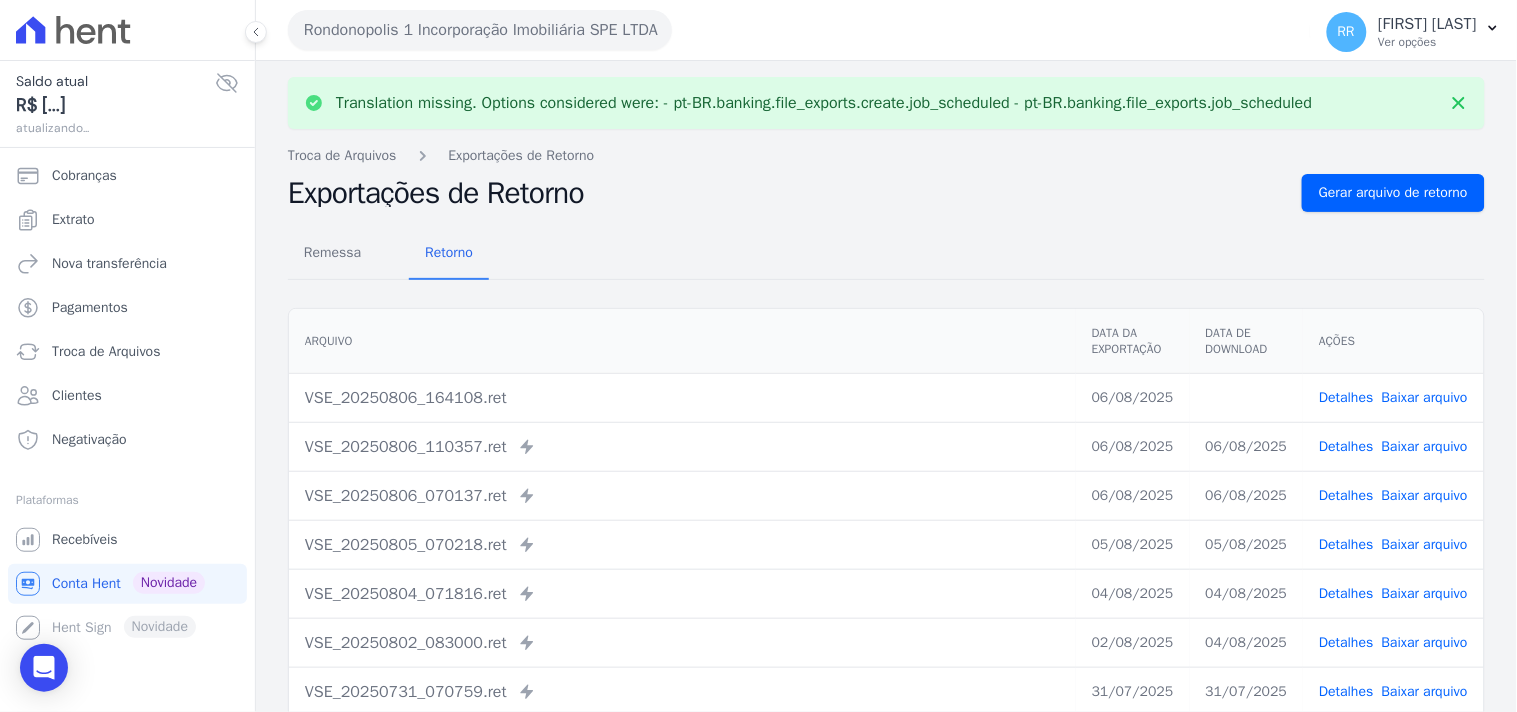 click on "Baixar arquivo" at bounding box center [1425, 397] 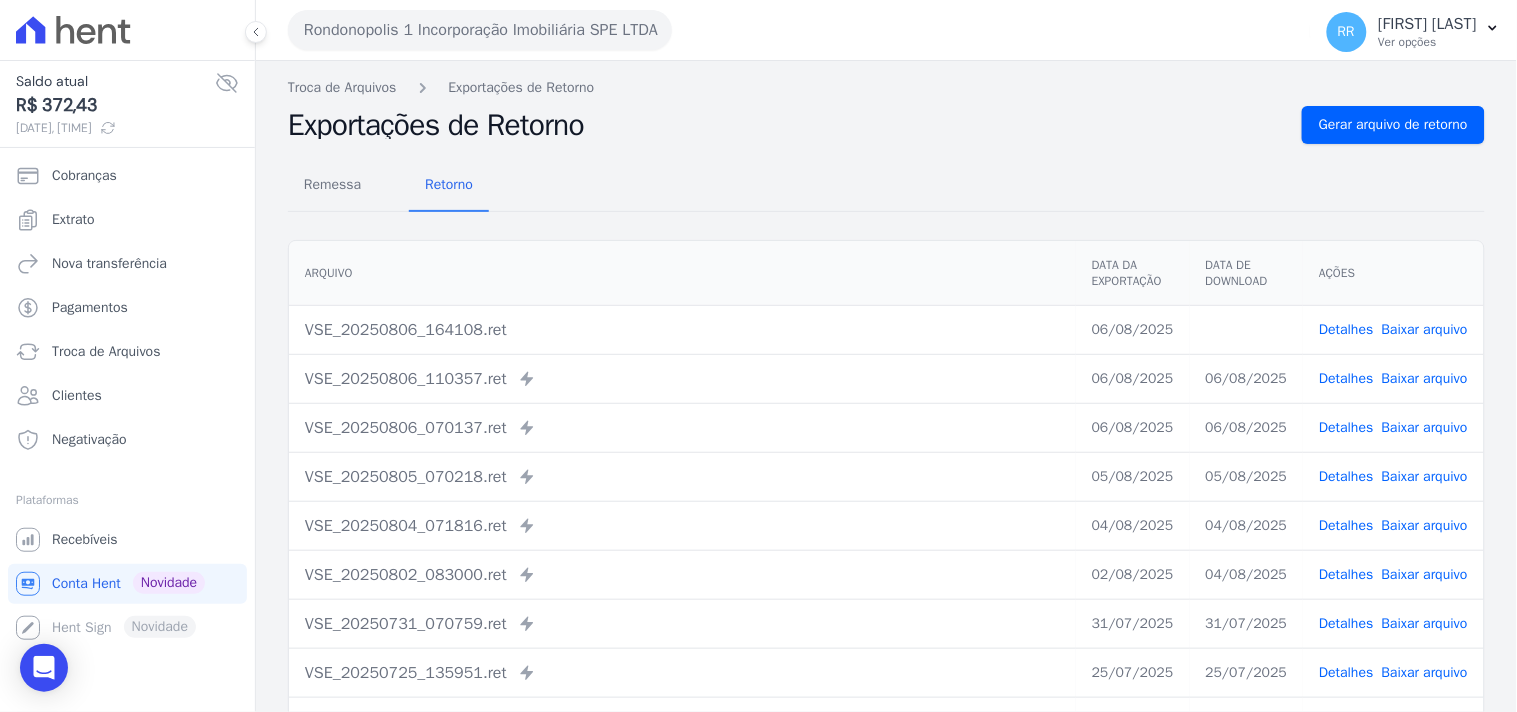 drag, startPoint x: 764, startPoint y: 188, endPoint x: 513, endPoint y: 30, distance: 296.58893 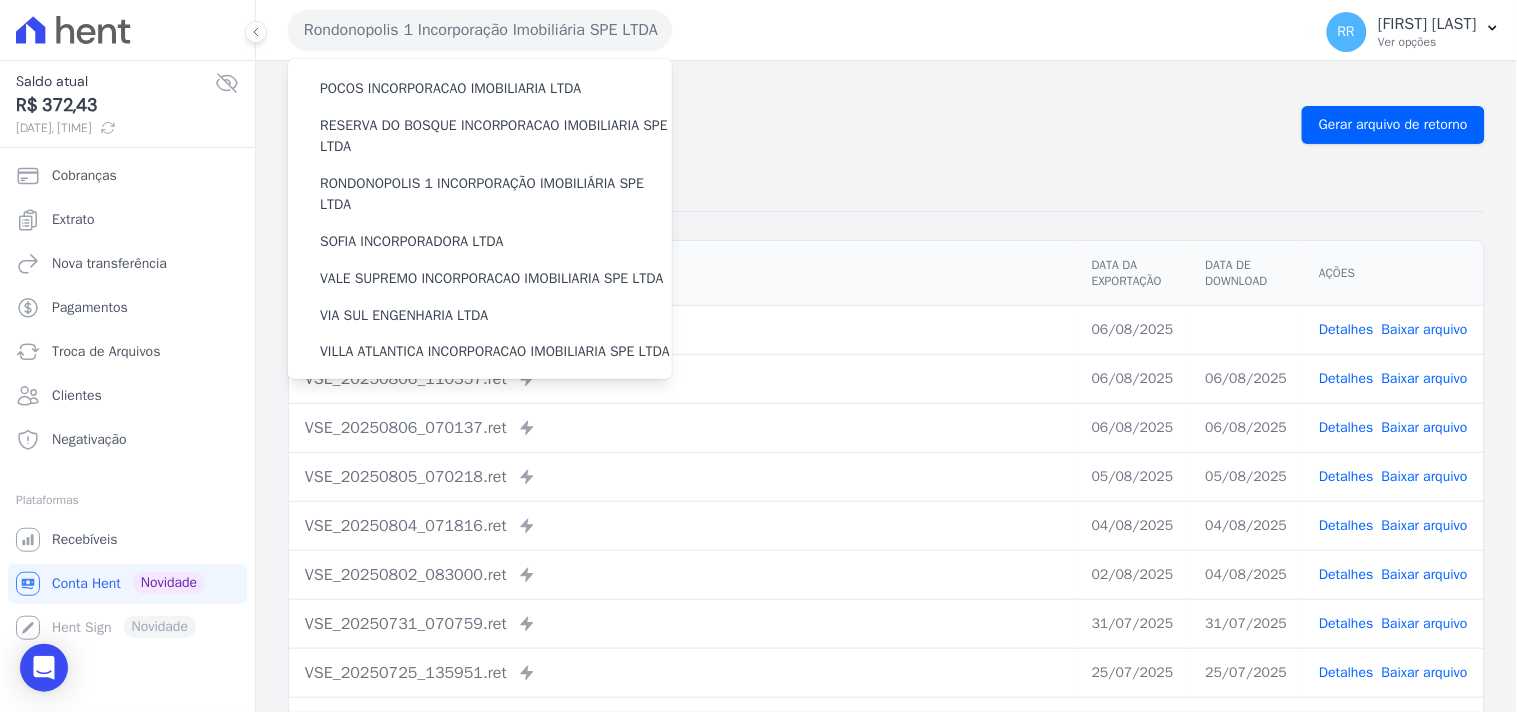 scroll, scrollTop: 741, scrollLeft: 0, axis: vertical 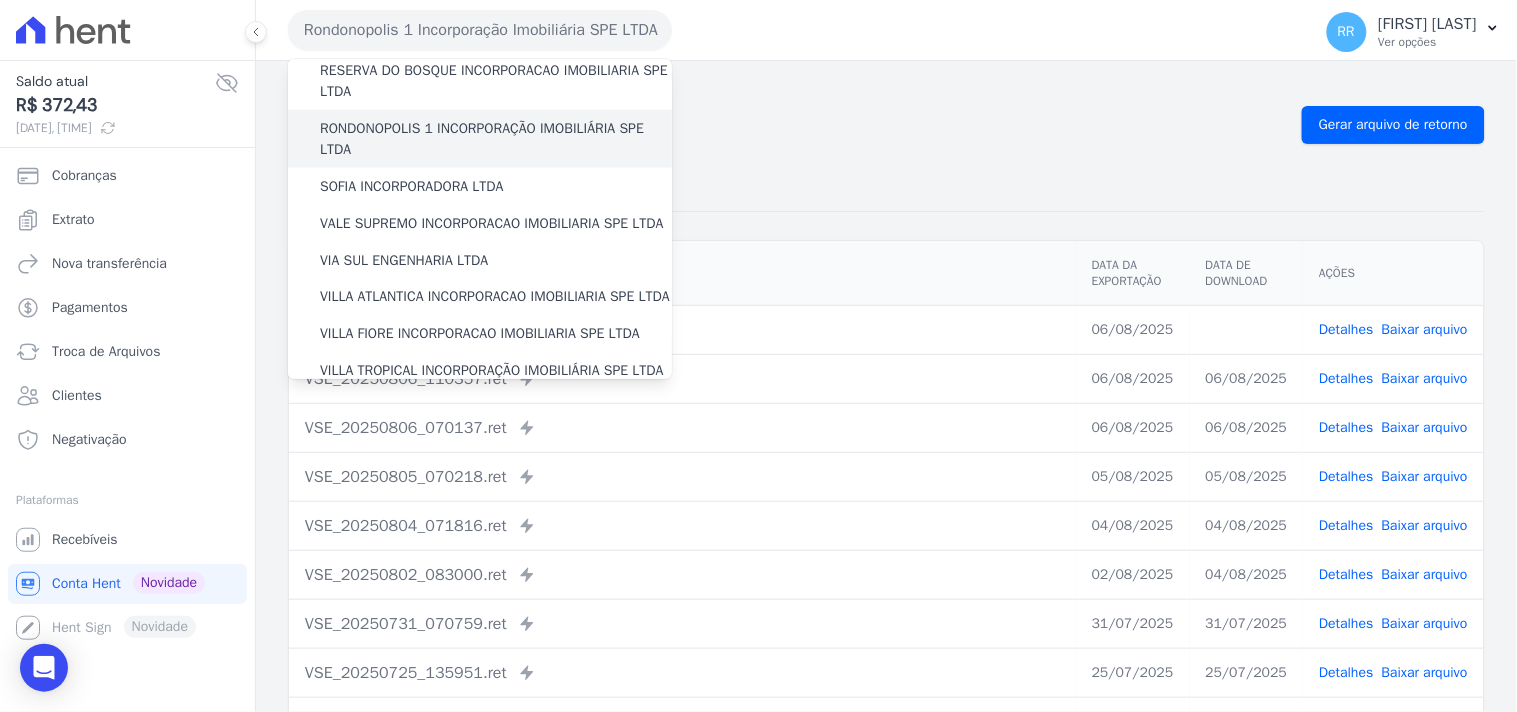 click on "RONDONOPOLIS 1 INCORPORAÇÃO IMOBILIÁRIA SPE LTDA" at bounding box center (496, 139) 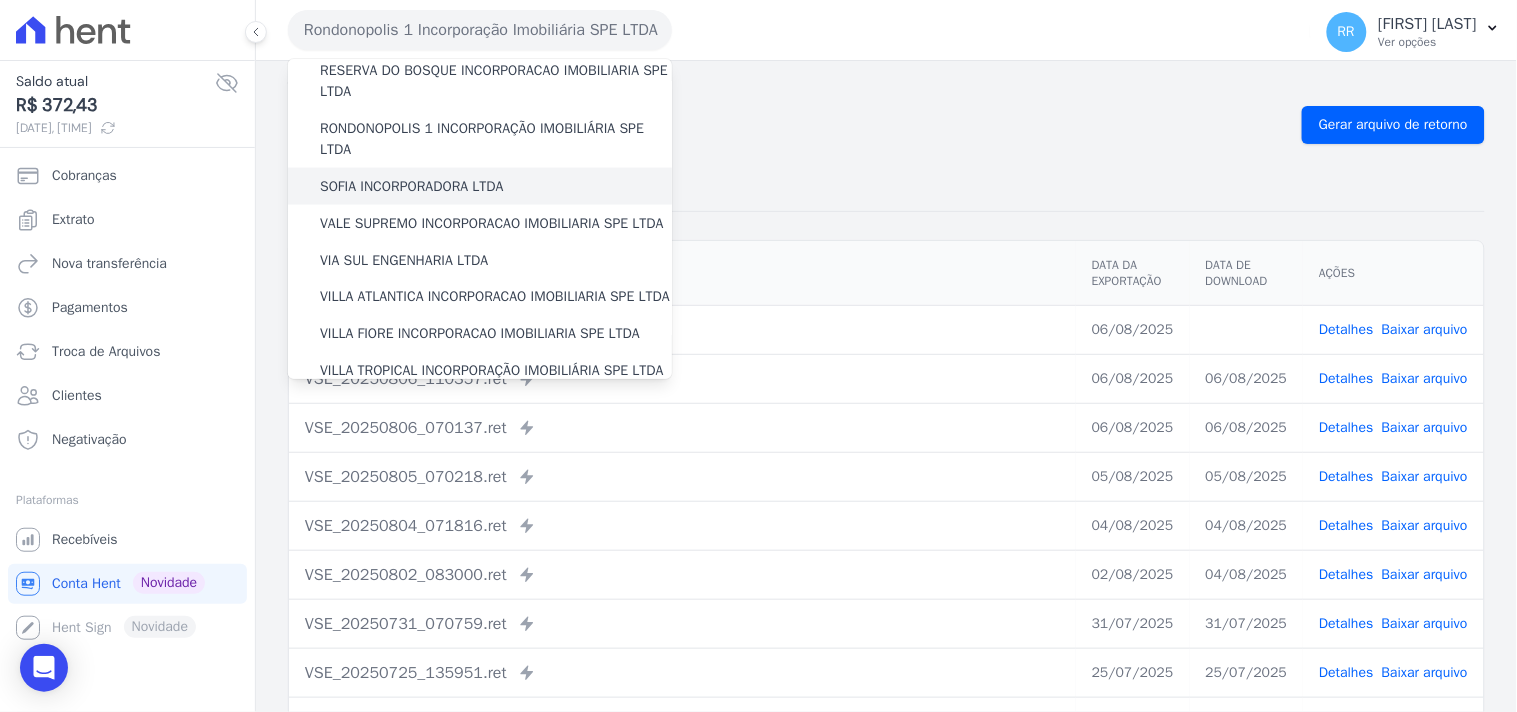 click on "SOFIA INCORPORADORA LTDA" at bounding box center [412, 186] 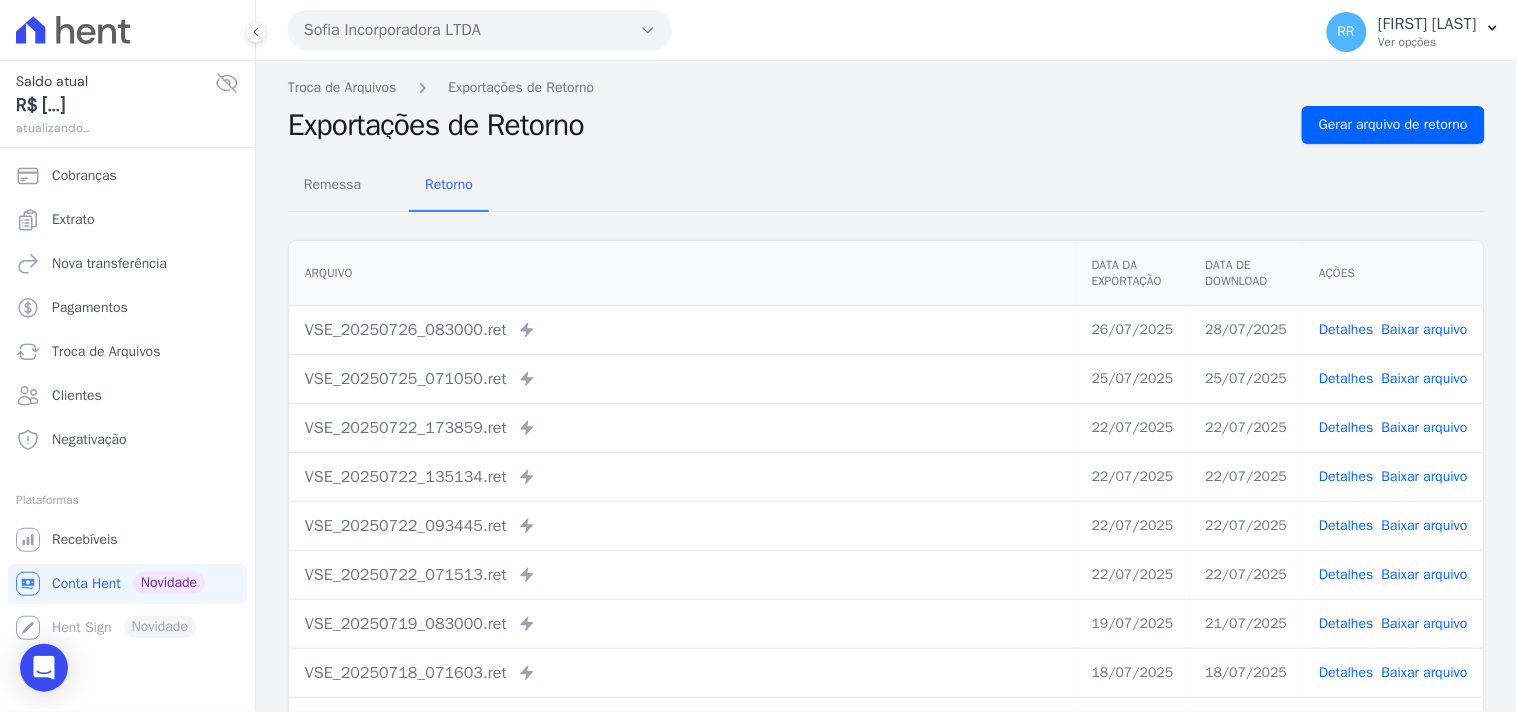 click on "Remessa
Retorno
Arquivo
Data da Exportação
Data de Download
Ações
VSE_[DATE]_[TIME].ret
Enviado para Nexxera em: [DATE], [TIME]
[DATE]
[DATE]
Detalhes" at bounding box center [886, 505] 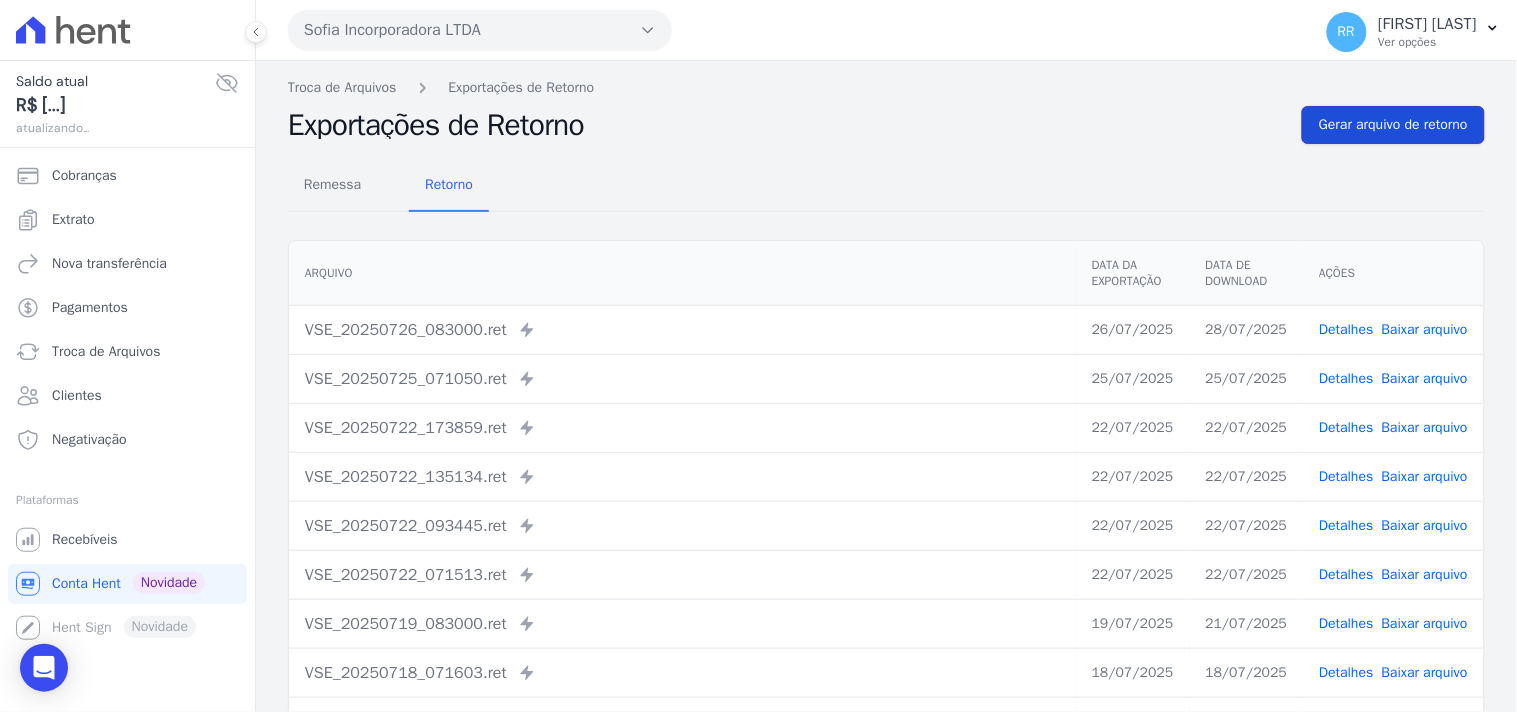 click on "Gerar arquivo de retorno" at bounding box center [1393, 125] 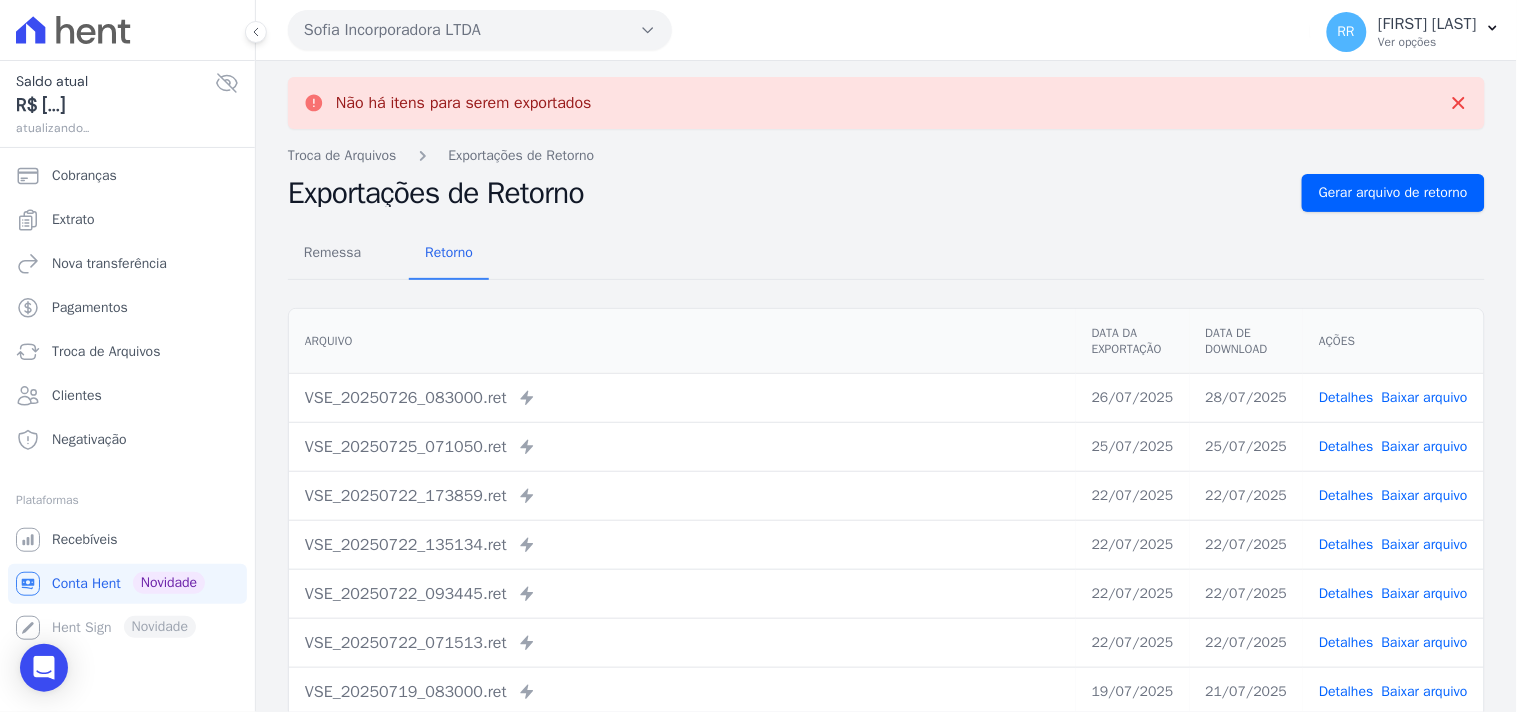 click on "Sofia Incorporadora LTDA" at bounding box center [480, 30] 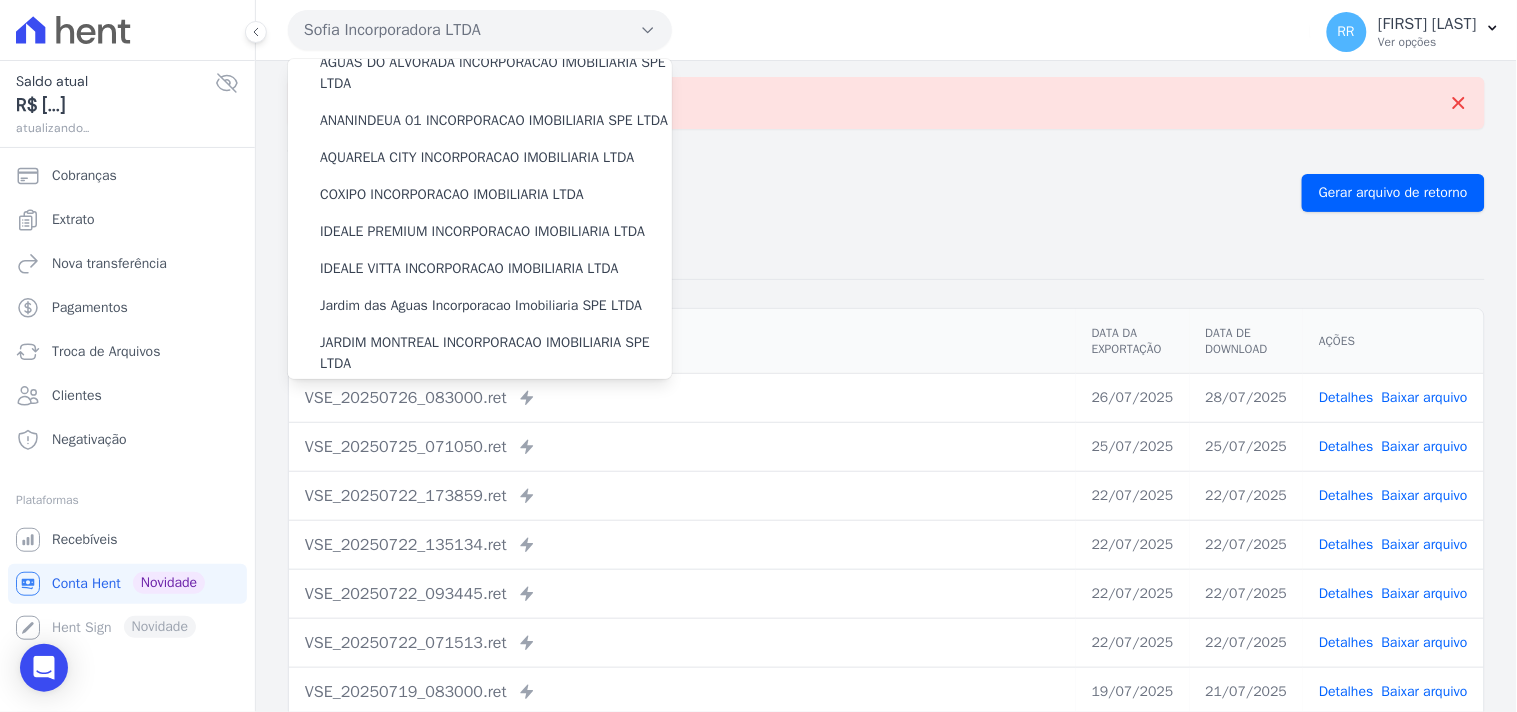scroll, scrollTop: 222, scrollLeft: 0, axis: vertical 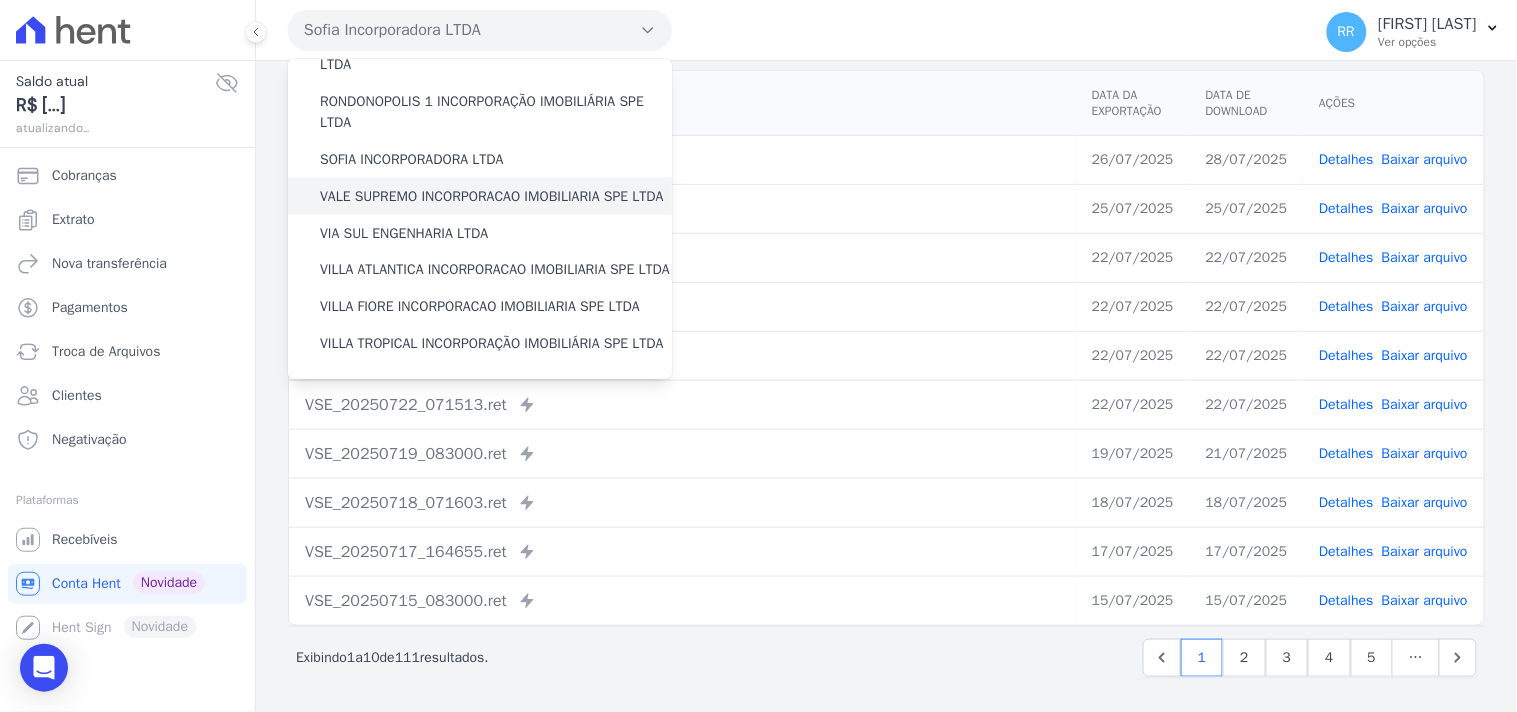 click on "VALE SUPREMO INCORPORACAO IMOBILIARIA SPE LTDA" at bounding box center (492, 196) 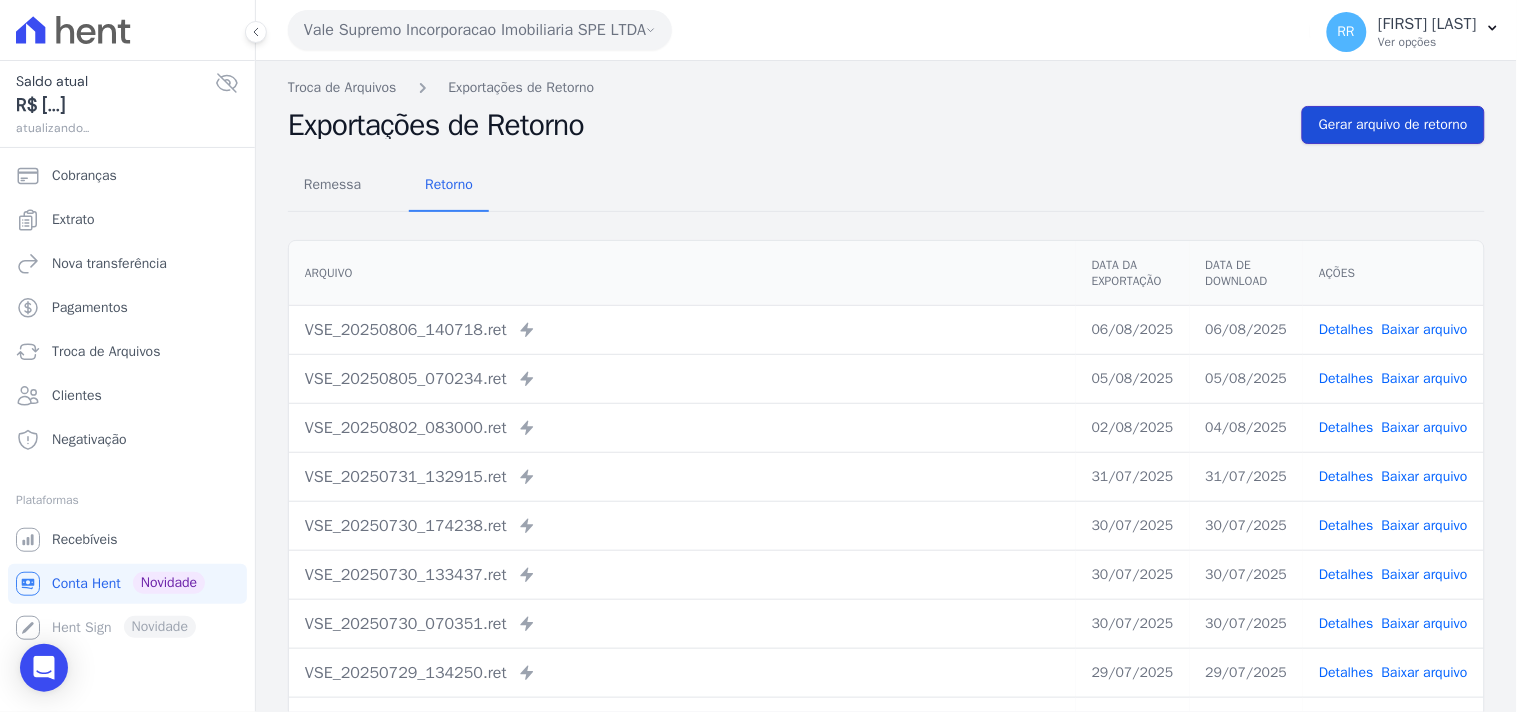 click on "Gerar arquivo de retorno" at bounding box center (1393, 125) 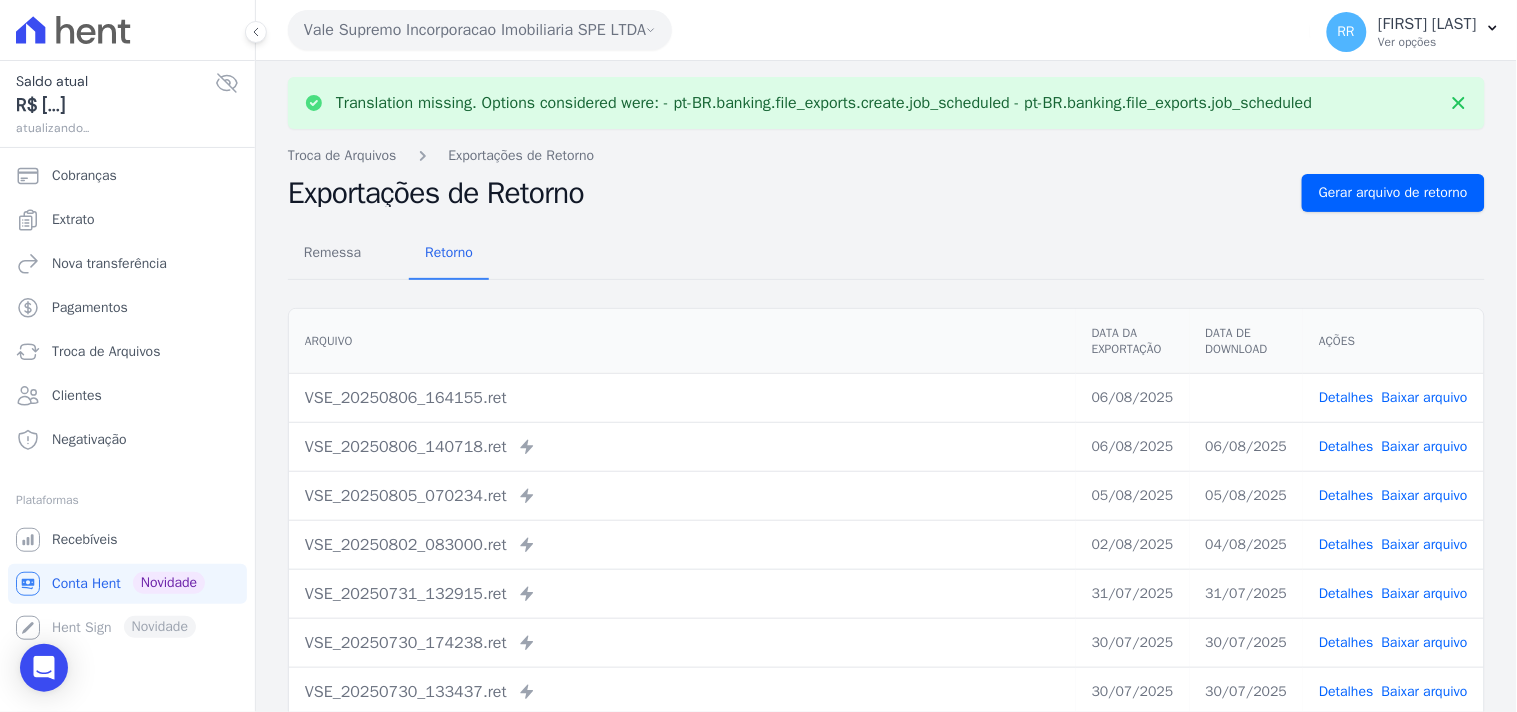 click on "Baixar arquivo" at bounding box center [1425, 397] 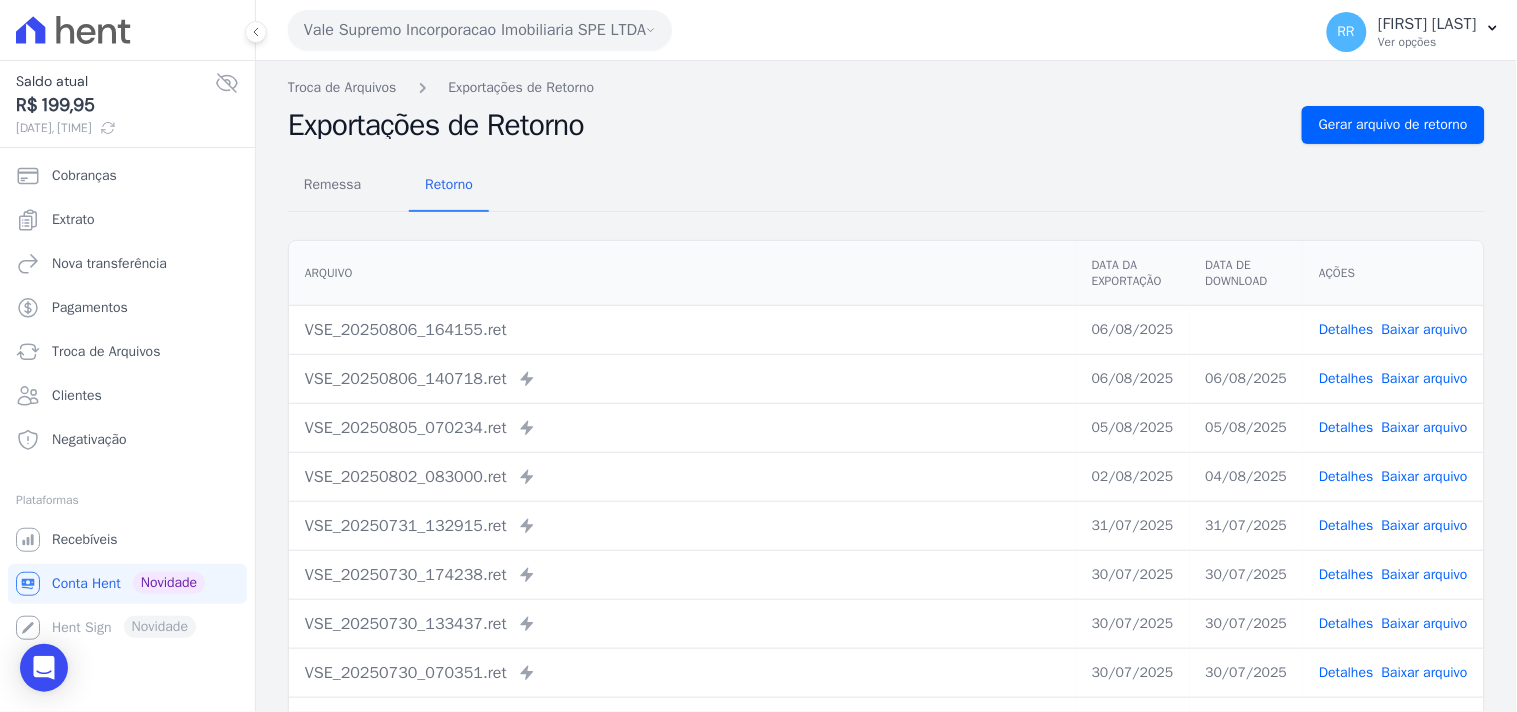 click on "Remessa
Retorno
Arquivo
Data da Exportação
Data de Download
Ações
VSE_[DATE]_[TIME].ret
[DATE]
Detalhes
Baixar arquivo" at bounding box center [886, 505] 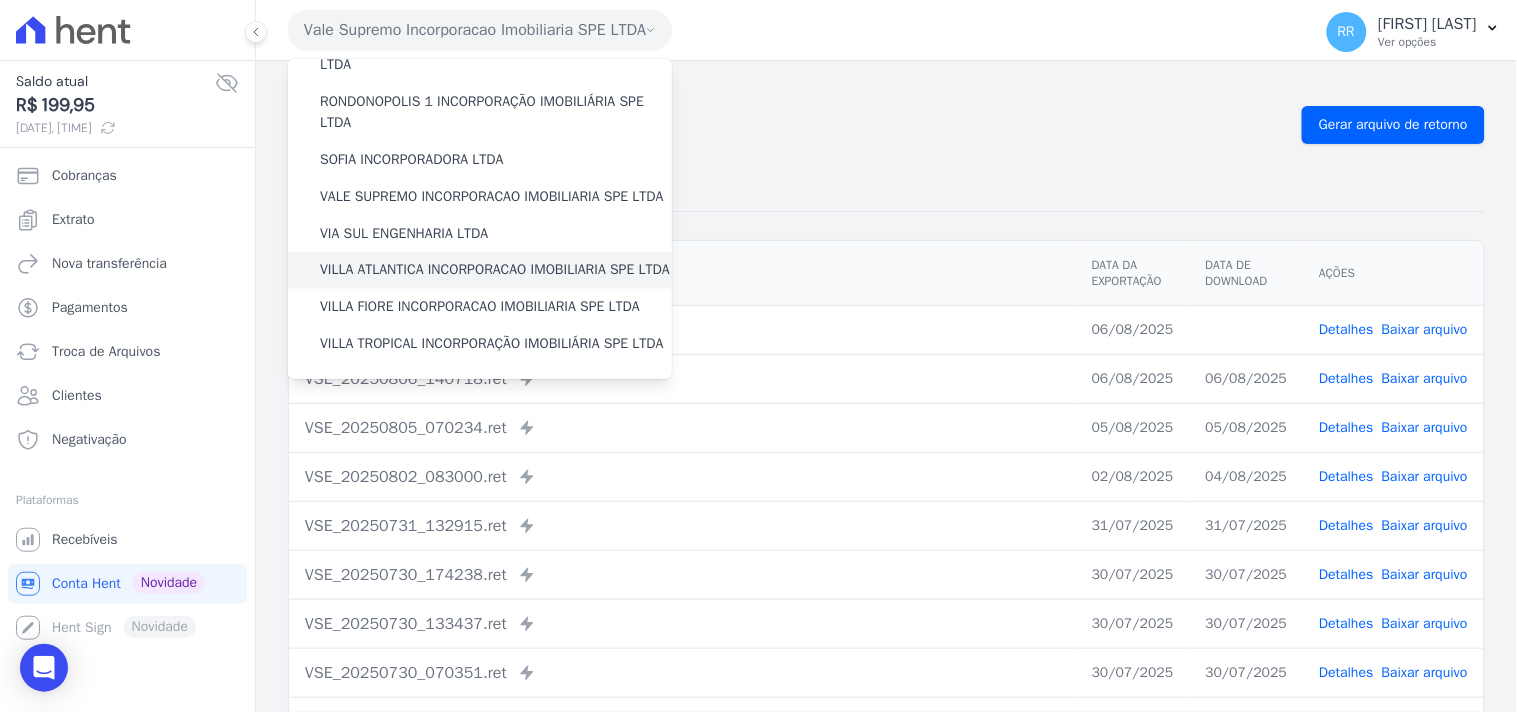 scroll, scrollTop: 852, scrollLeft: 0, axis: vertical 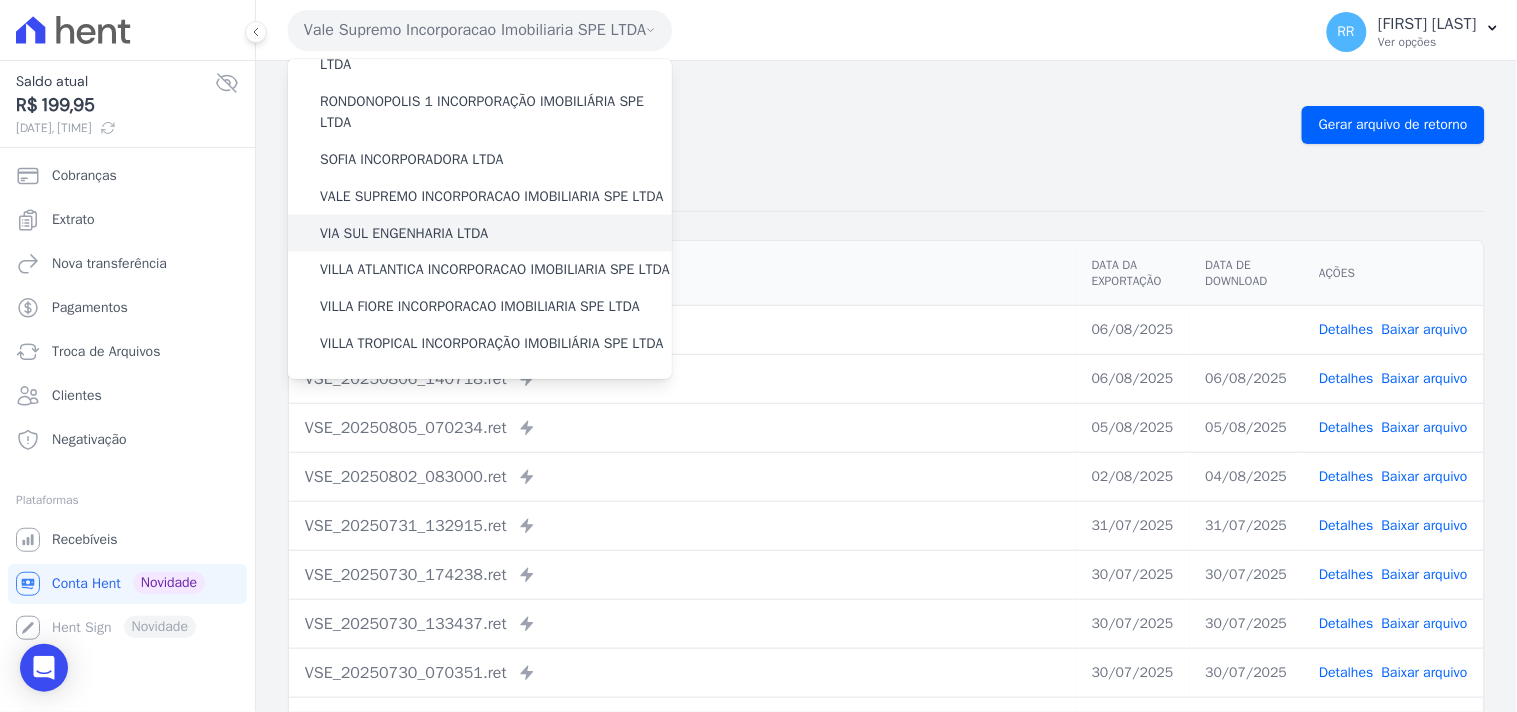 click on "VIA SUL ENGENHARIA LTDA" at bounding box center (404, 233) 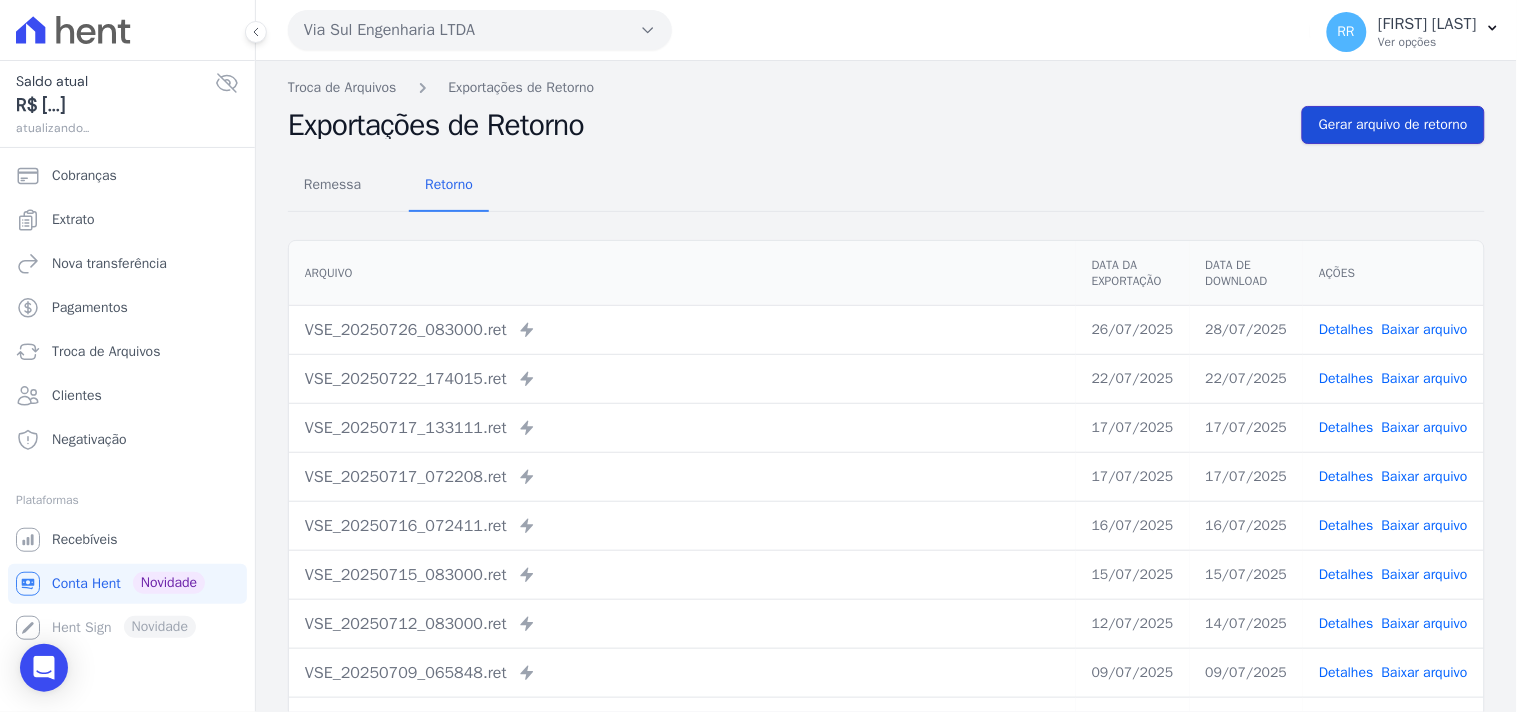 click on "Gerar arquivo de retorno" at bounding box center (1393, 125) 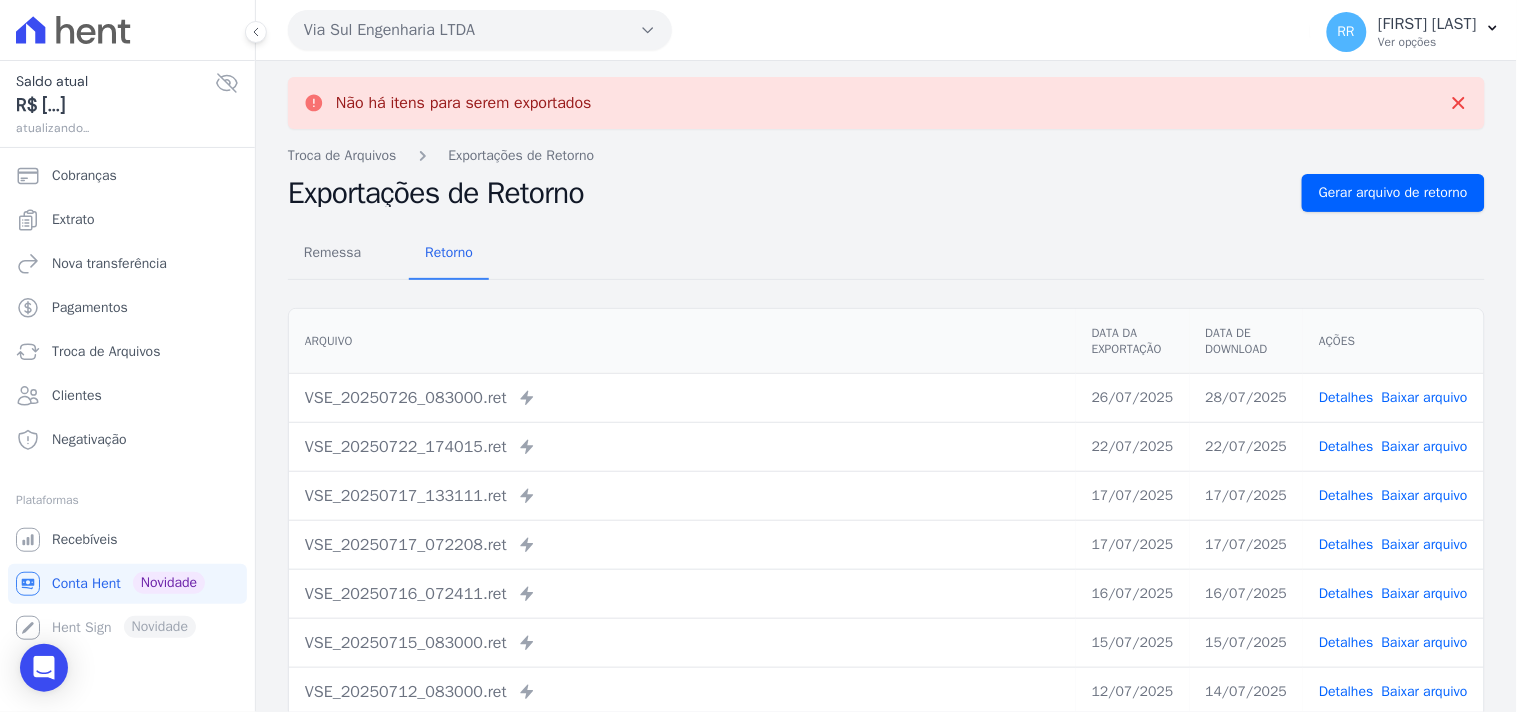 click on "Via Sul Engenharia LTDA" at bounding box center [480, 30] 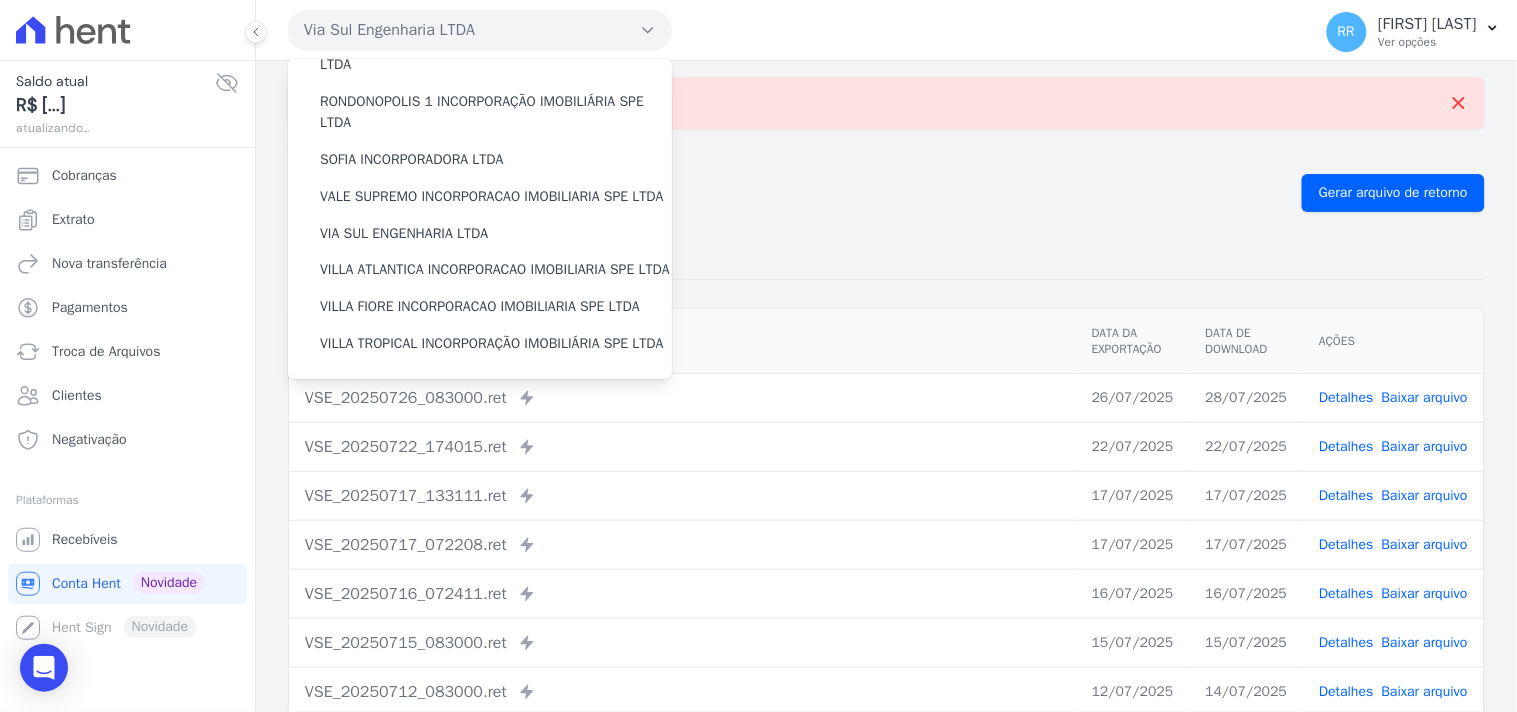 scroll, scrollTop: 893, scrollLeft: 0, axis: vertical 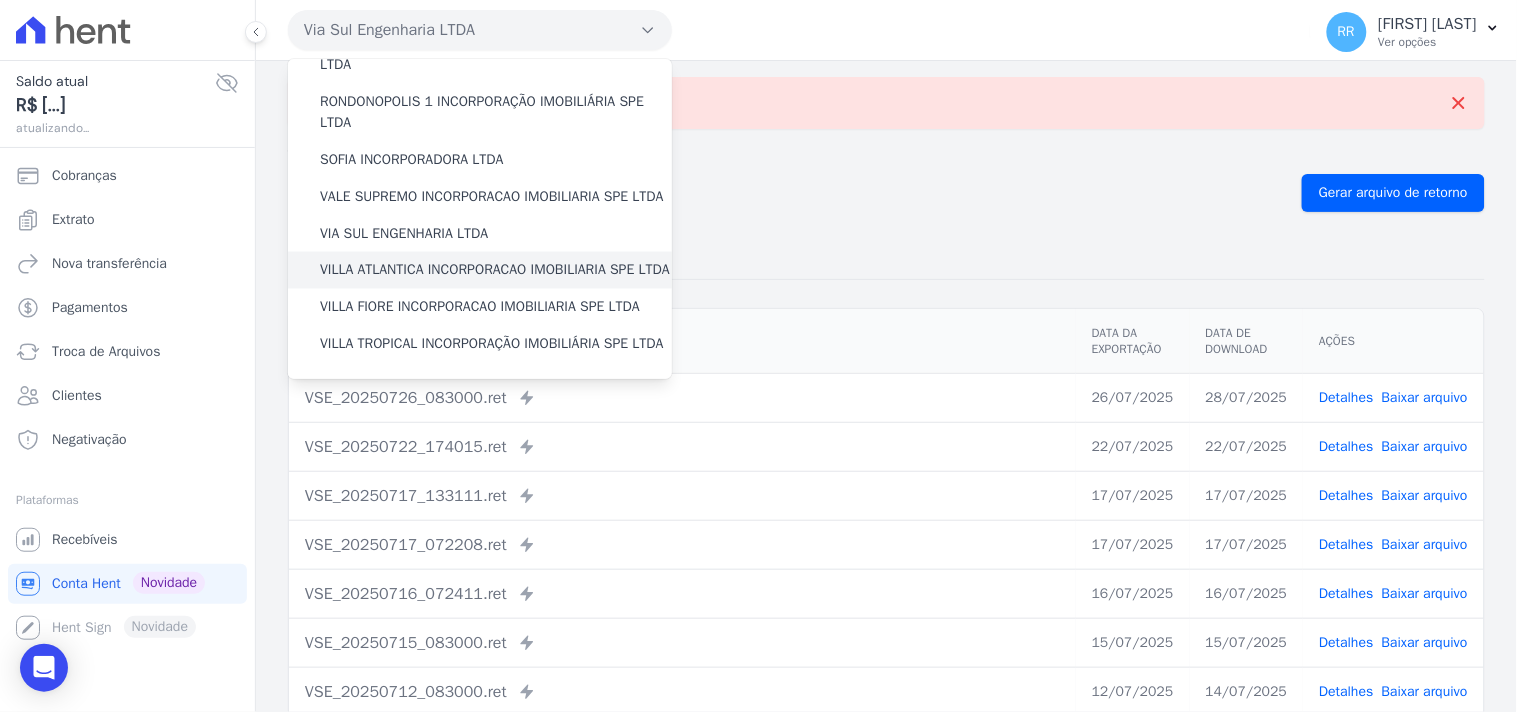 click on "VILLA ATLANTICA INCORPORACAO IMOBILIARIA SPE LTDA" at bounding box center (495, 270) 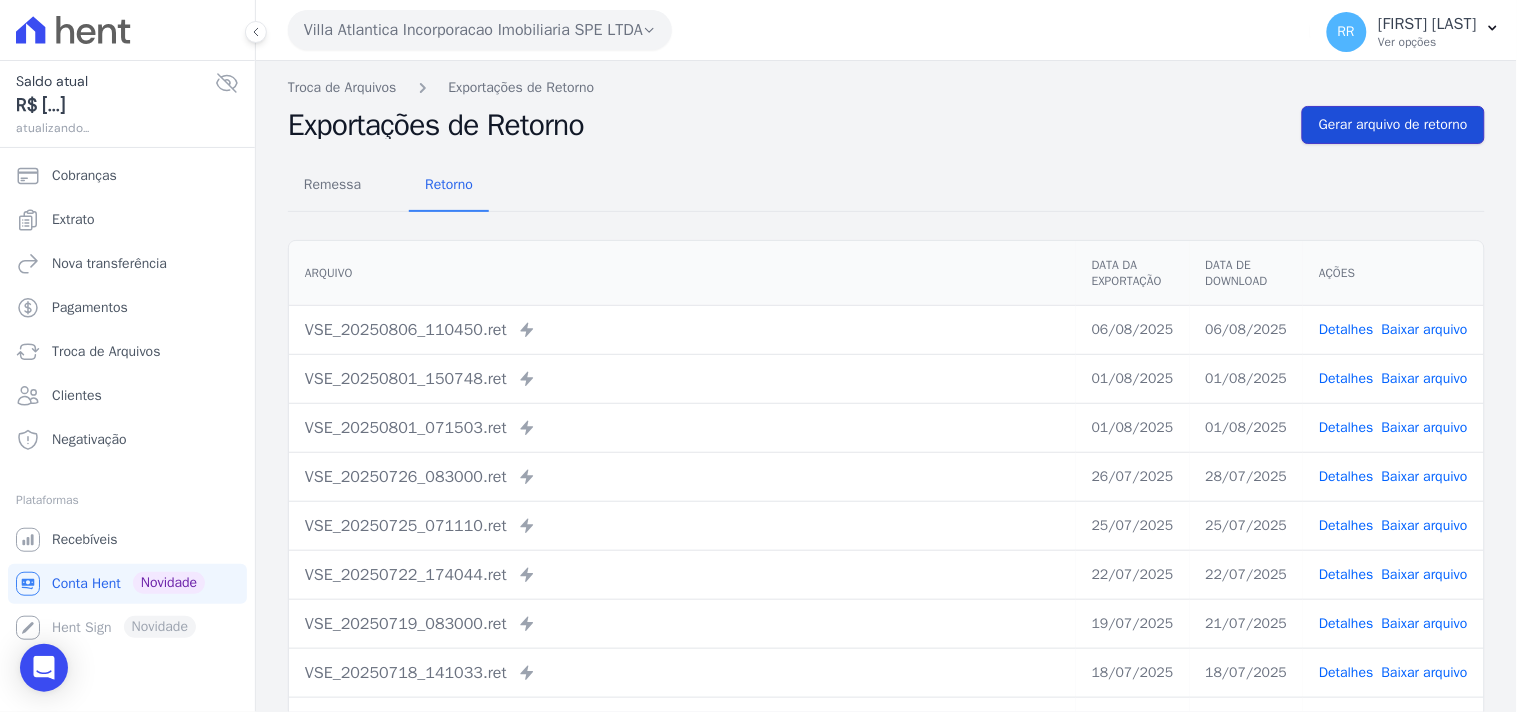 click on "Gerar arquivo de retorno" at bounding box center (1393, 125) 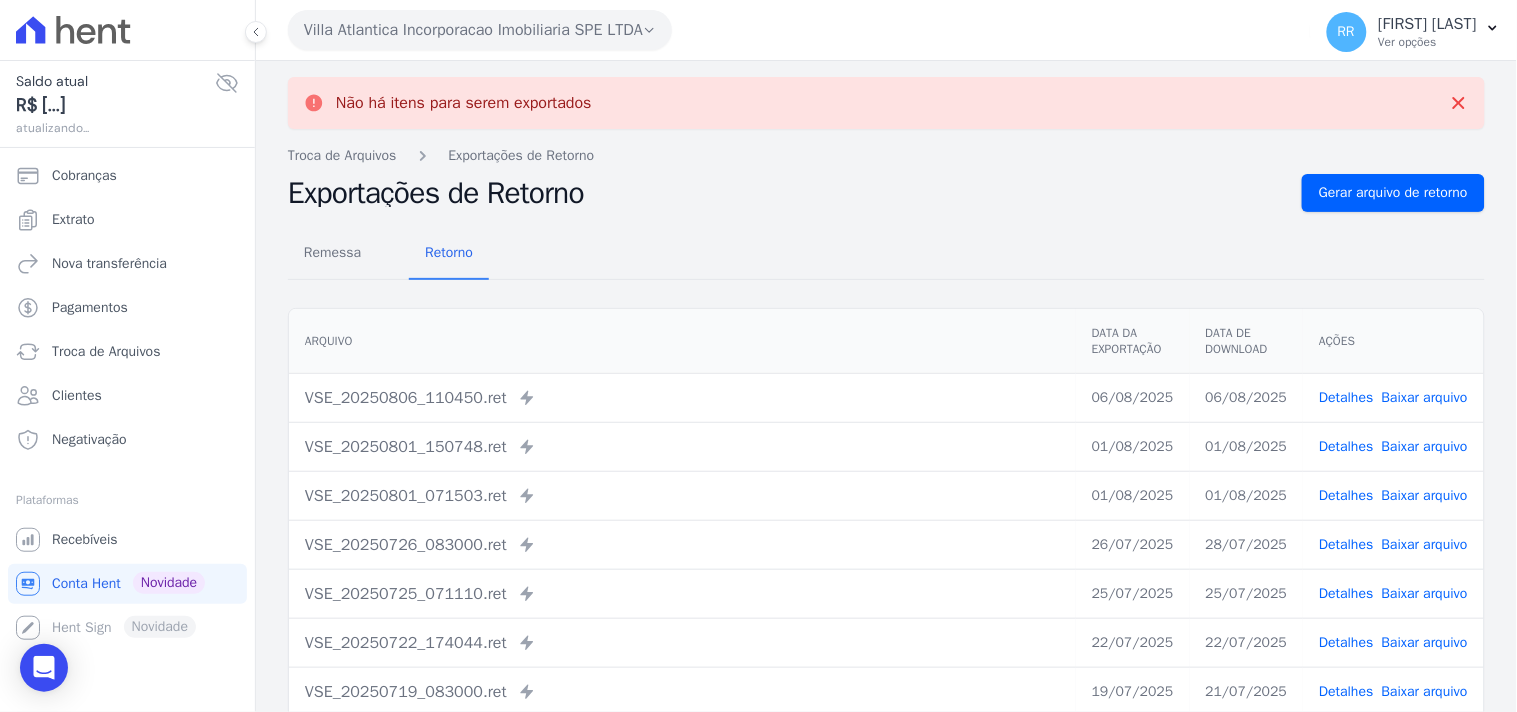 click on "Villa Atlantica Incorporacao Imobiliaria SPE LTDA" at bounding box center (480, 30) 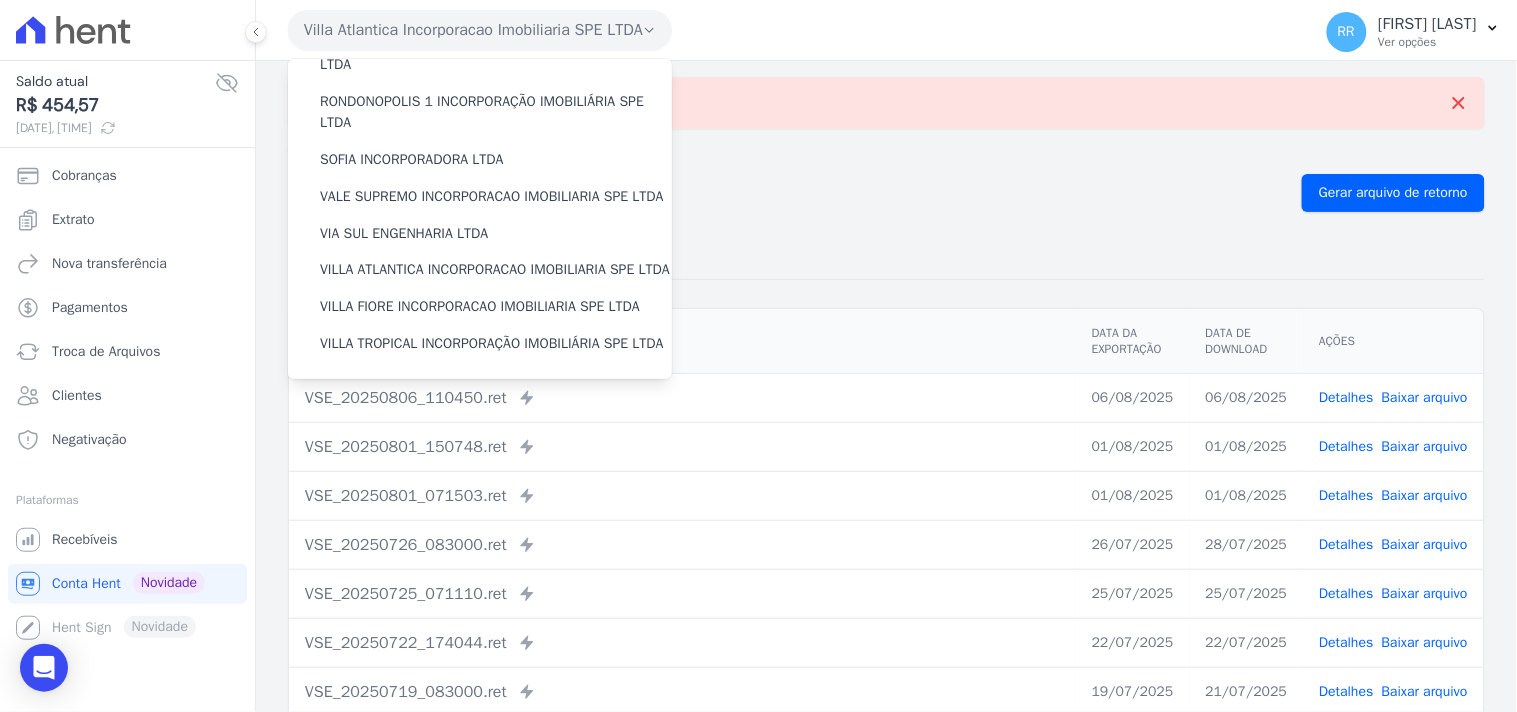 scroll, scrollTop: 893, scrollLeft: 0, axis: vertical 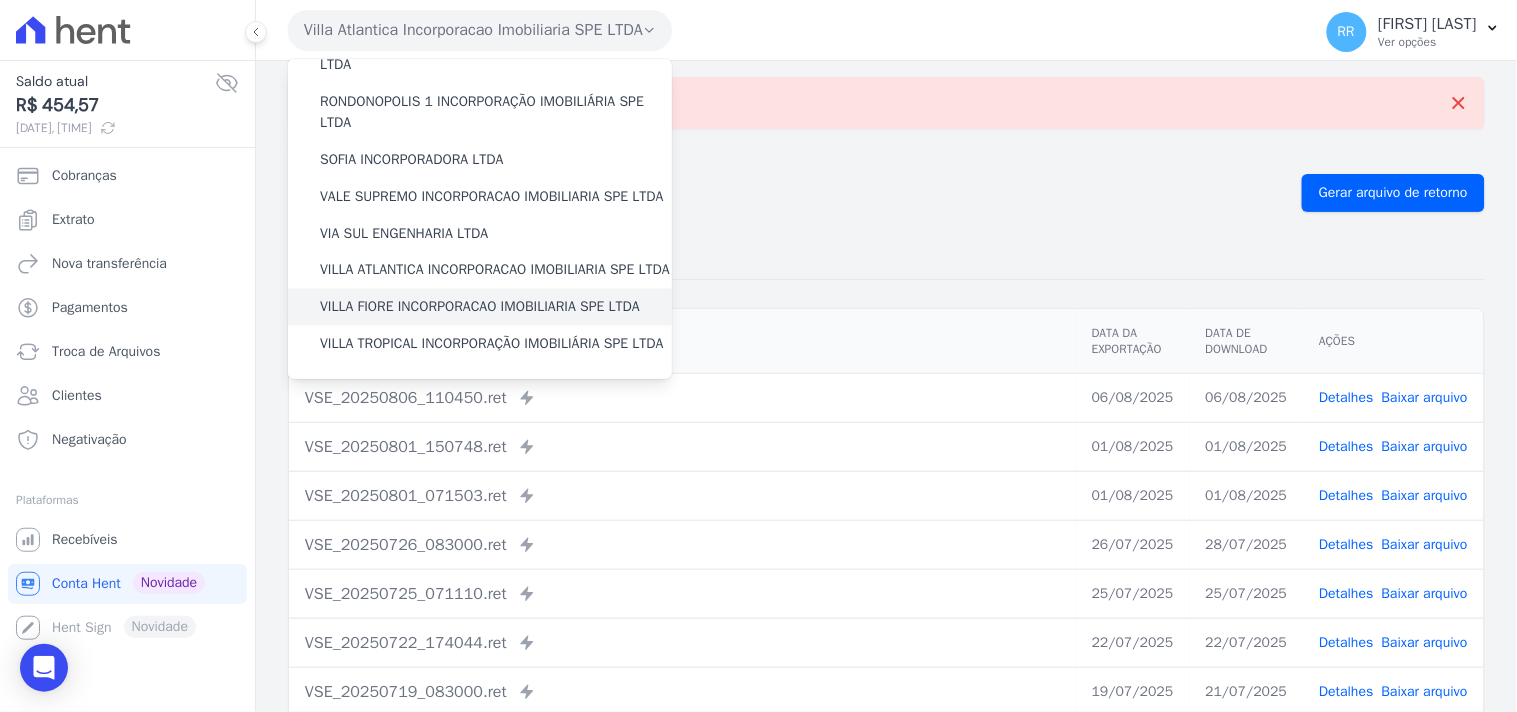 click on "VILLA FIORE INCORPORACAO IMOBILIARIA SPE LTDA" at bounding box center (480, 307) 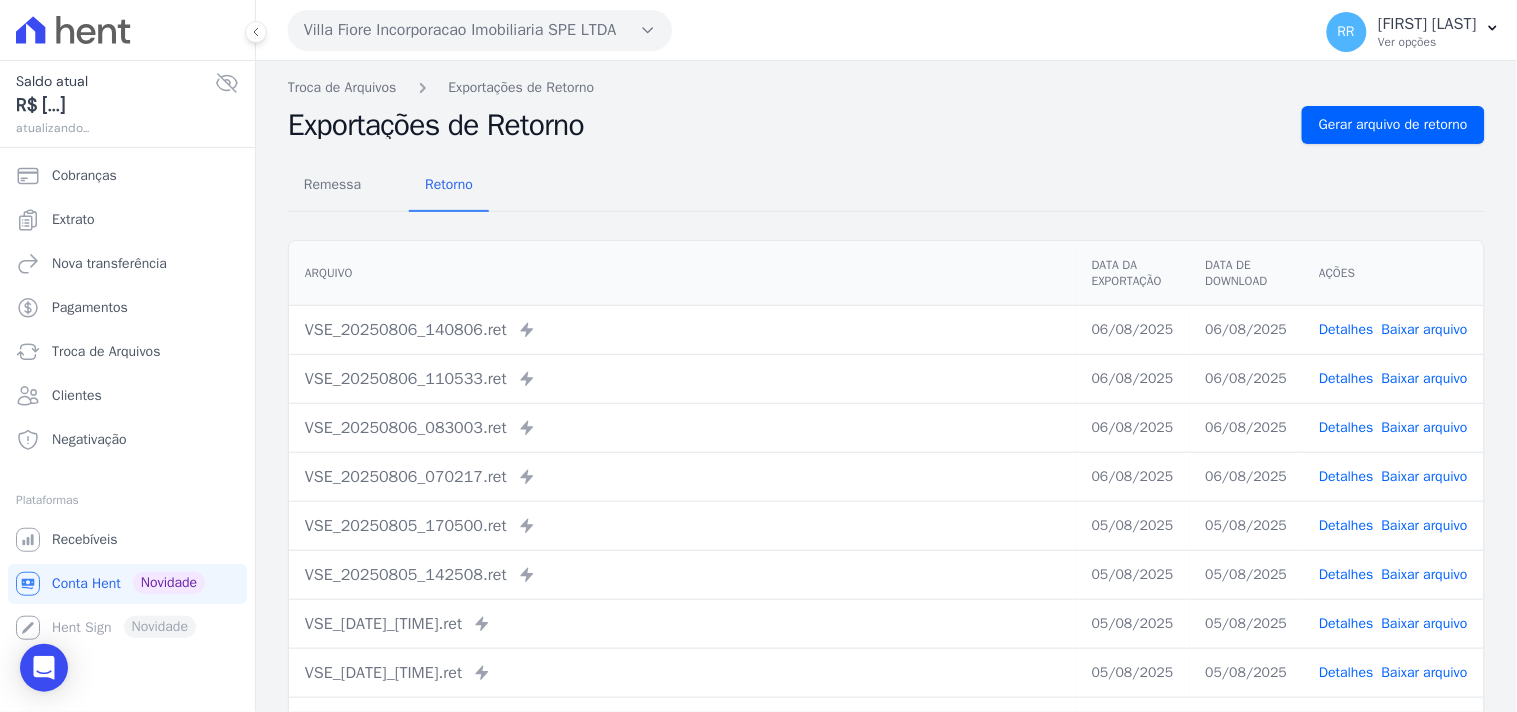 click on "Troca de Arquivos
Exportações de Retorno" at bounding box center [886, 87] 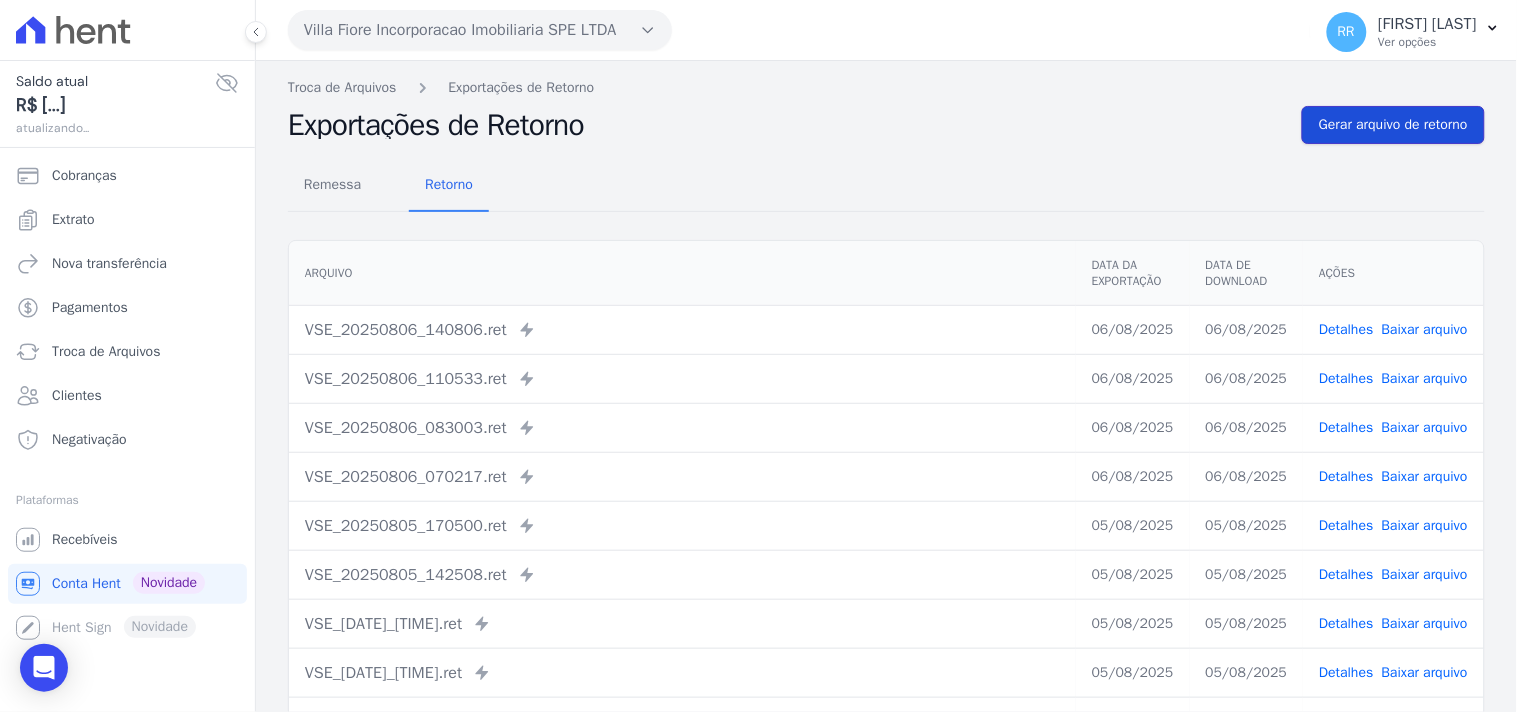 click on "Gerar arquivo de retorno" at bounding box center (1393, 125) 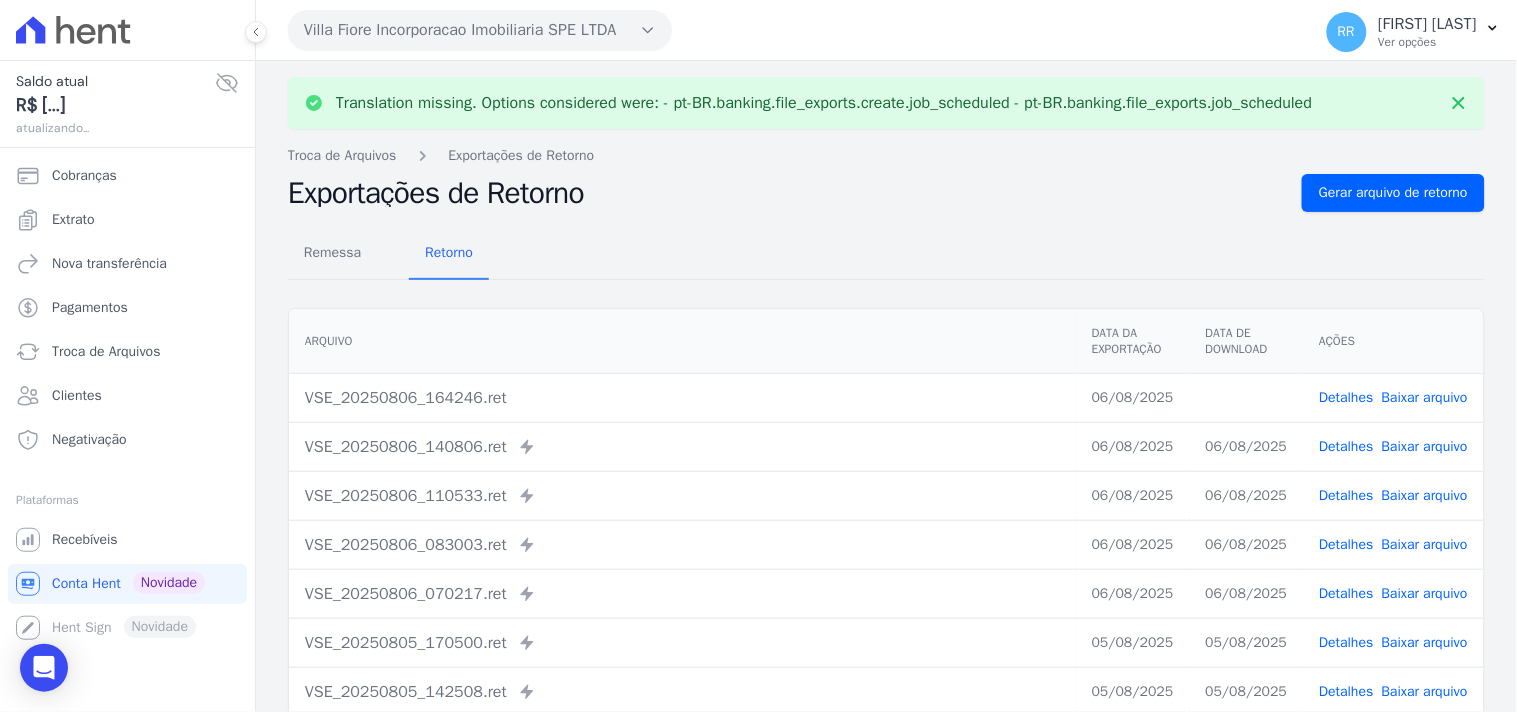 click on "Baixar arquivo" at bounding box center [1425, 397] 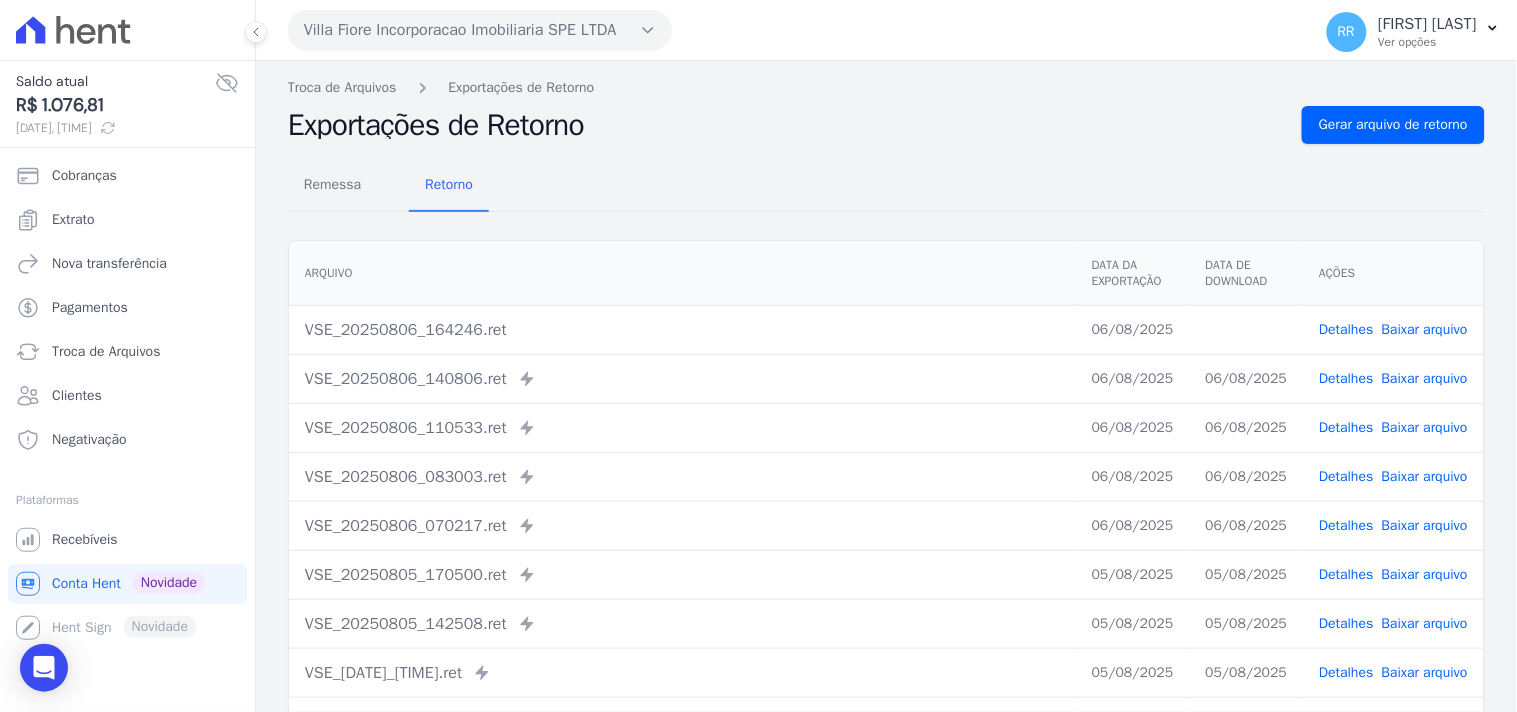 drag, startPoint x: 655, startPoint y: 178, endPoint x: 618, endPoint y: 143, distance: 50.931328 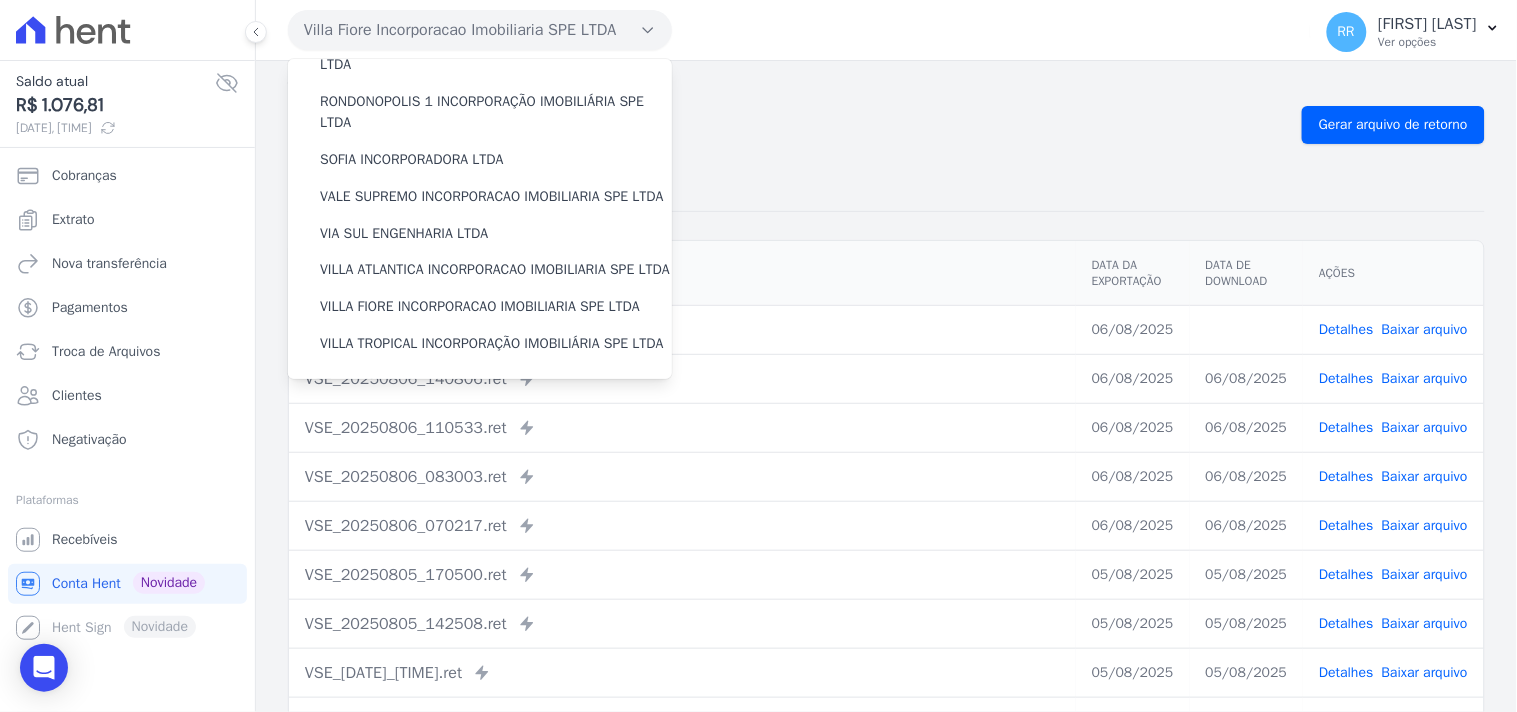 scroll, scrollTop: 893, scrollLeft: 0, axis: vertical 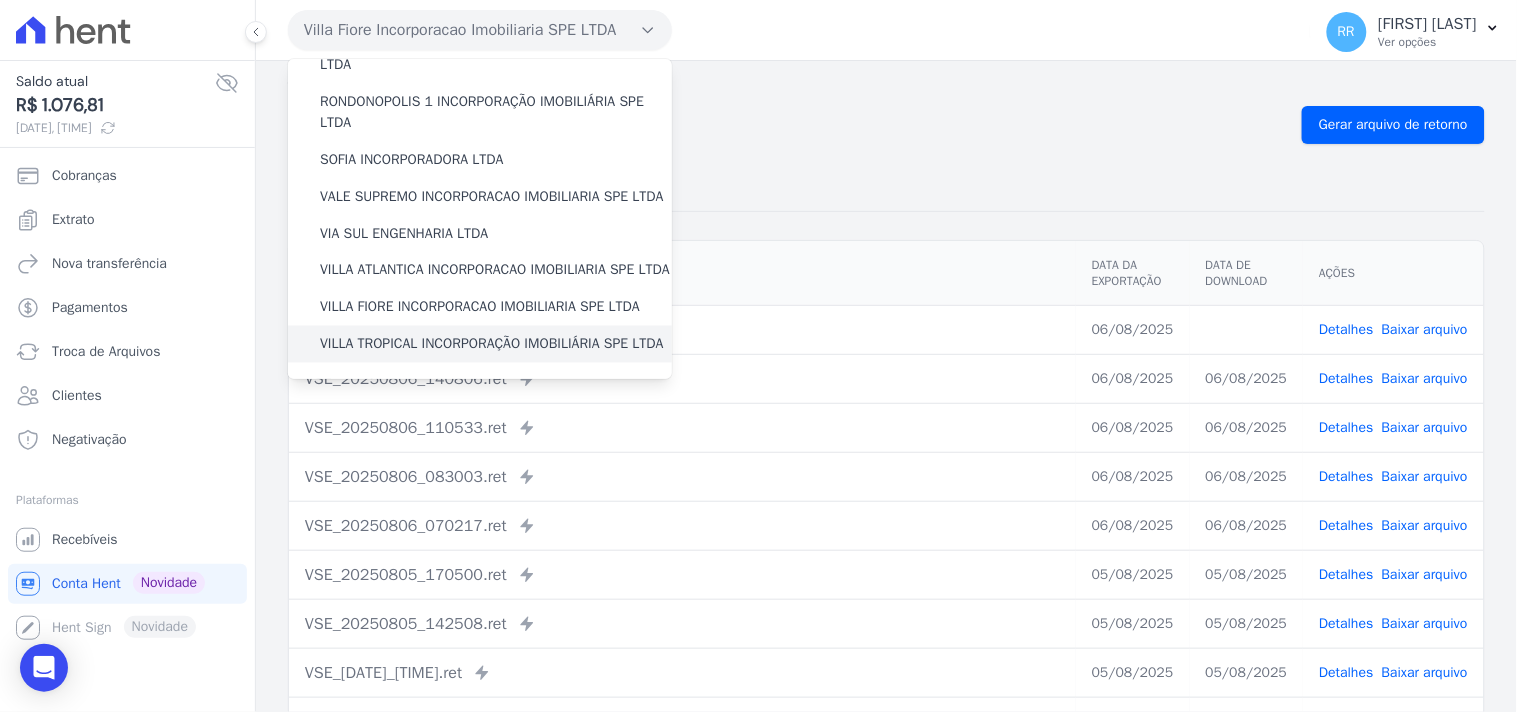 click on "VILLA TROPICAL INCORPORAÇÃO IMOBILIÁRIA SPE LTDA" at bounding box center [492, 344] 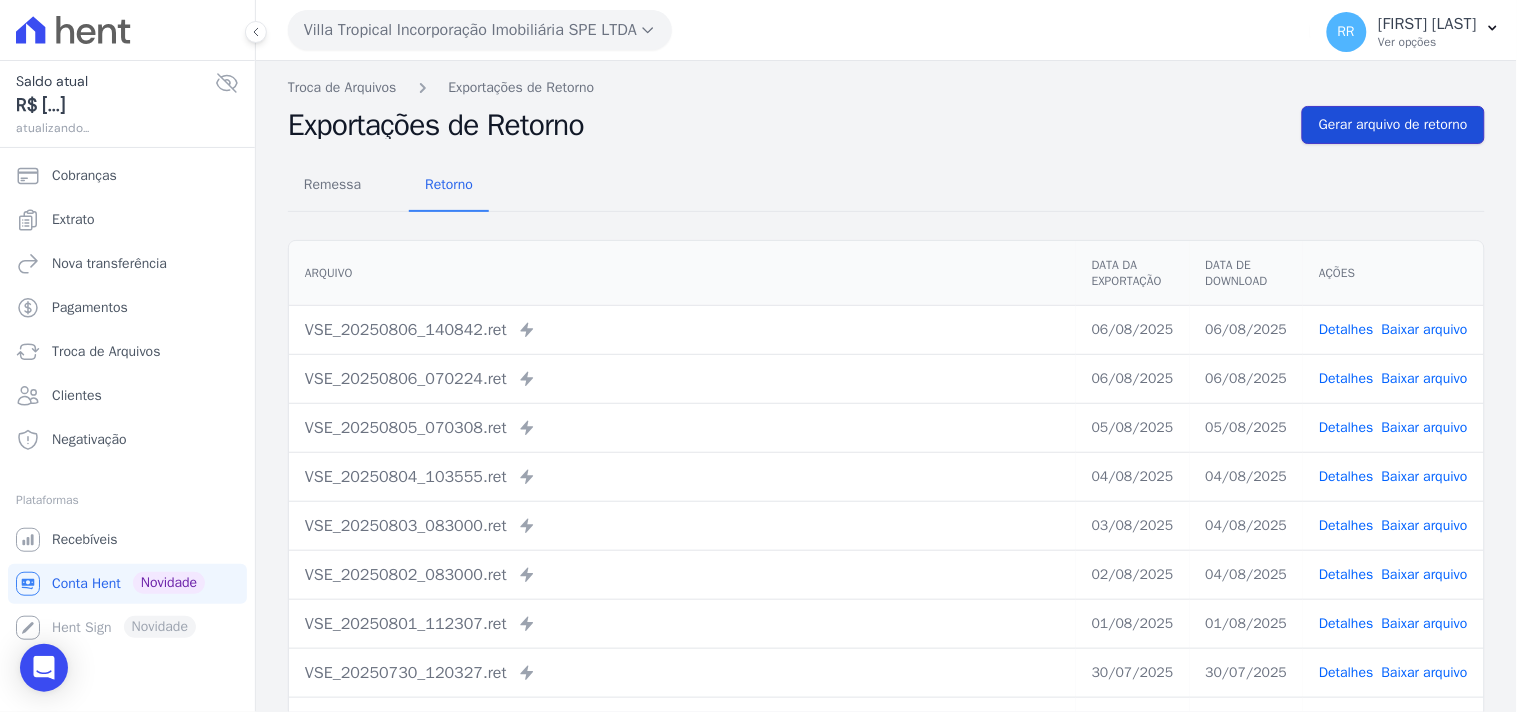 click on "Gerar arquivo de retorno" at bounding box center (1393, 125) 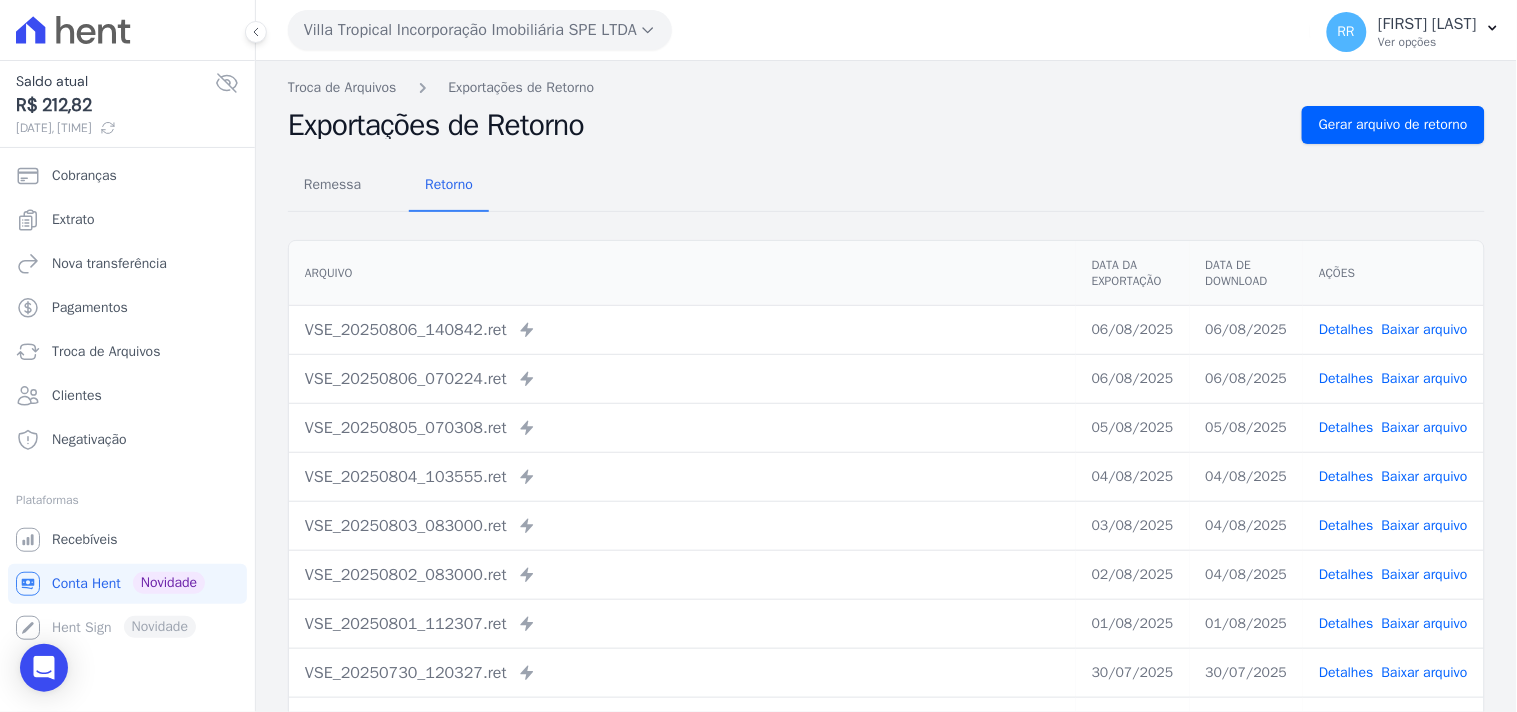 click on "Villa Tropical Incorporação Imobiliária SPE LTDA" at bounding box center (480, 30) 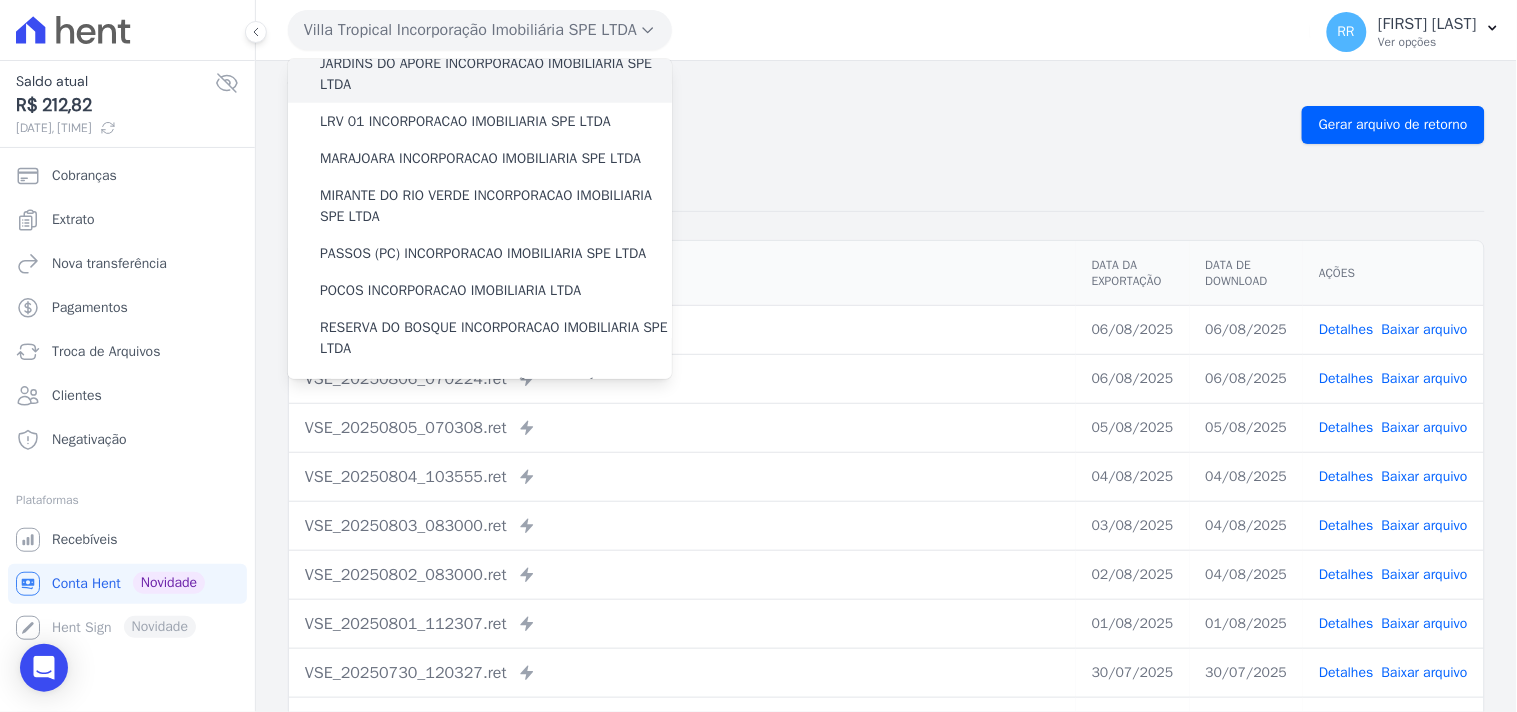 scroll, scrollTop: 518, scrollLeft: 0, axis: vertical 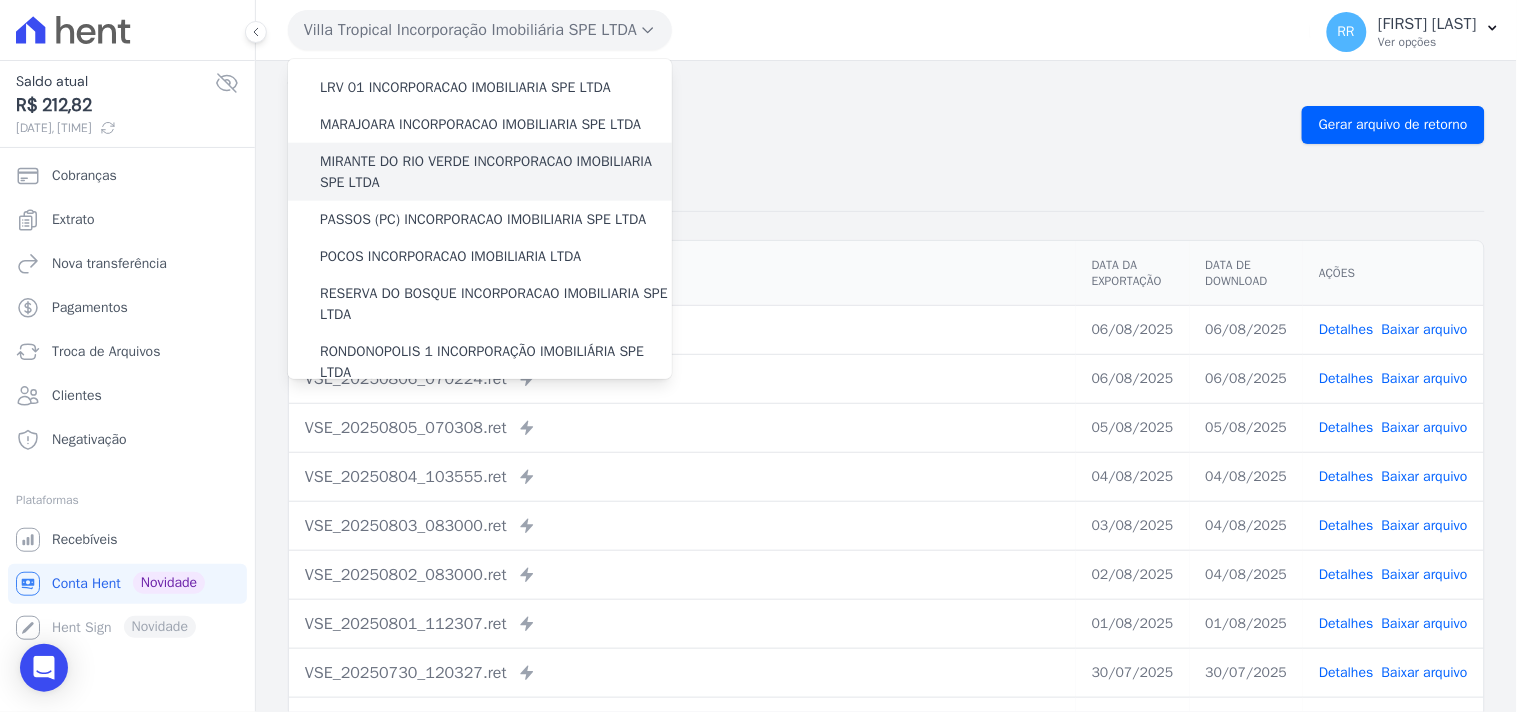 click on "MIRANTE DO RIO VERDE INCORPORACAO IMOBILIARIA SPE LTDA" at bounding box center [496, 172] 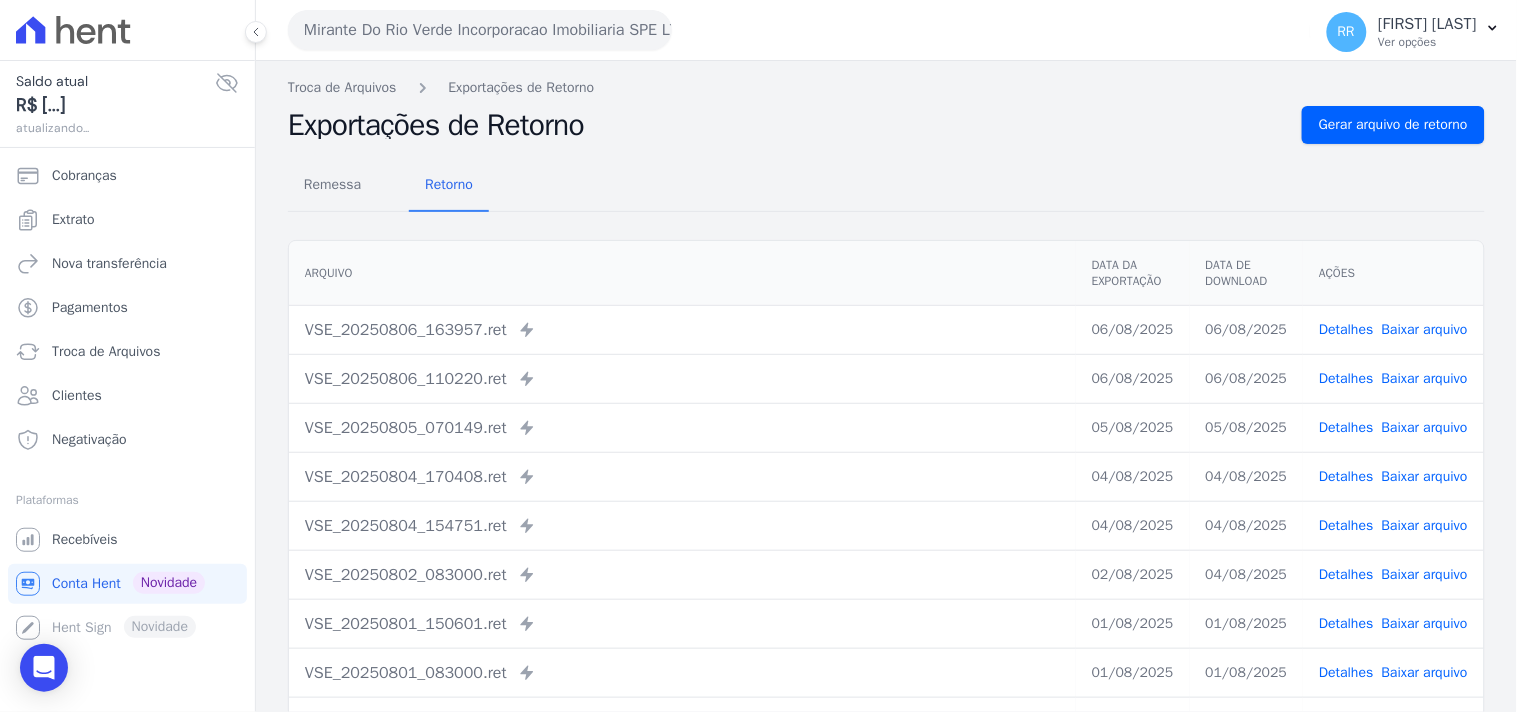 click on "Detalhes" at bounding box center [1346, 329] 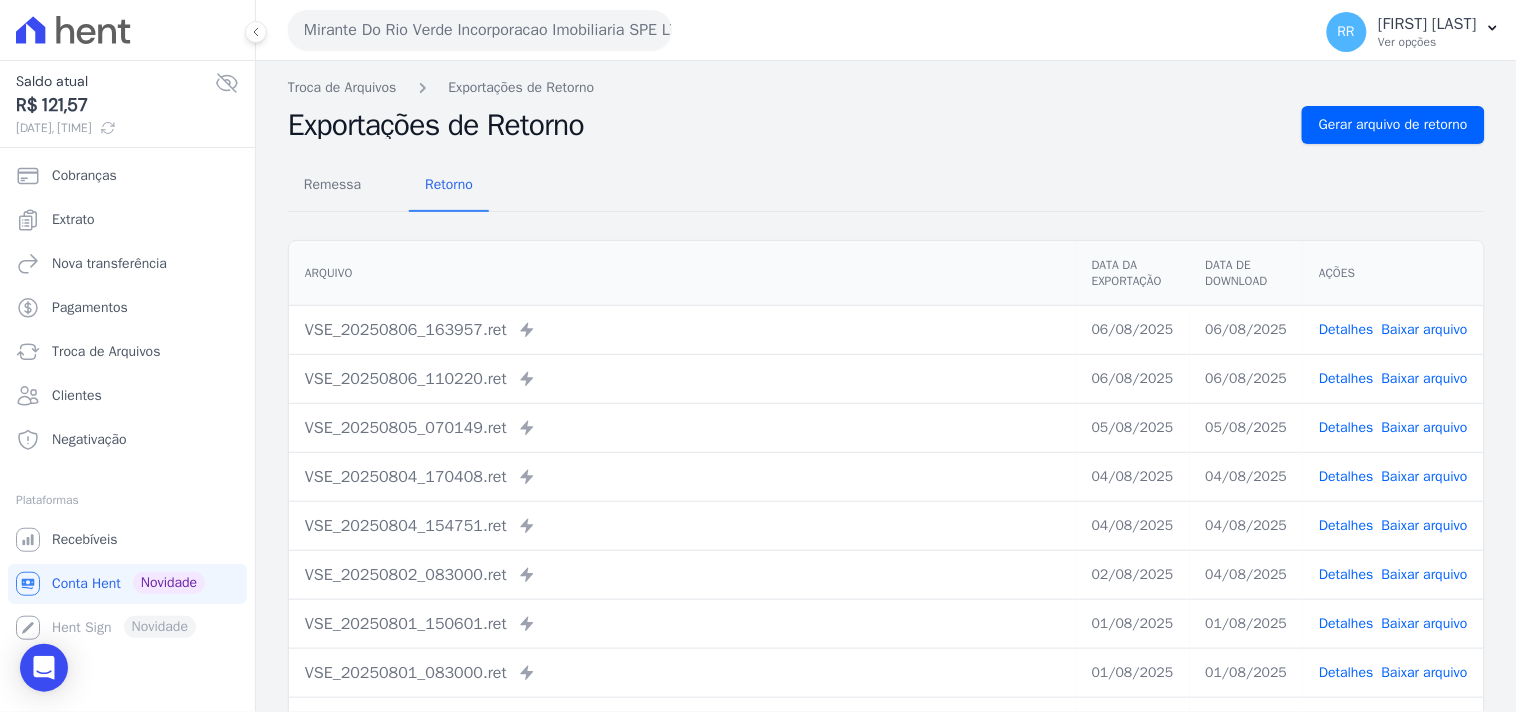click on "Mirante Do Rio Verde Incorporacao Imobiliaria SPE LTDA" at bounding box center (480, 30) 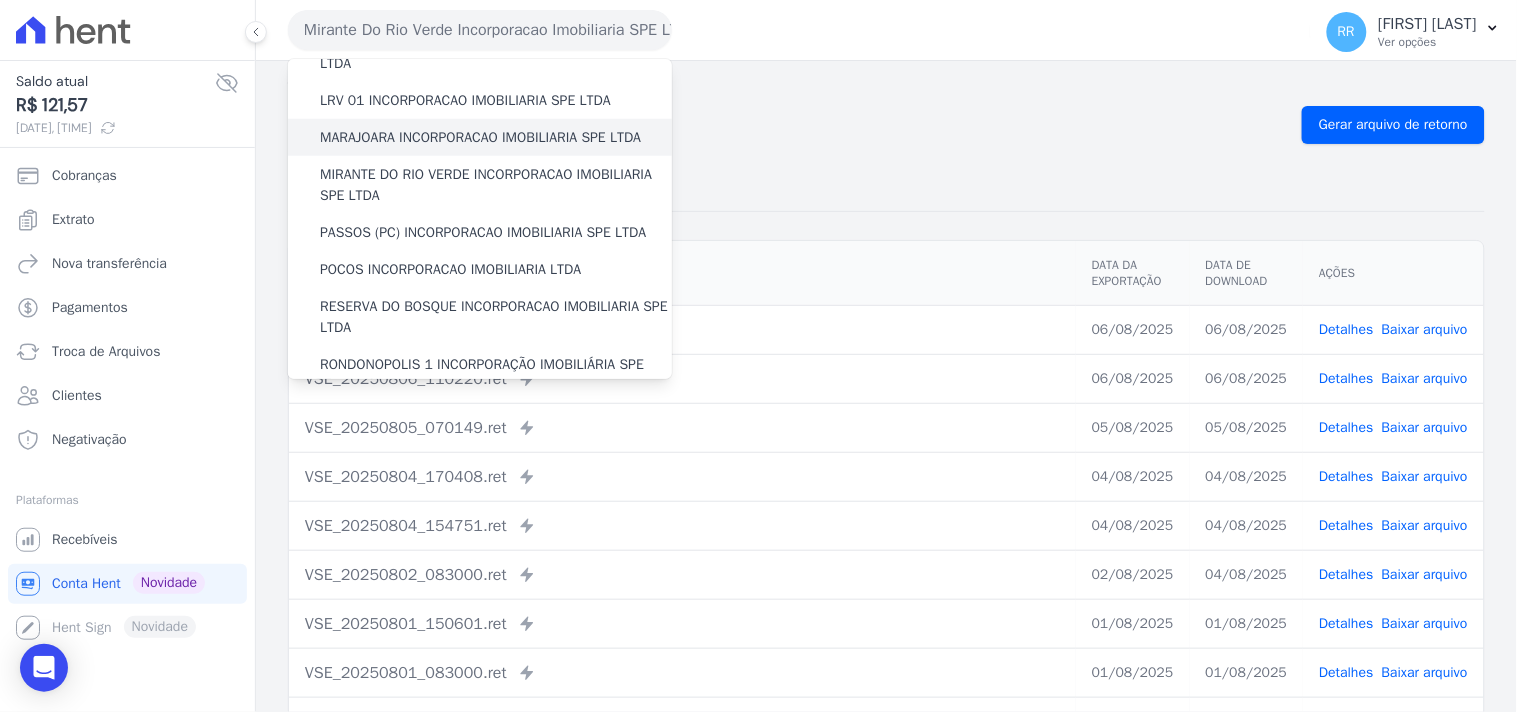 scroll, scrollTop: 518, scrollLeft: 0, axis: vertical 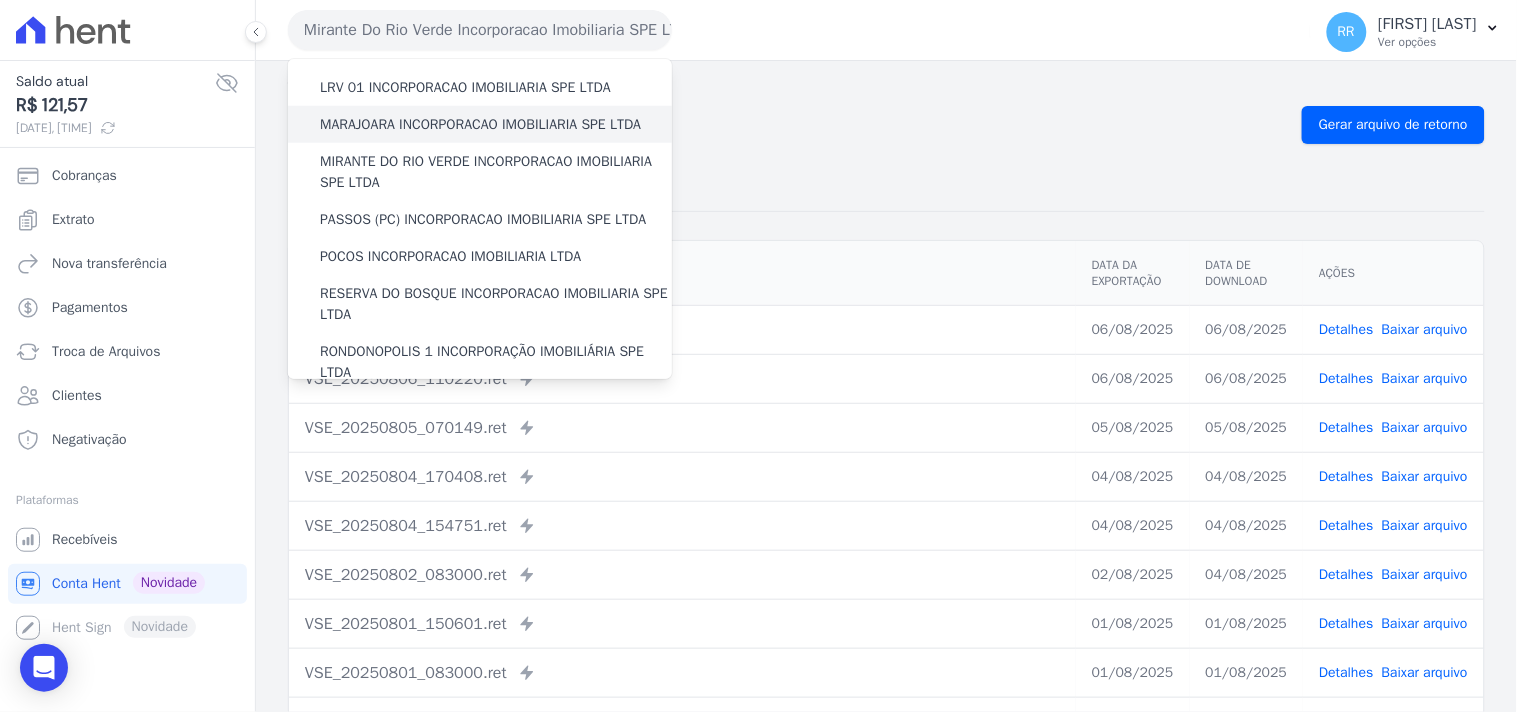click on "MARAJOARA INCORPORACAO IMOBILIARIA SPE LTDA" at bounding box center [480, 124] 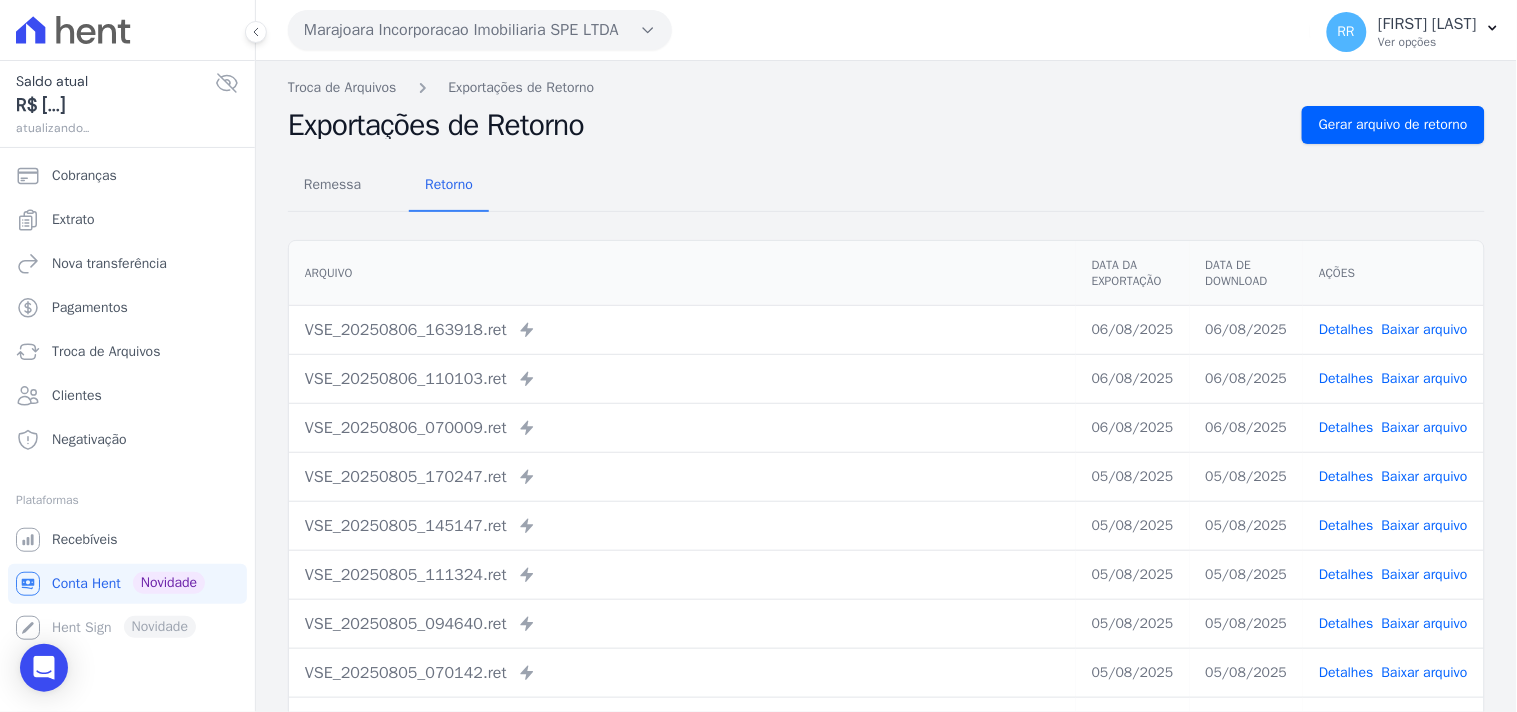 click on "Detalhes" at bounding box center [1346, 329] 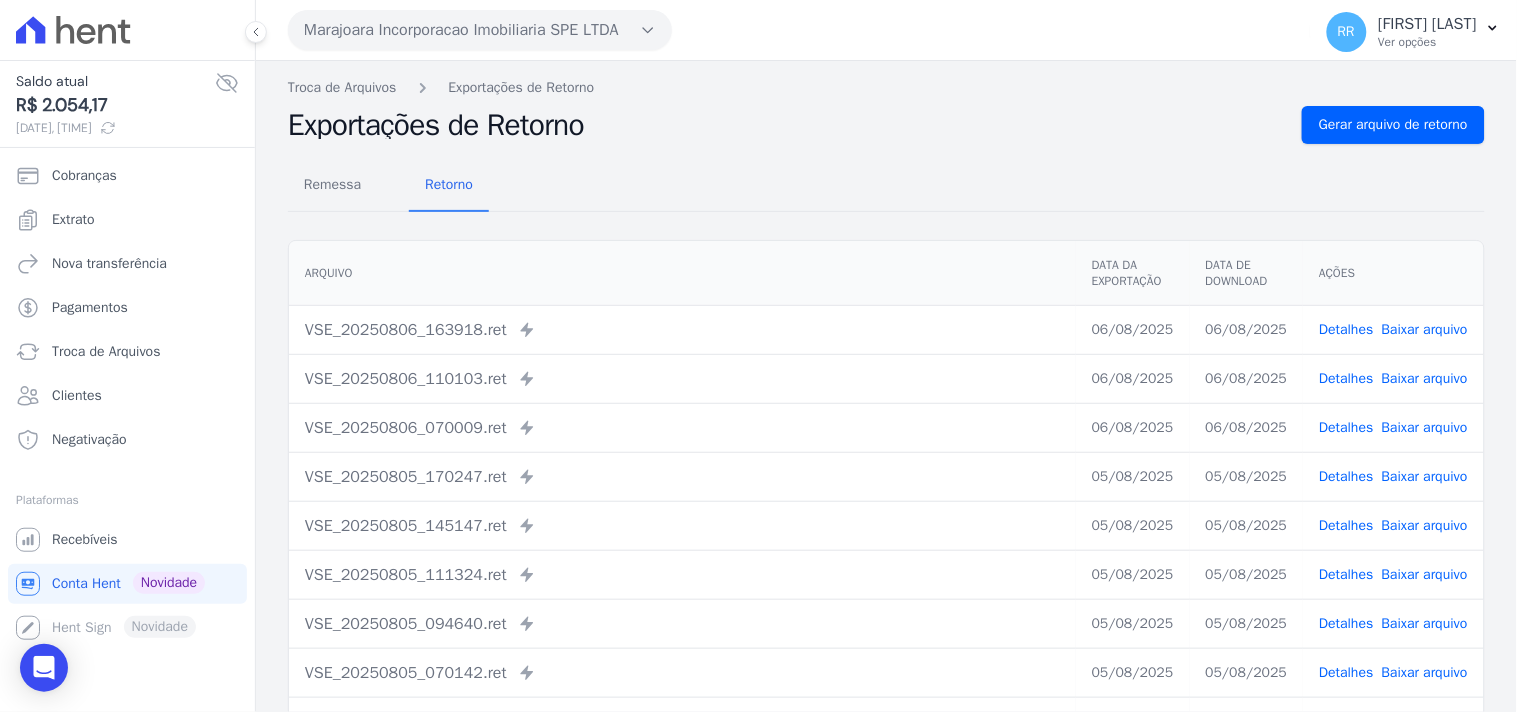click on "Detalhes" at bounding box center (1346, 378) 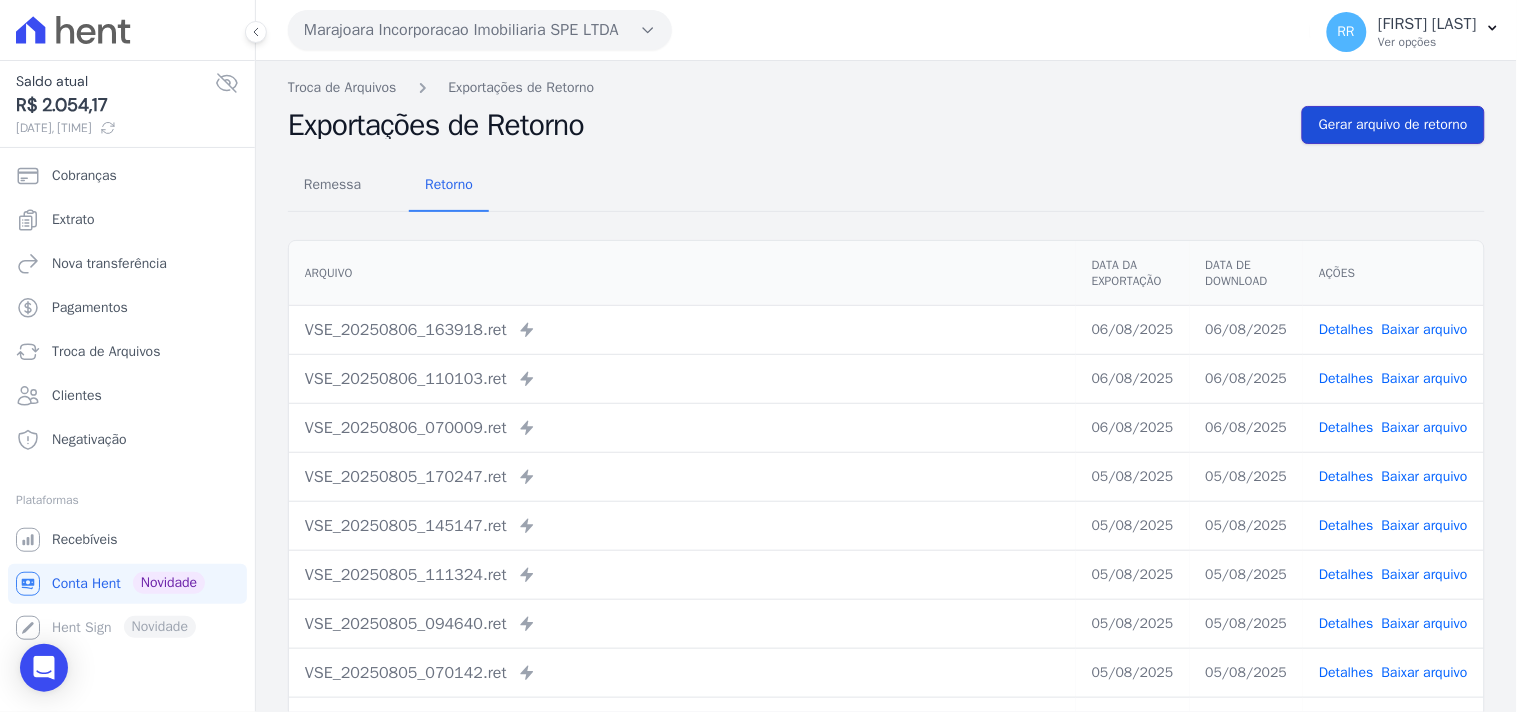 click on "Gerar arquivo de retorno" at bounding box center (1393, 125) 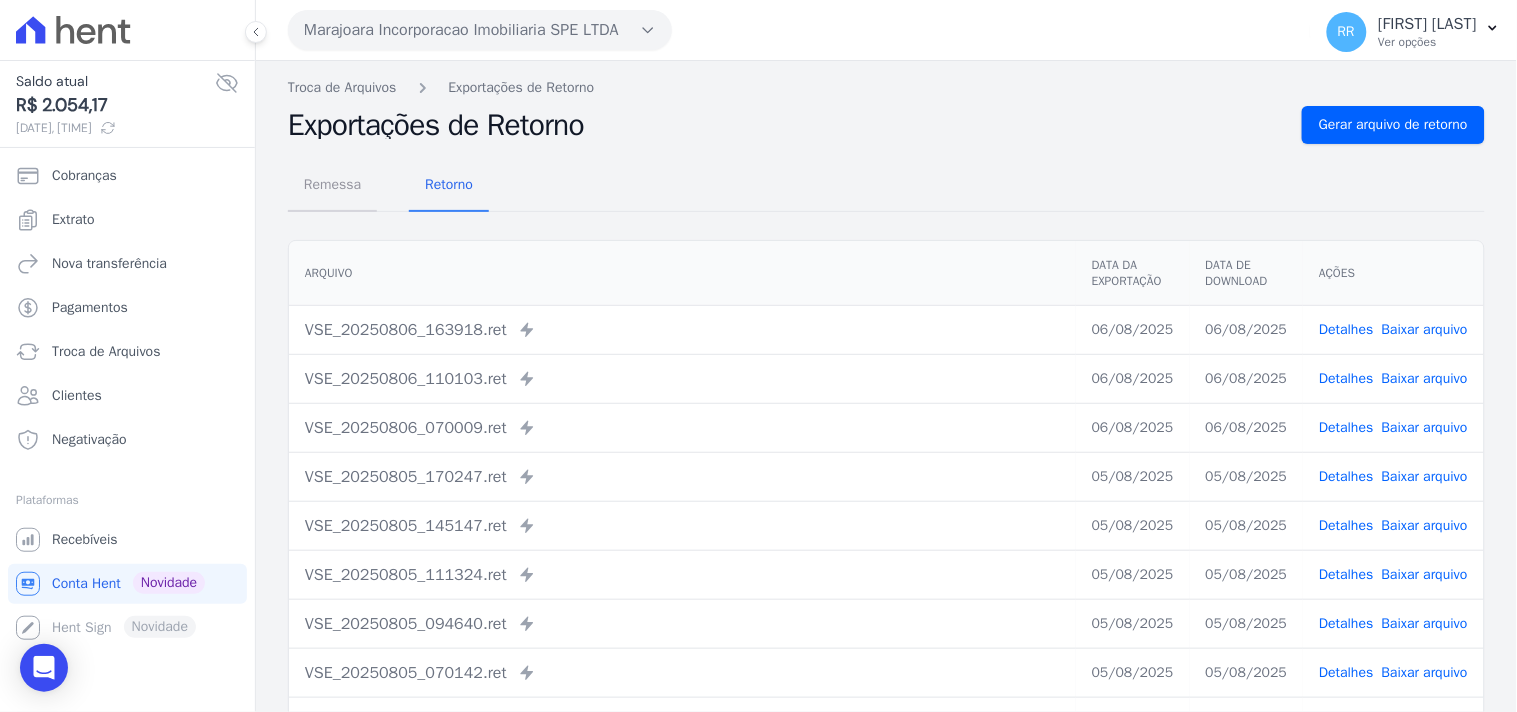 click on "Remessa" at bounding box center (332, 184) 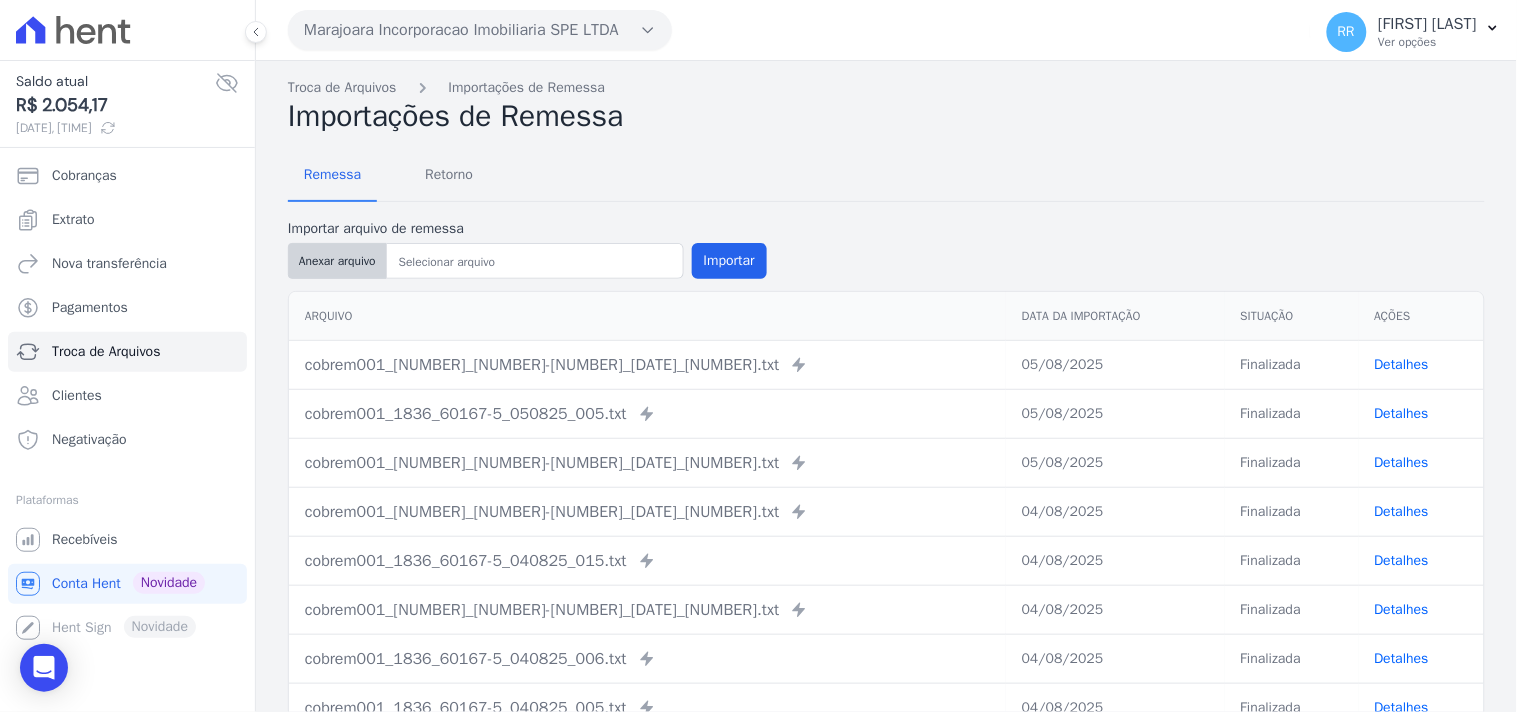 click on "Anexar arquivo" at bounding box center (337, 261) 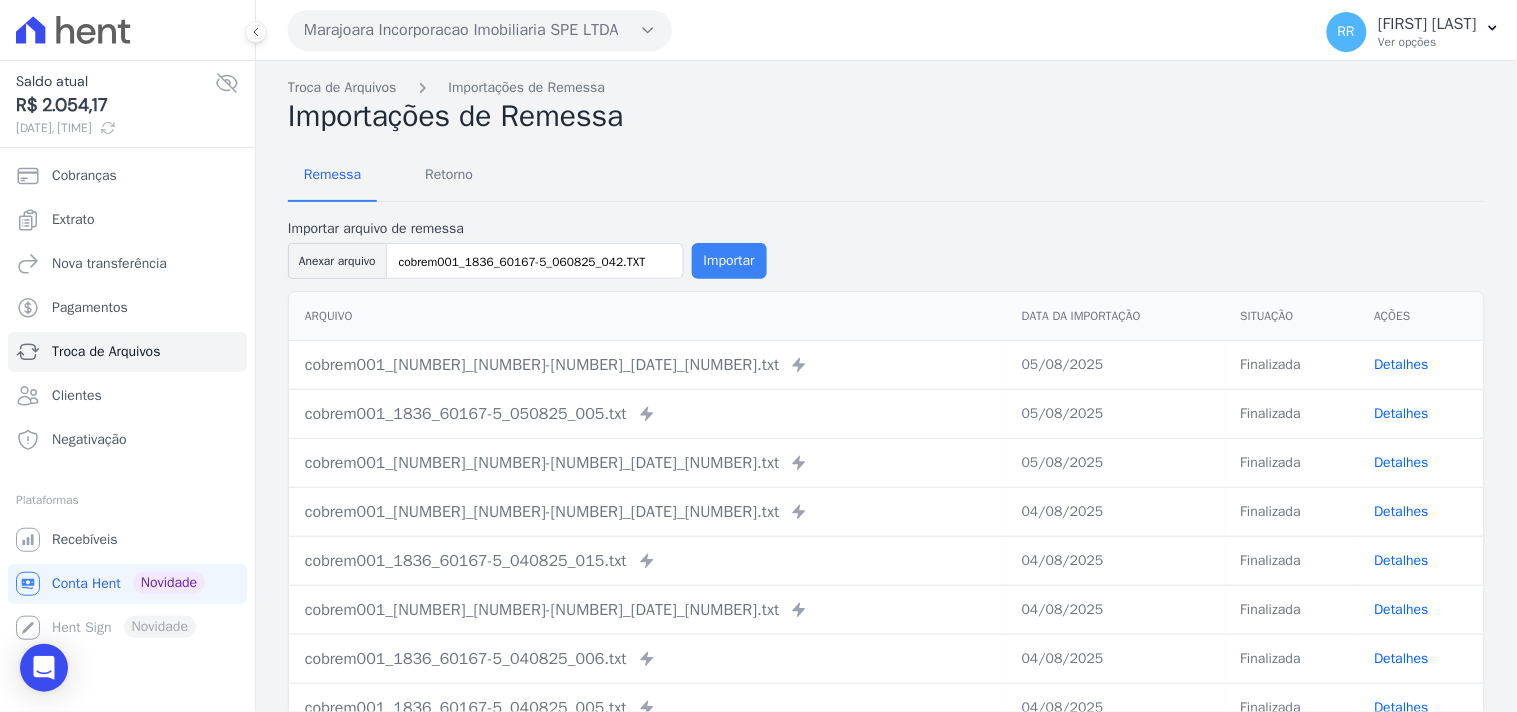 click on "Importar" at bounding box center [729, 261] 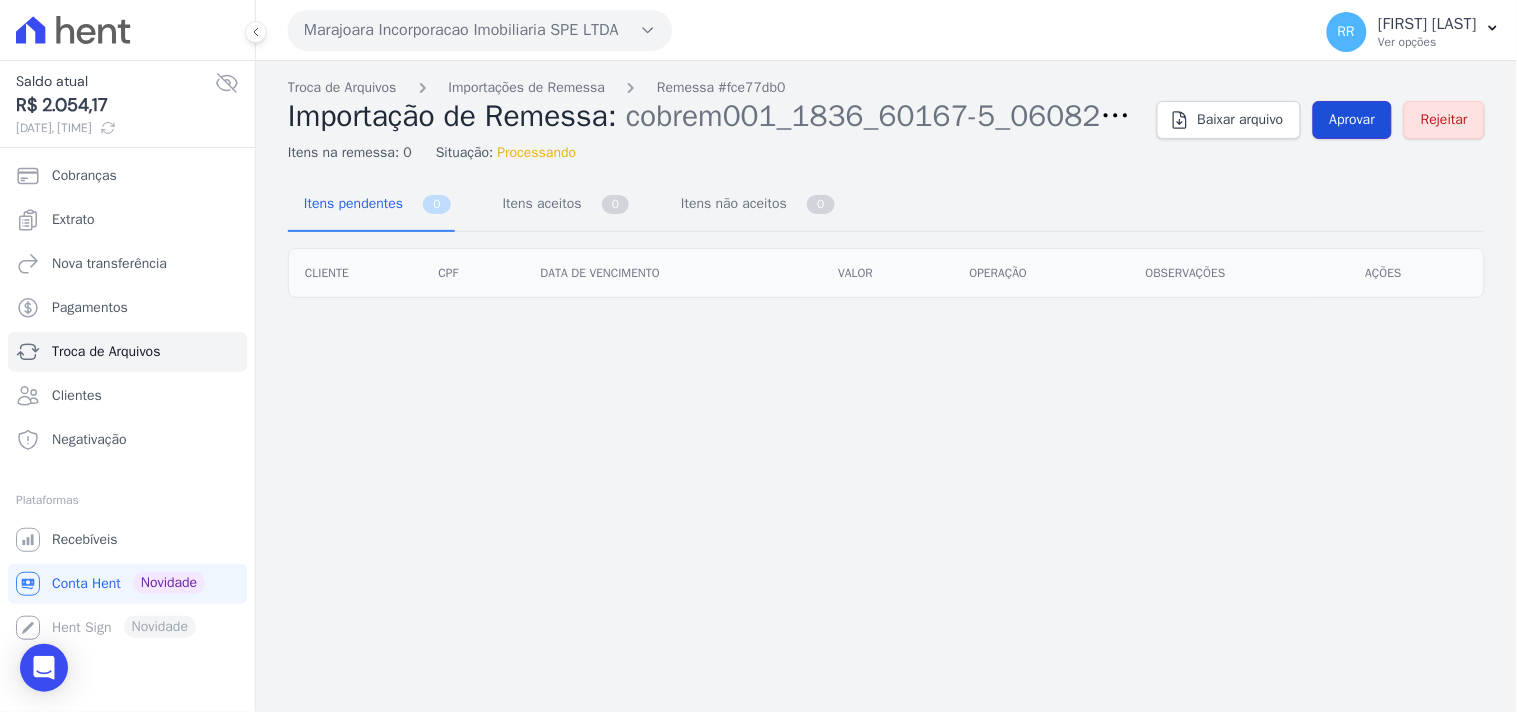 click on "Aprovar" at bounding box center (1353, 120) 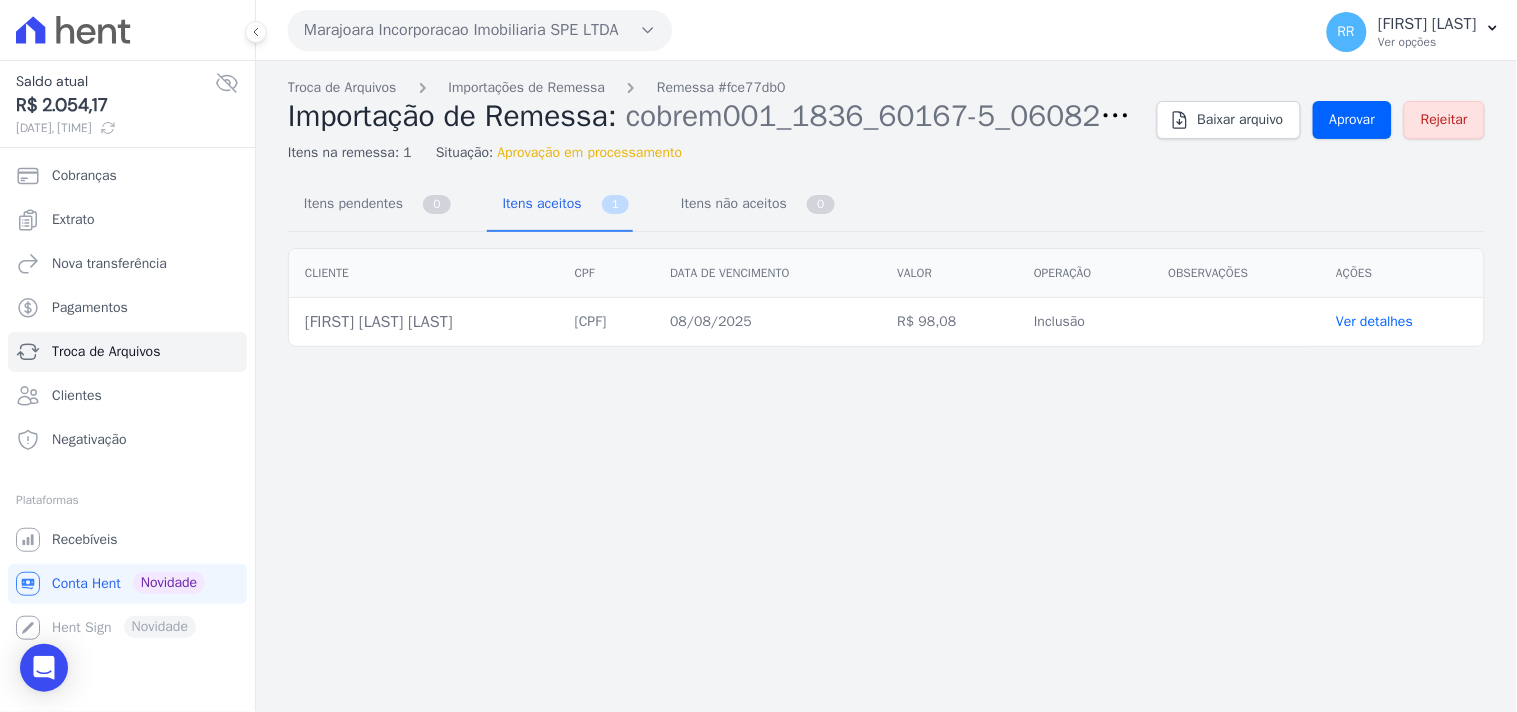 click on "Troca de Arquivos
Importações de Remessa
Remessa
#fce77db0
Importação de Remessa:
cobrem001_[NUMBER]_[NUMBER]-[NUMBER]_[DATE]_[NUMBER].TXT
Itens na remessa: 1
Situação:
Aprovação em processamento
Baixar arquivo
Aprovar
Rejeitar
Itens pendentes
0
Itens aceitos
1
Itens não aceitos
0" at bounding box center [886, 386] 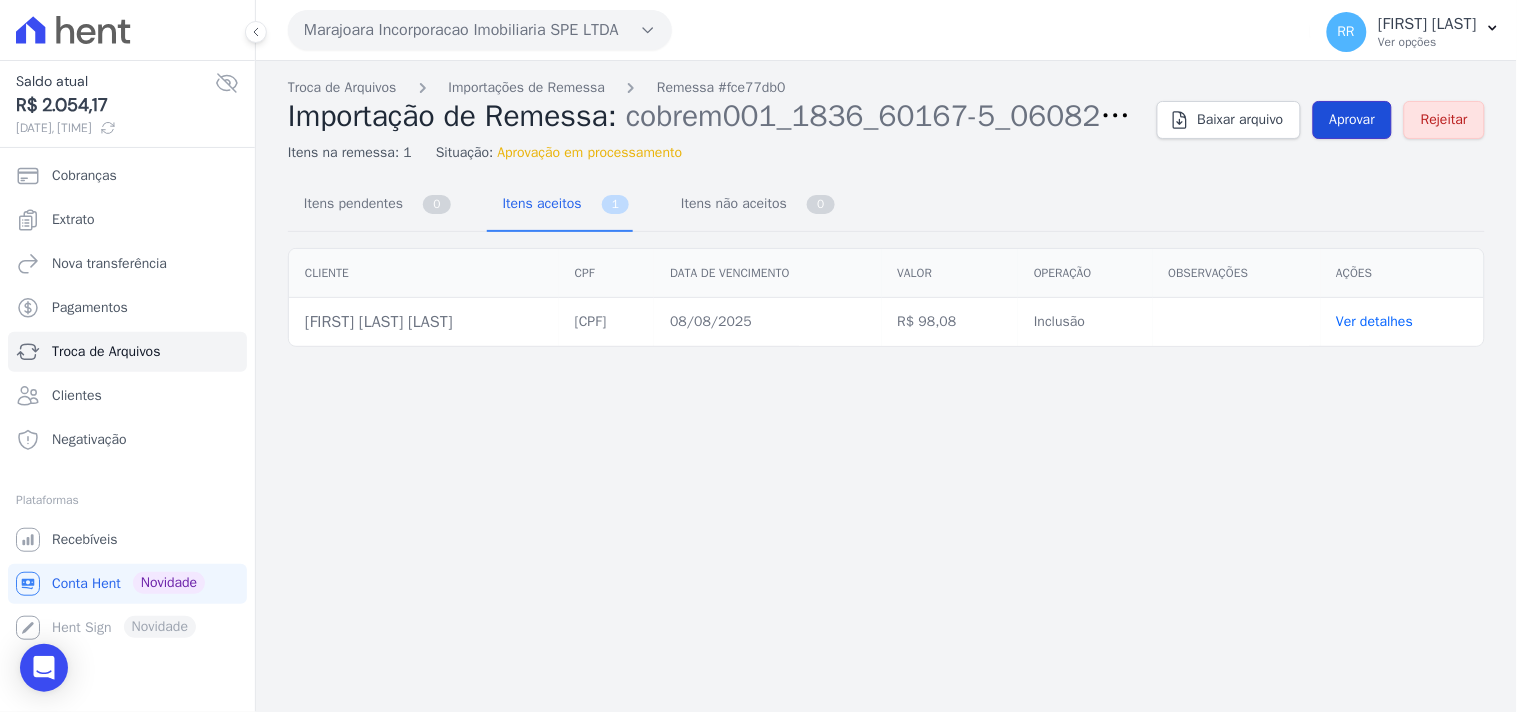 click on "Aprovar" at bounding box center [1353, 120] 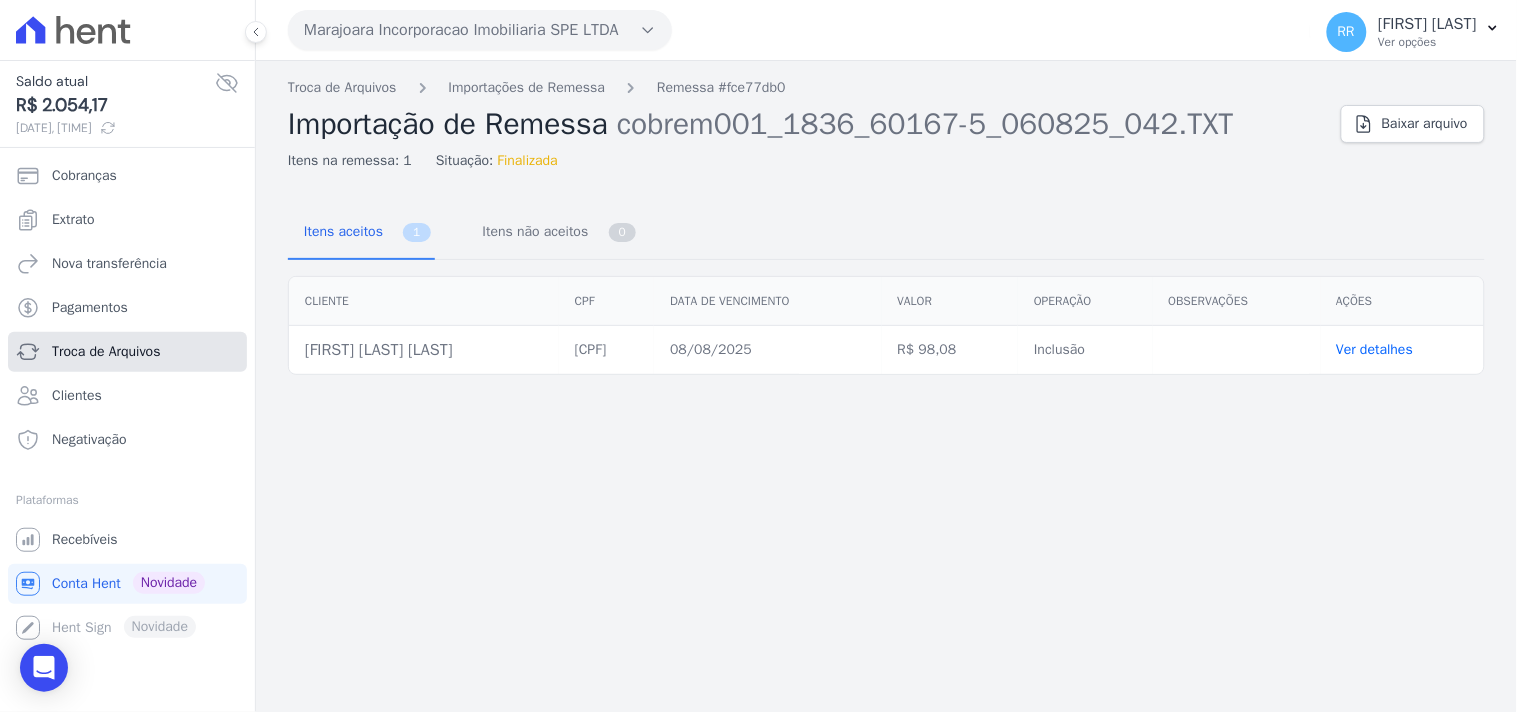 click on "Troca de Arquivos" at bounding box center (106, 352) 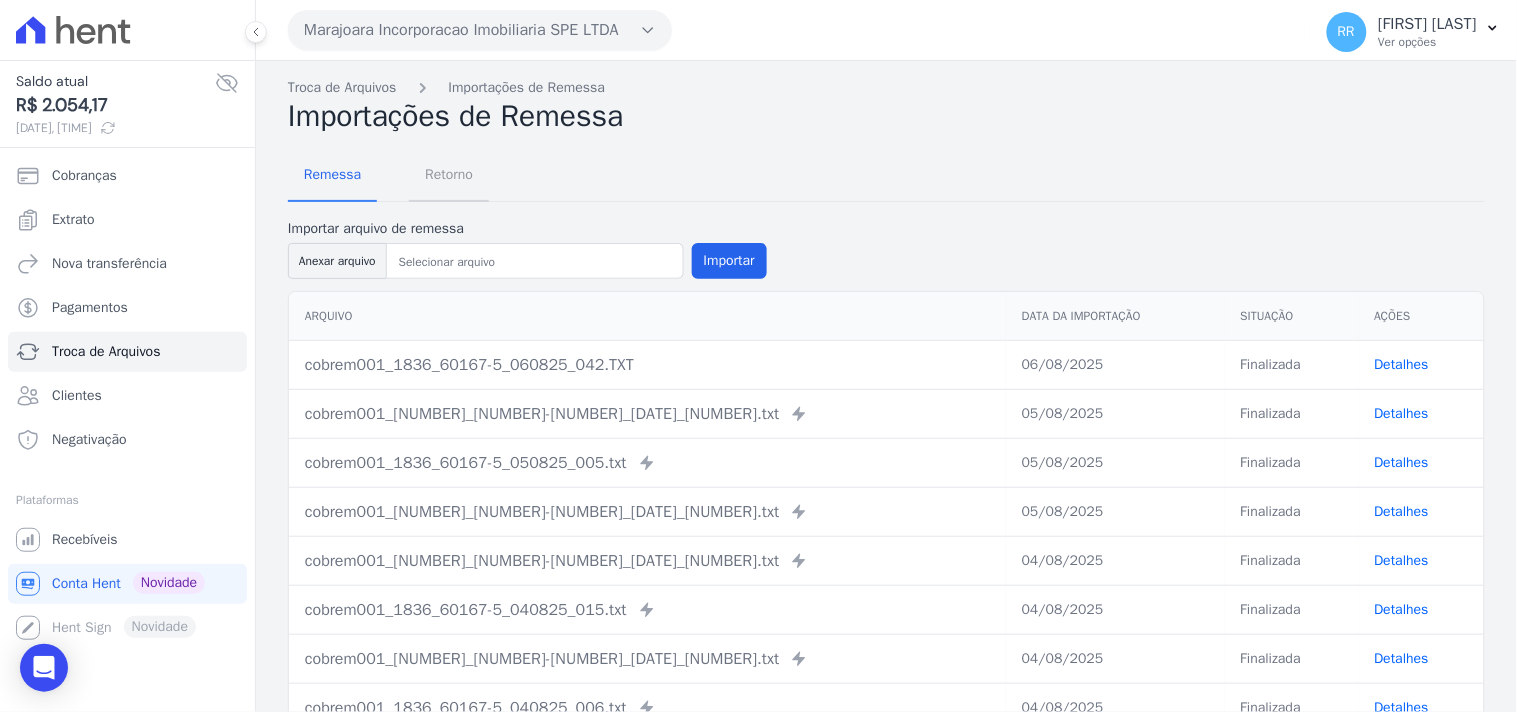 click on "Retorno" at bounding box center (449, 174) 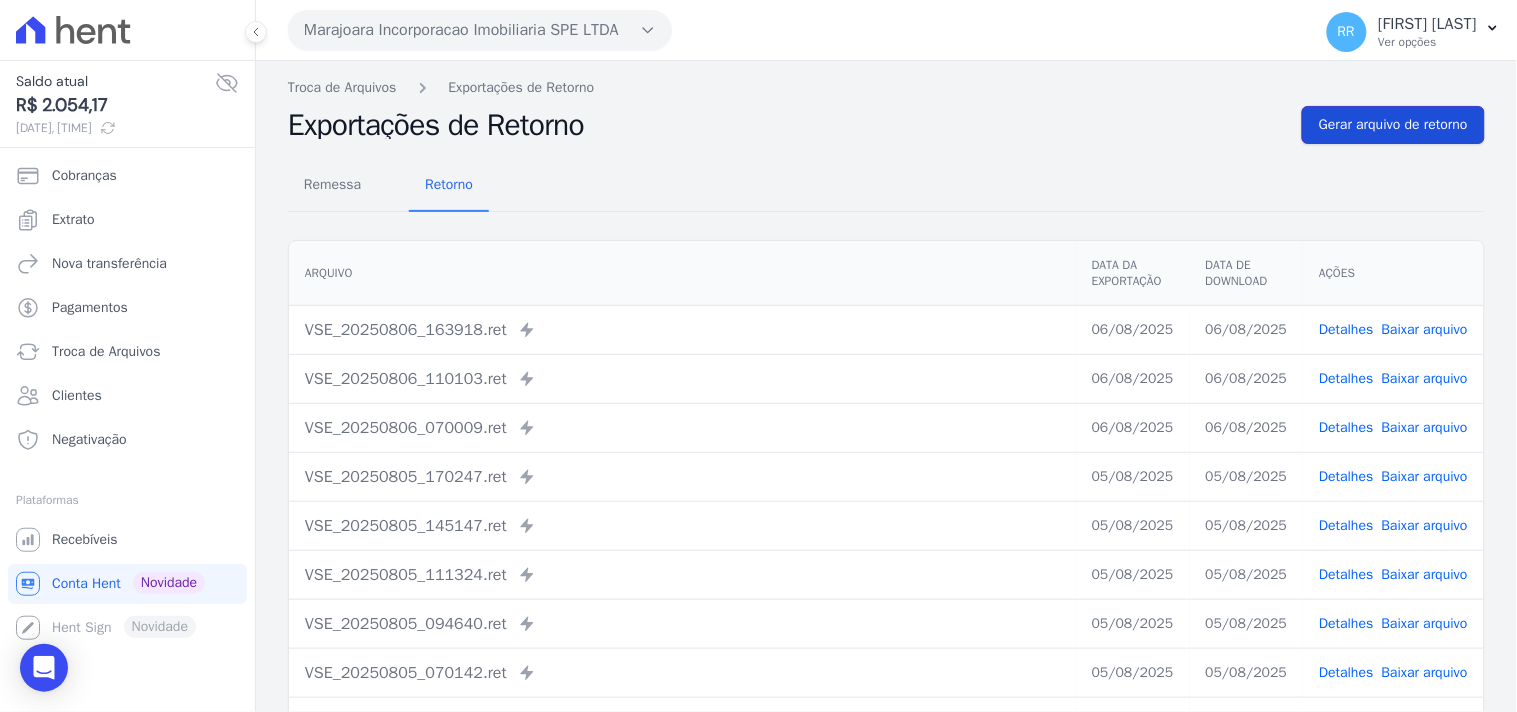 click on "Gerar arquivo de retorno" at bounding box center (1393, 125) 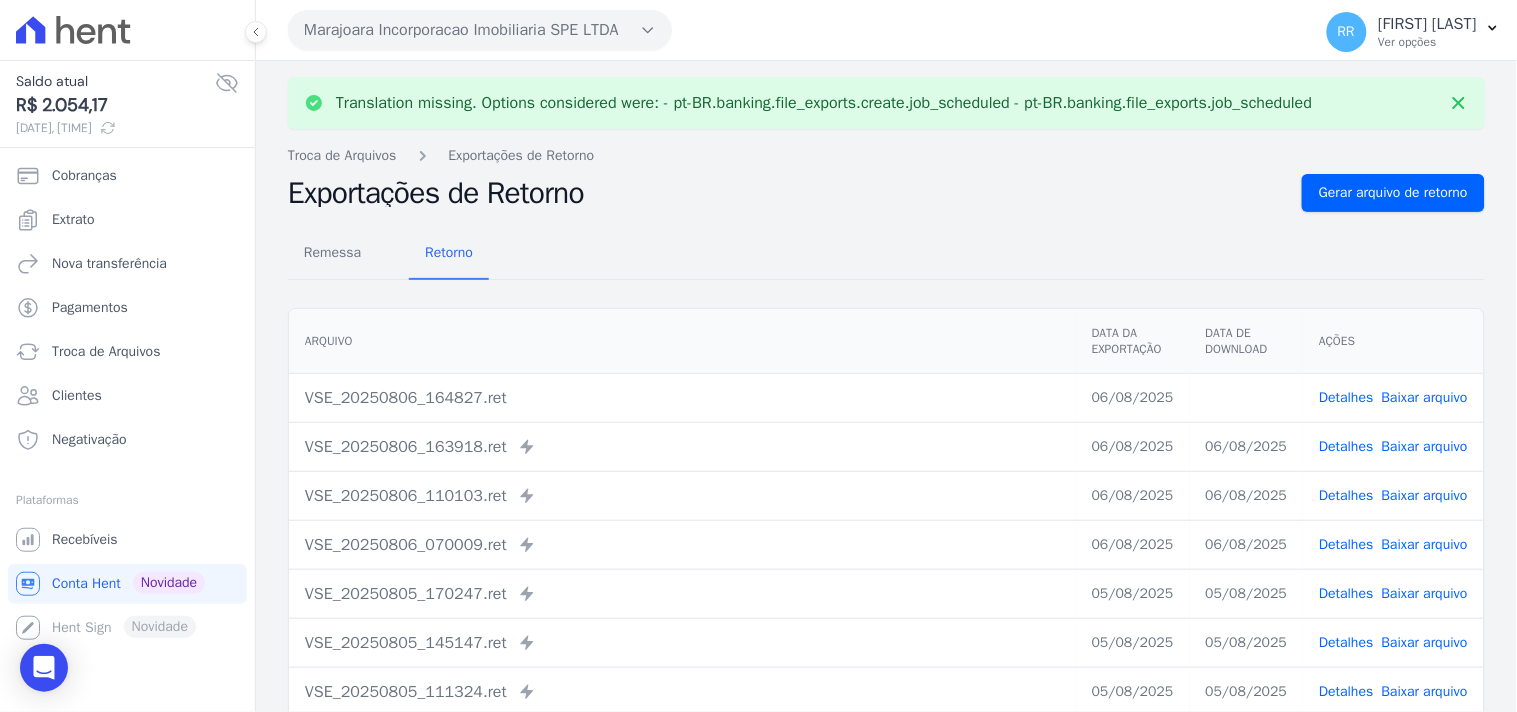 click on "Baixar arquivo" at bounding box center (1425, 397) 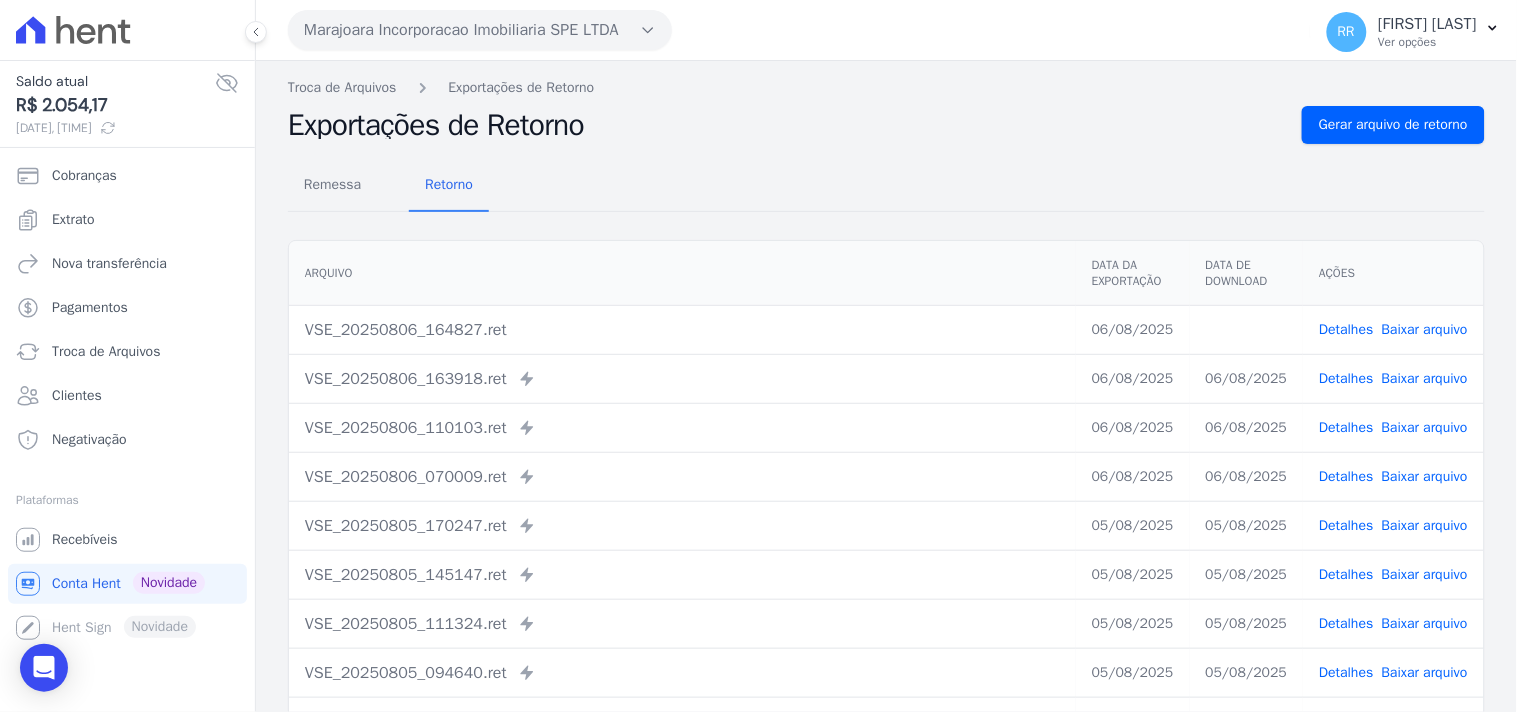 click on "Arquivo" at bounding box center [682, 273] 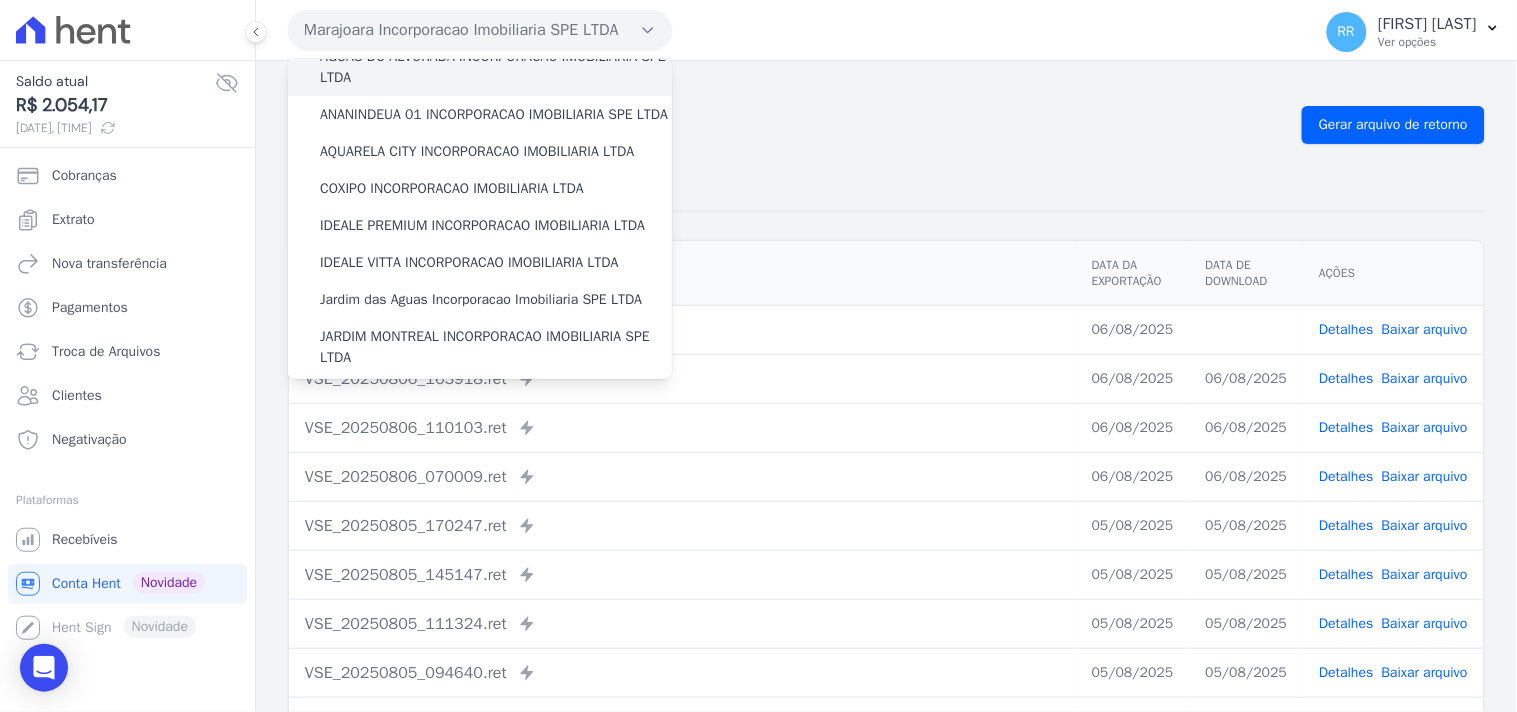 scroll, scrollTop: 147, scrollLeft: 0, axis: vertical 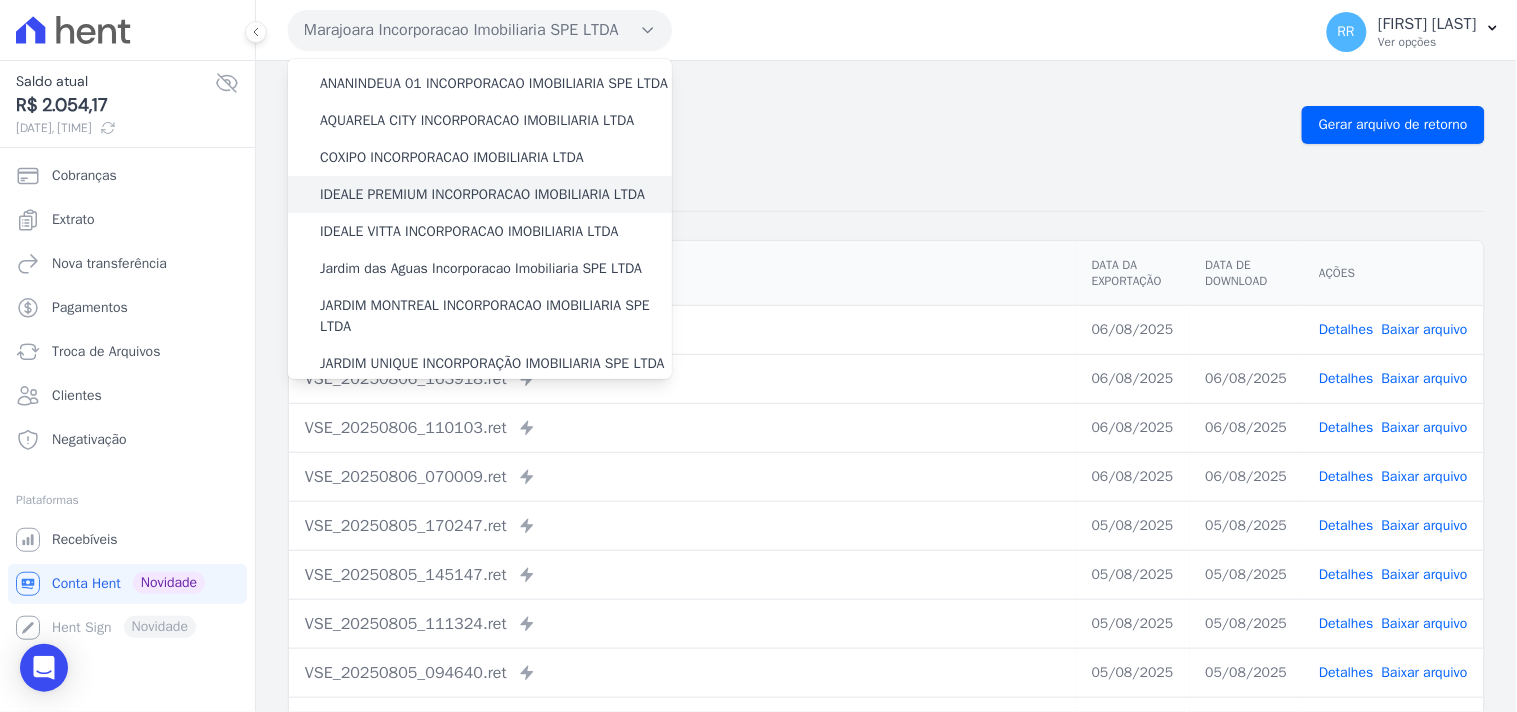 click on "IDEALE PREMIUM INCORPORACAO IMOBILIARIA LTDA" at bounding box center [482, 194] 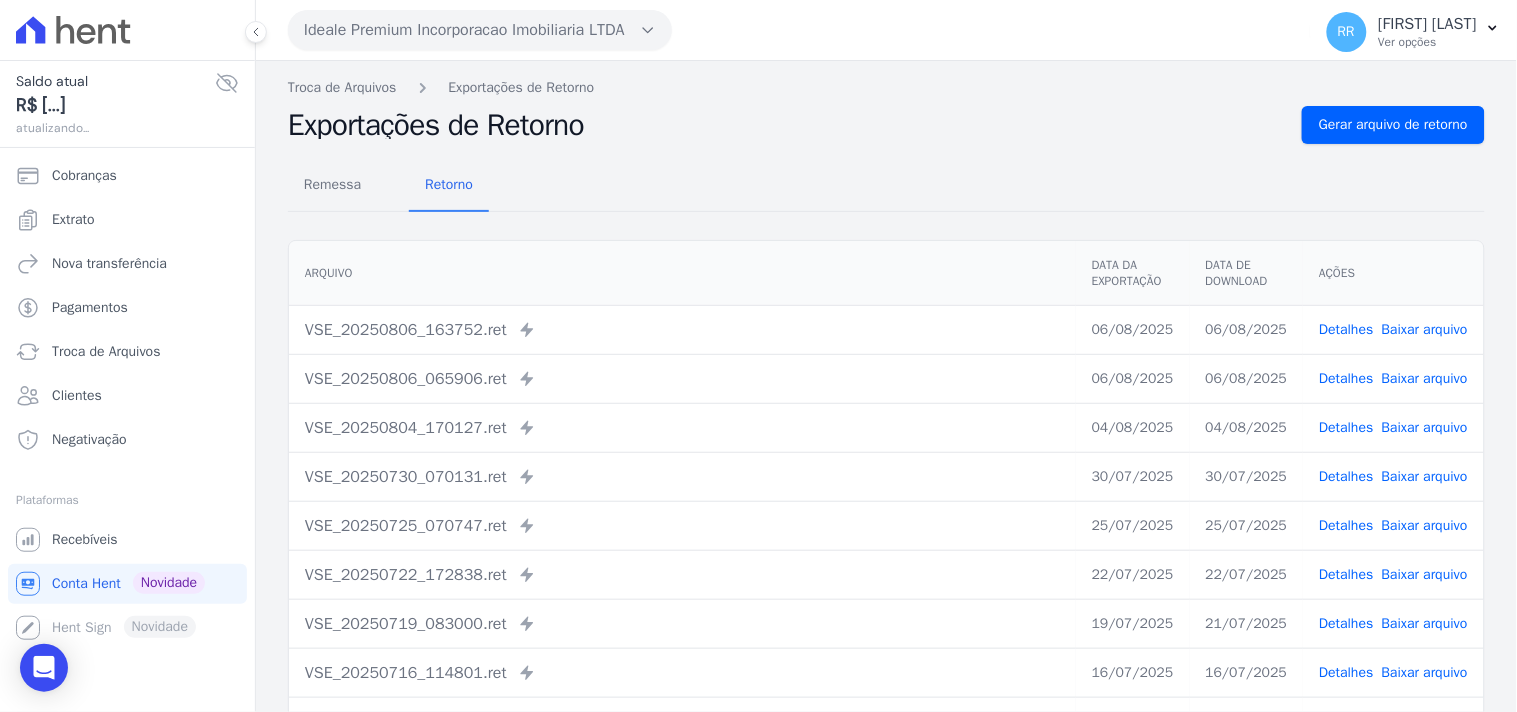 click on "Detalhes" at bounding box center [1346, 329] 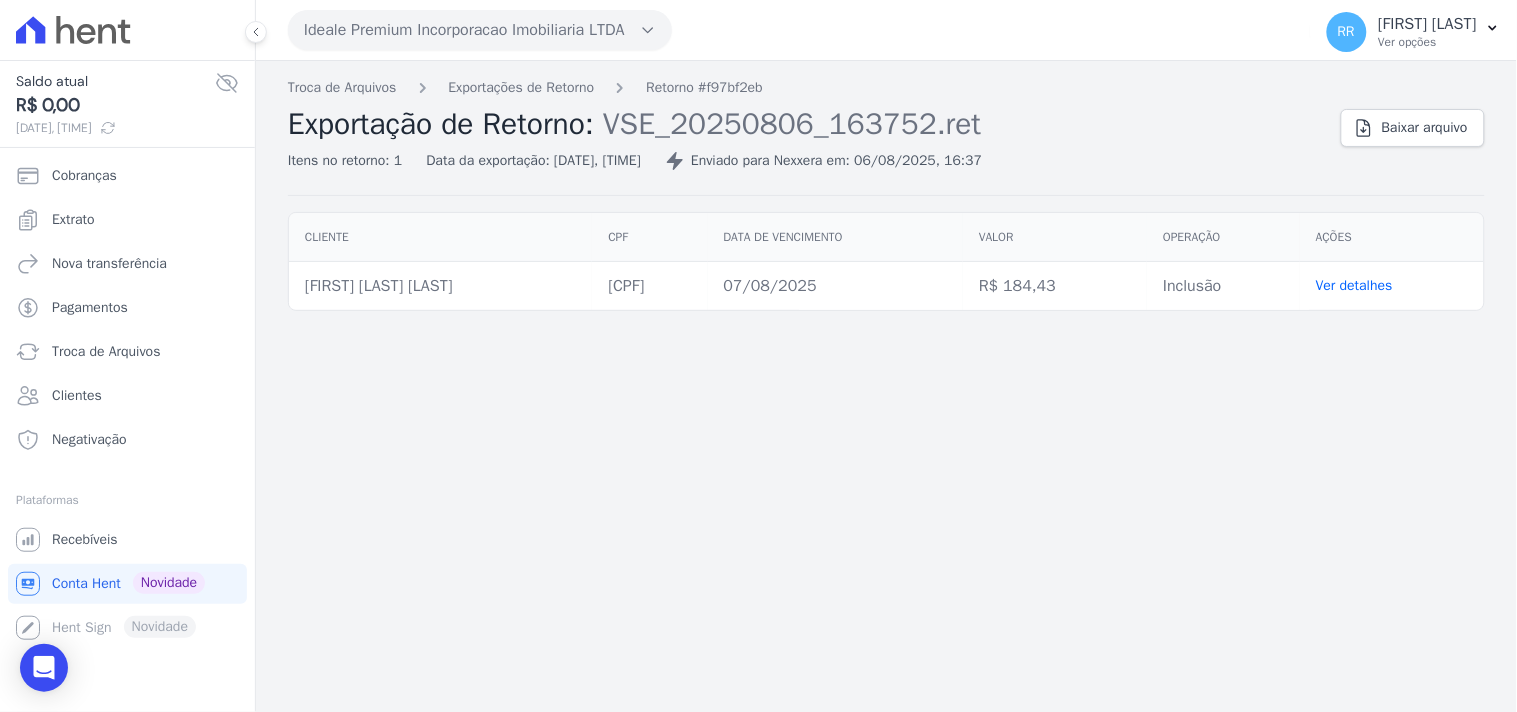 click on "Ideale Premium Incorporacao Imobiliaria LTDA" at bounding box center (480, 30) 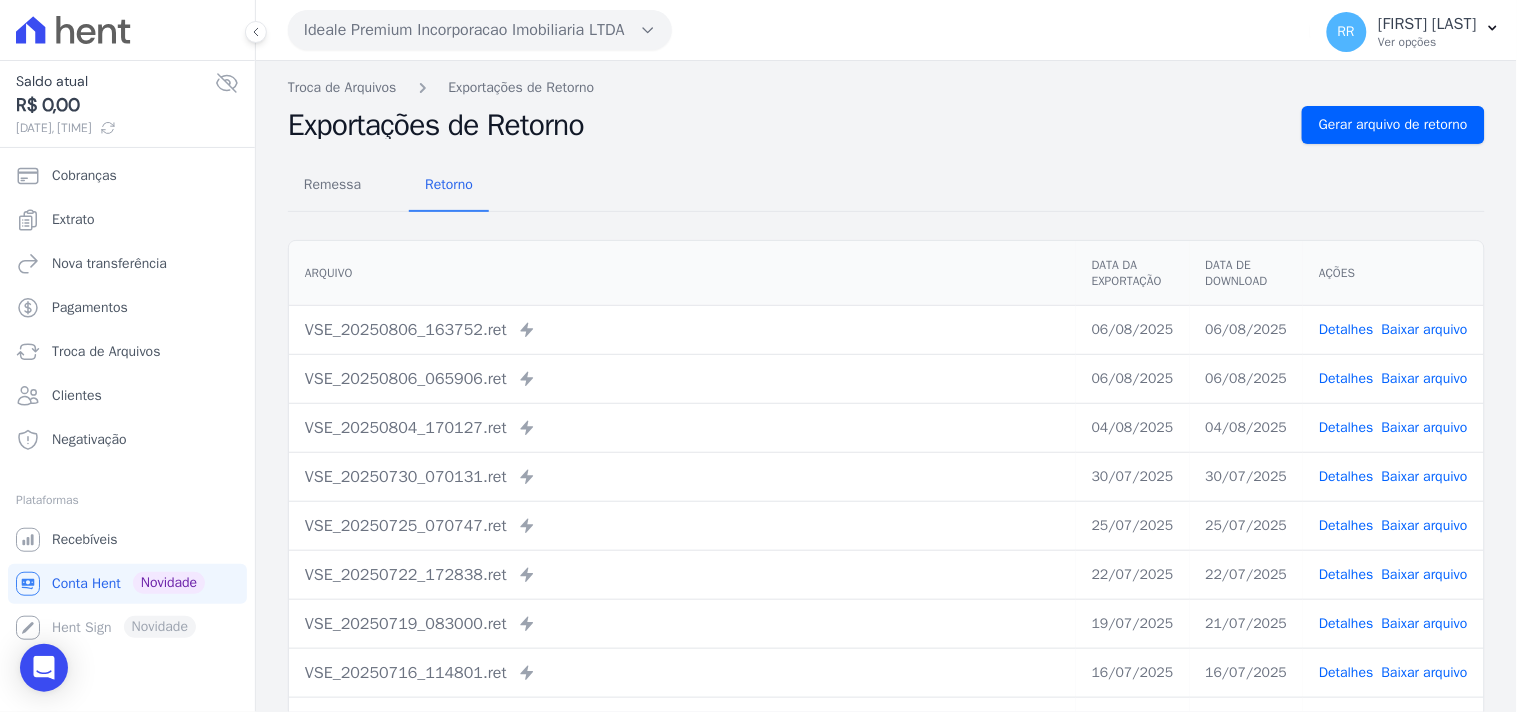 click on "Ideale Premium Incorporacao Imobiliaria LTDA" at bounding box center (480, 30) 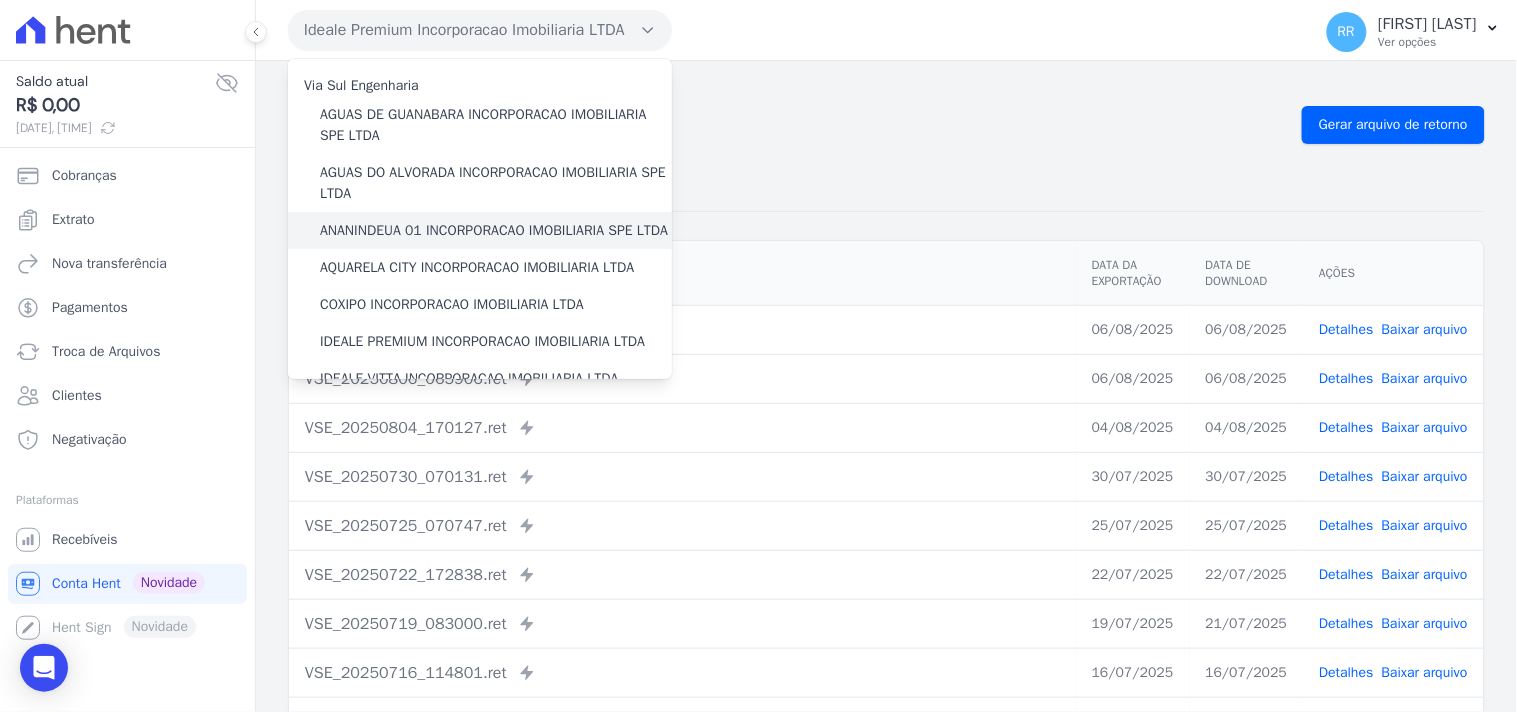click on "ANANINDEUA 01 INCORPORACAO IMOBILIARIA SPE LTDA" at bounding box center [494, 230] 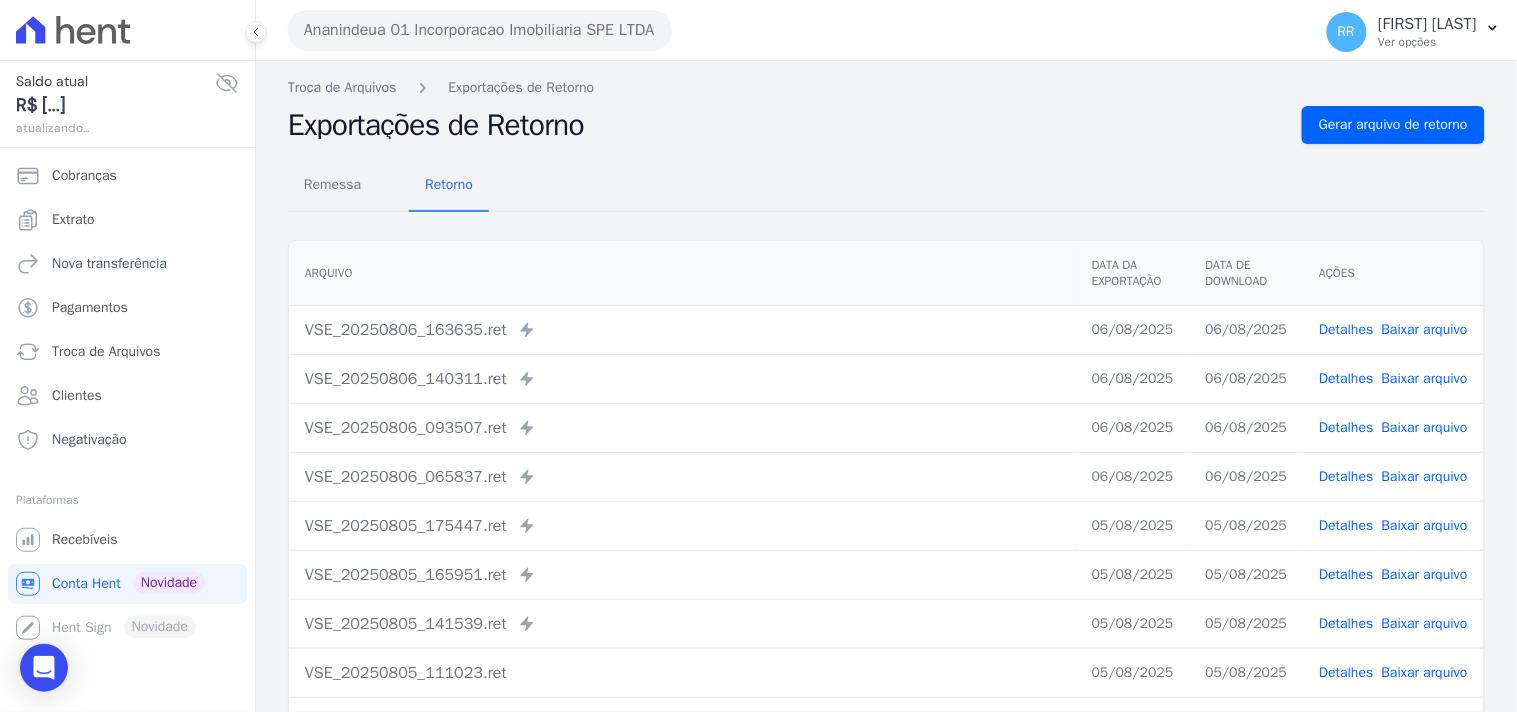 click on "Detalhes" at bounding box center (1346, 329) 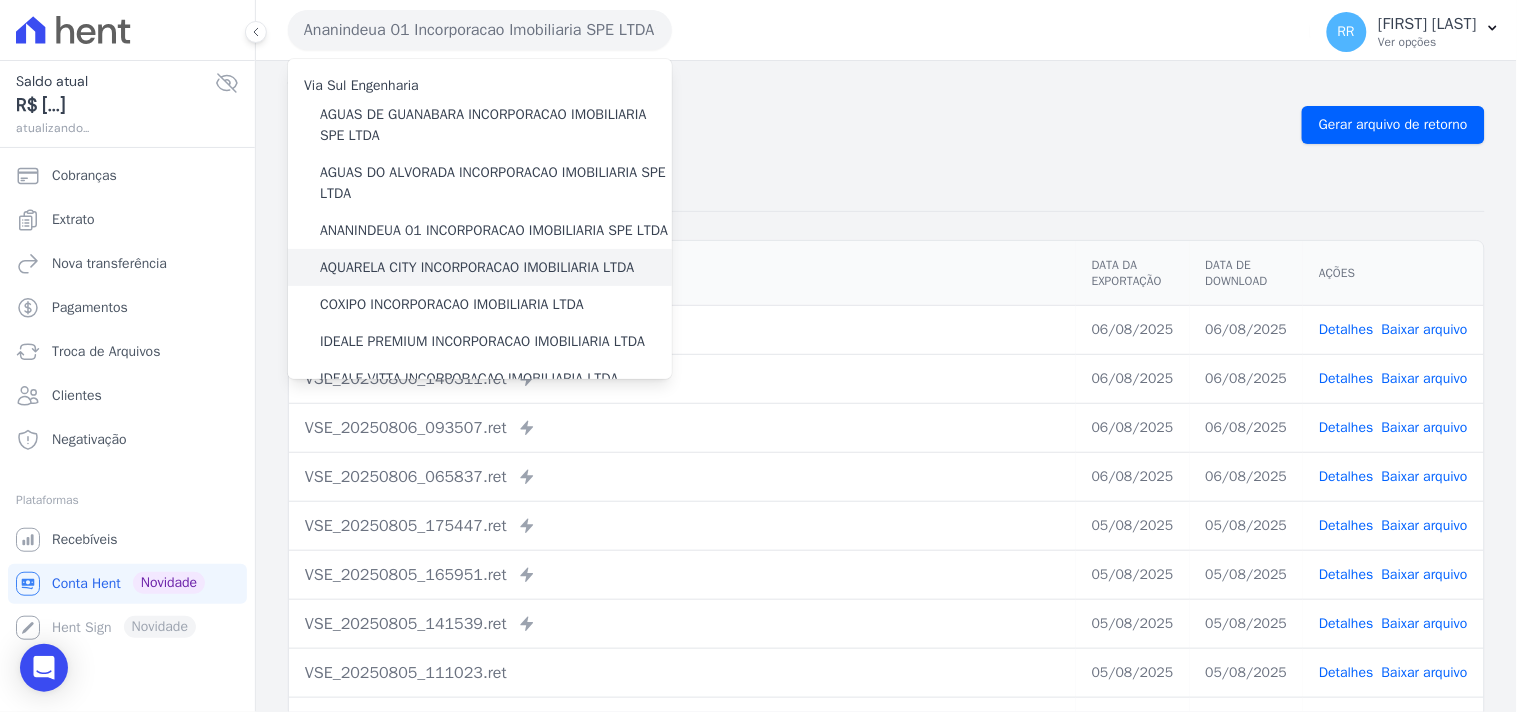 click on "AQUARELA CITY INCORPORACAO IMOBILIARIA LTDA" at bounding box center [477, 267] 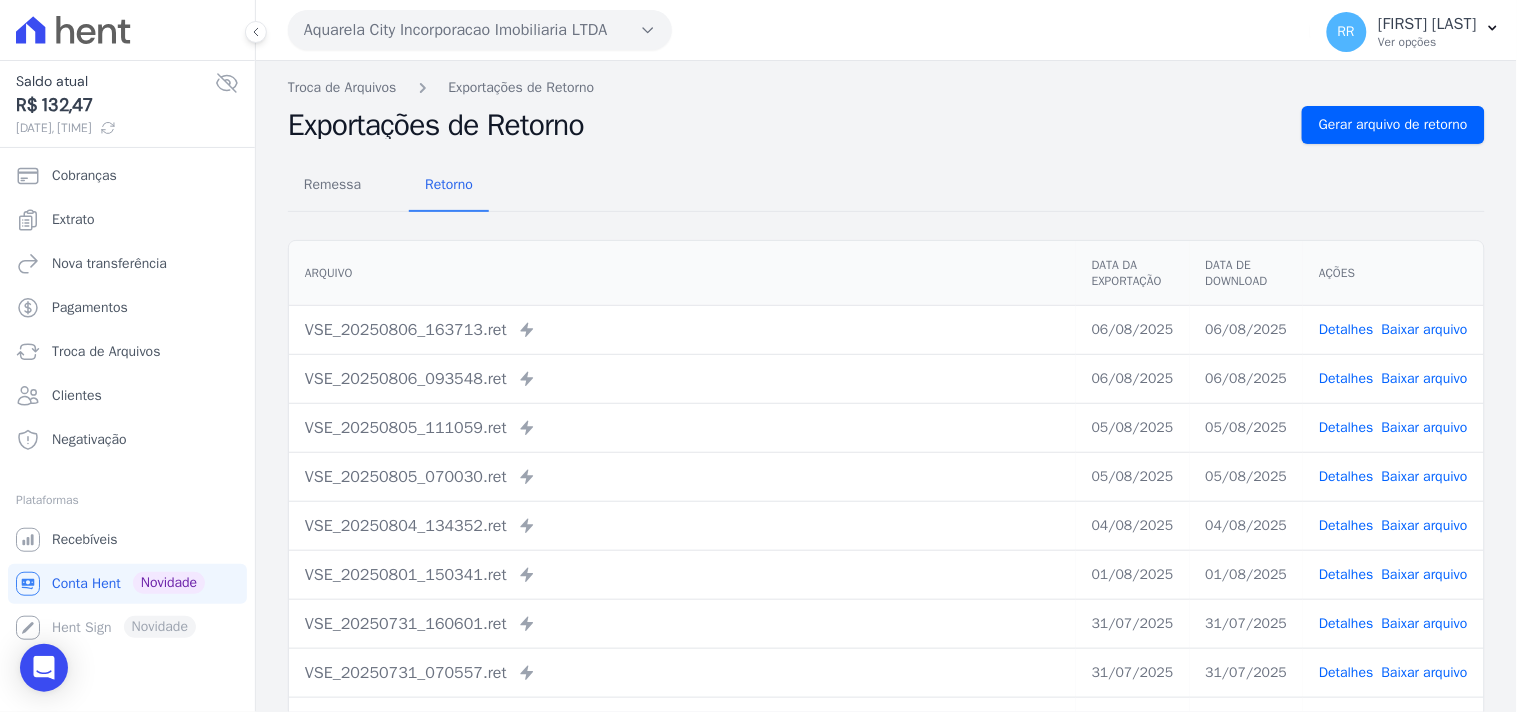 click on "Detalhes" at bounding box center (1346, 329) 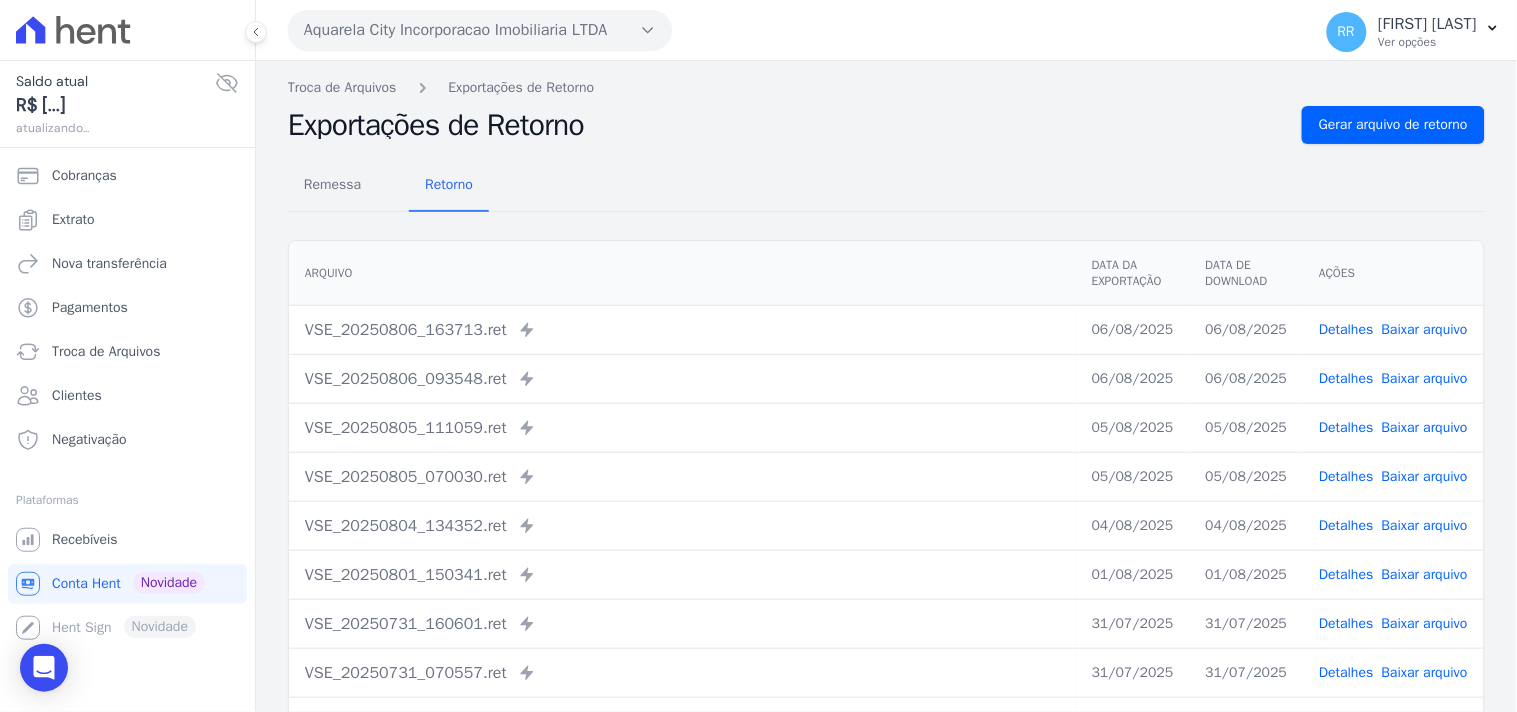 click on "Detalhes" at bounding box center [1346, 378] 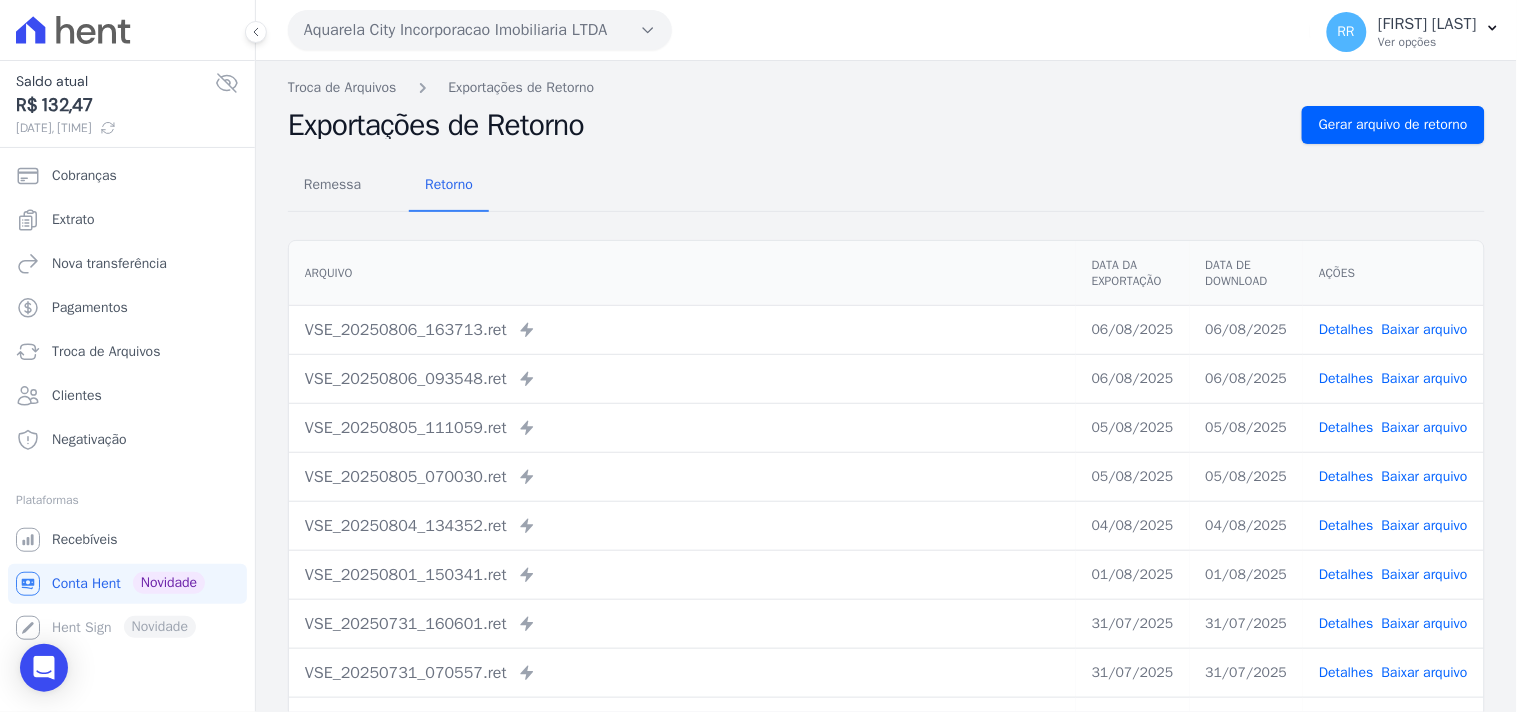 click on "Remessa
Retorno" at bounding box center (886, 186) 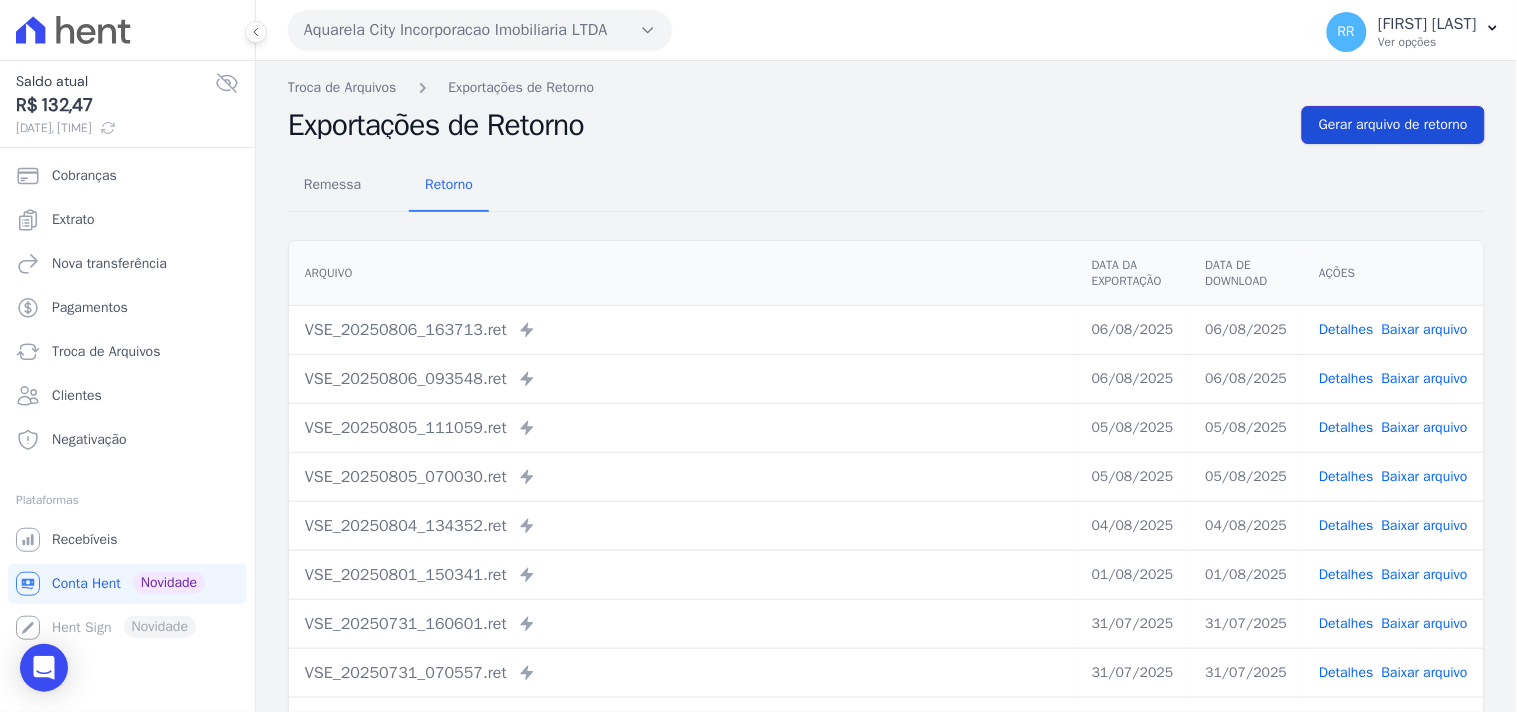 click on "Gerar arquivo de retorno" at bounding box center (1393, 125) 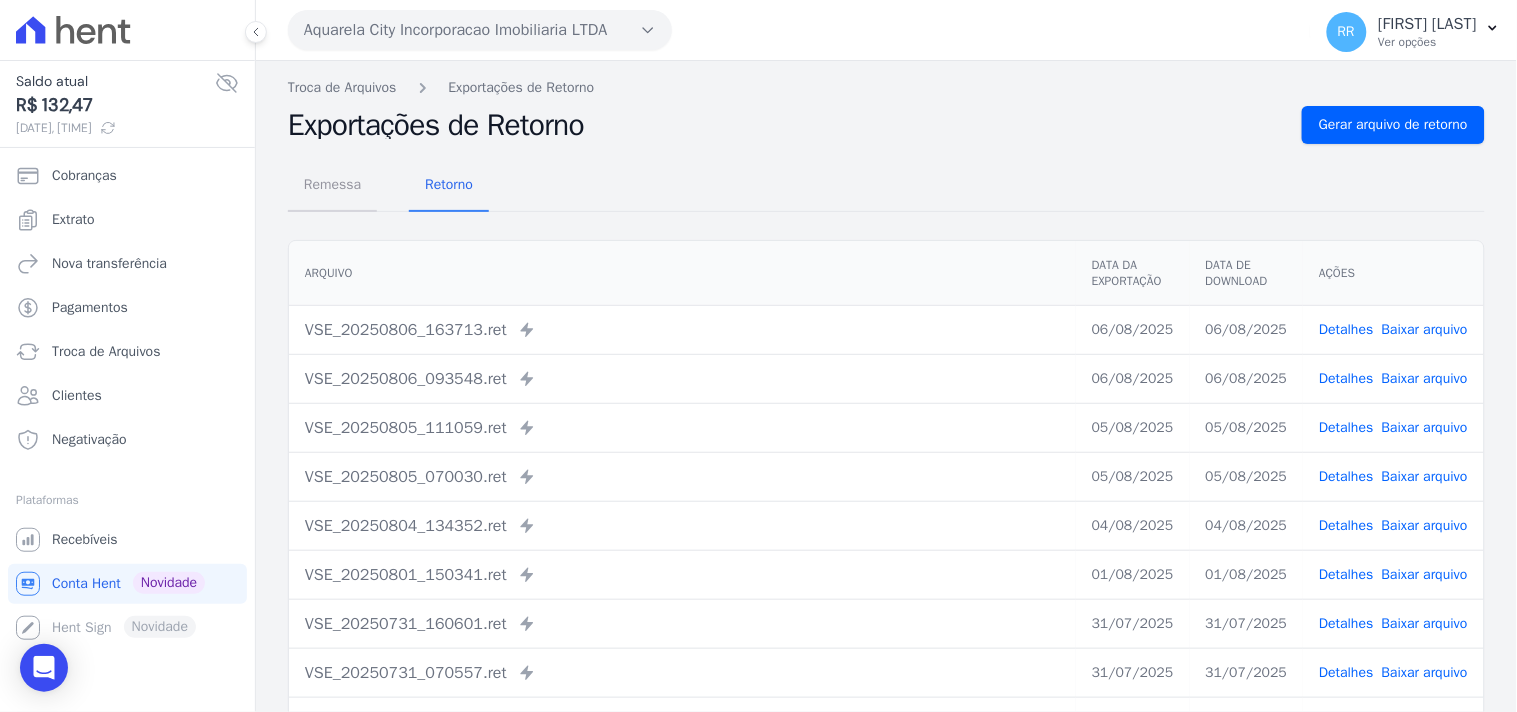 click on "Remessa" at bounding box center [332, 184] 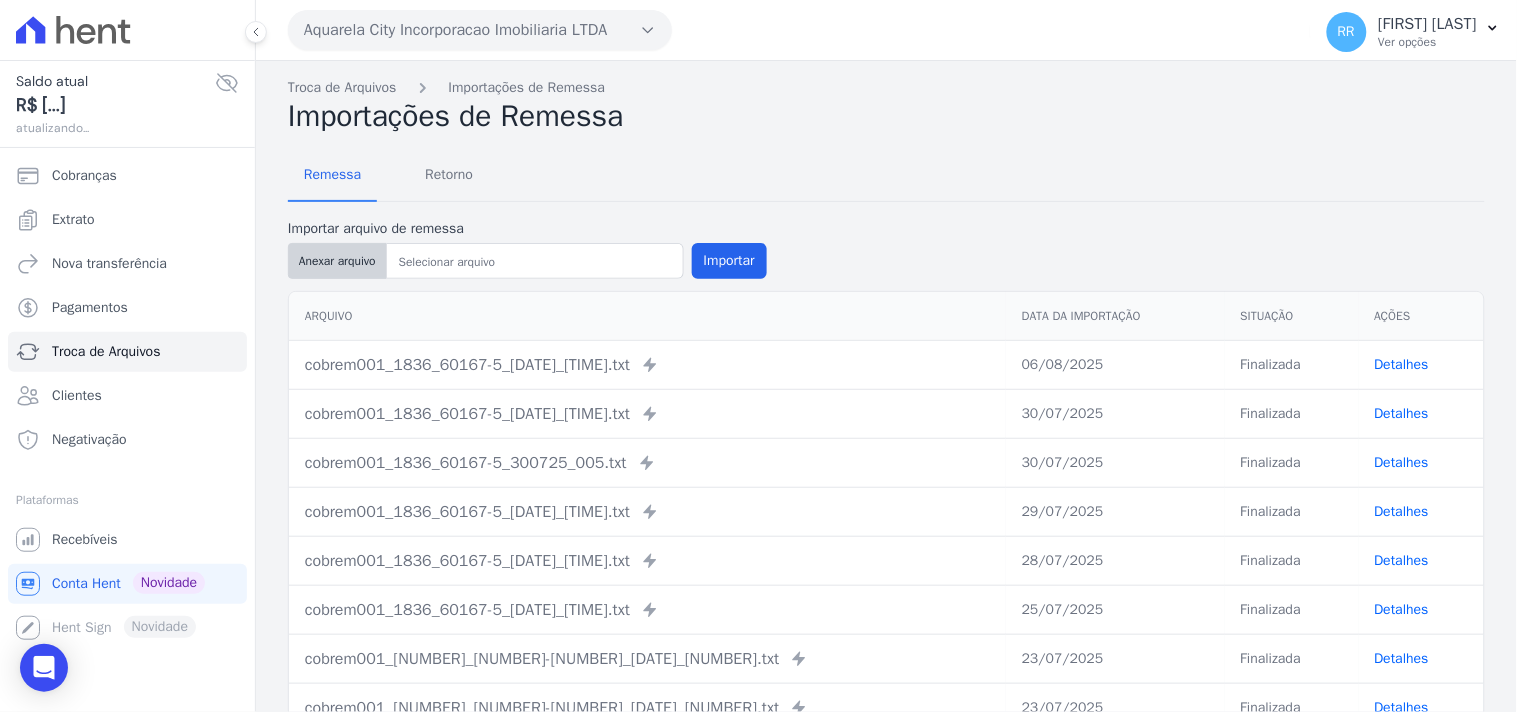 click on "Anexar arquivo" at bounding box center (337, 261) 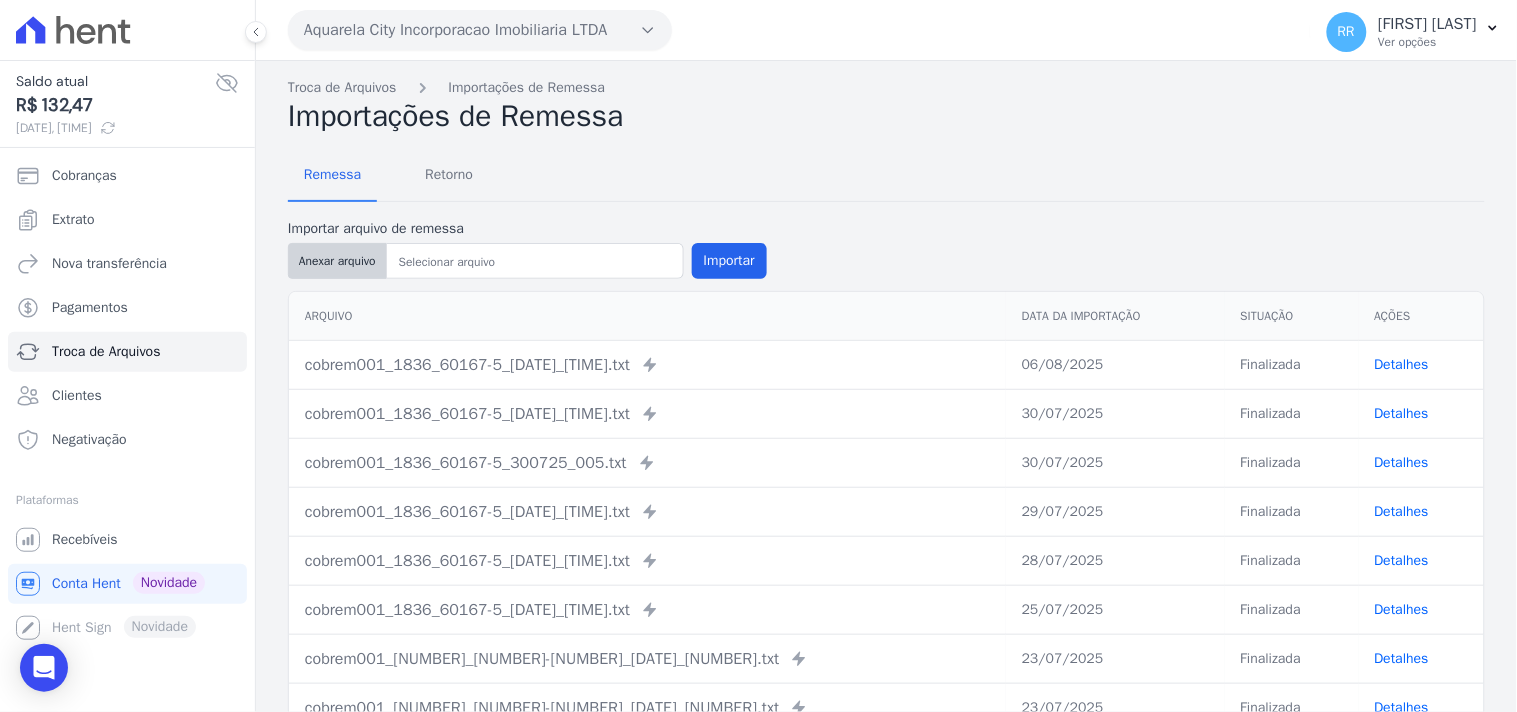 type on "cobrem001_[NUMBER]_[NUMBER]-[NUMBER]_[DATE]_[NUMBER].TXT" 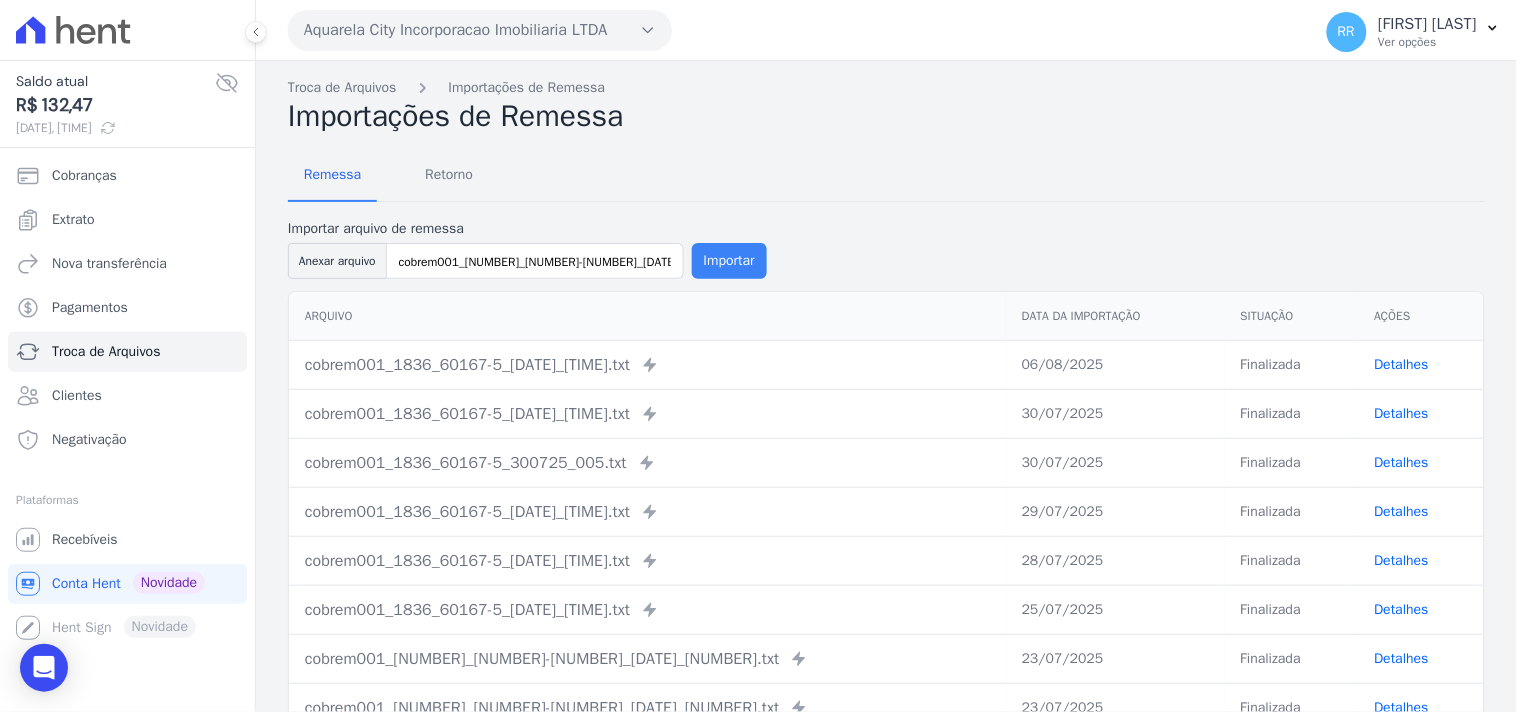 click on "Importar" at bounding box center [729, 261] 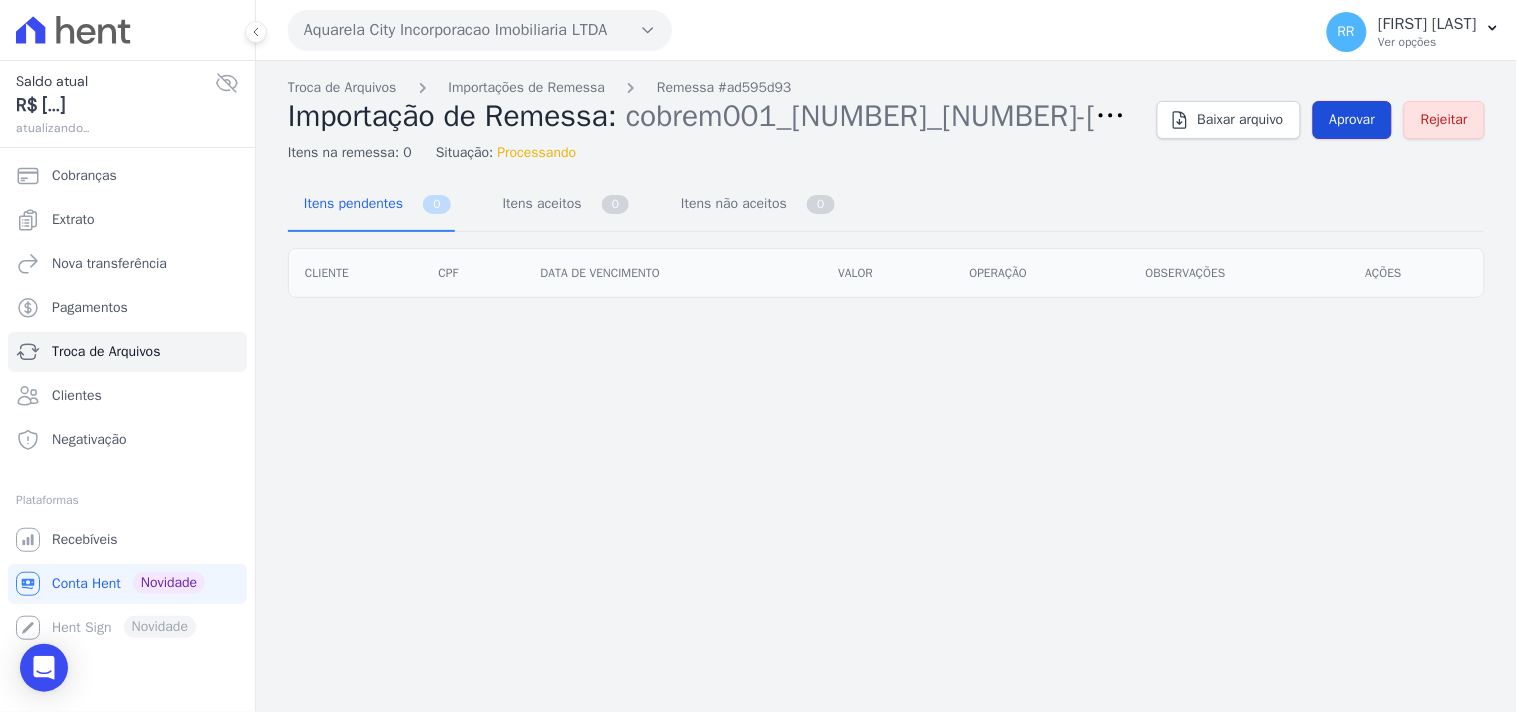 click on "Aprovar" at bounding box center [1353, 120] 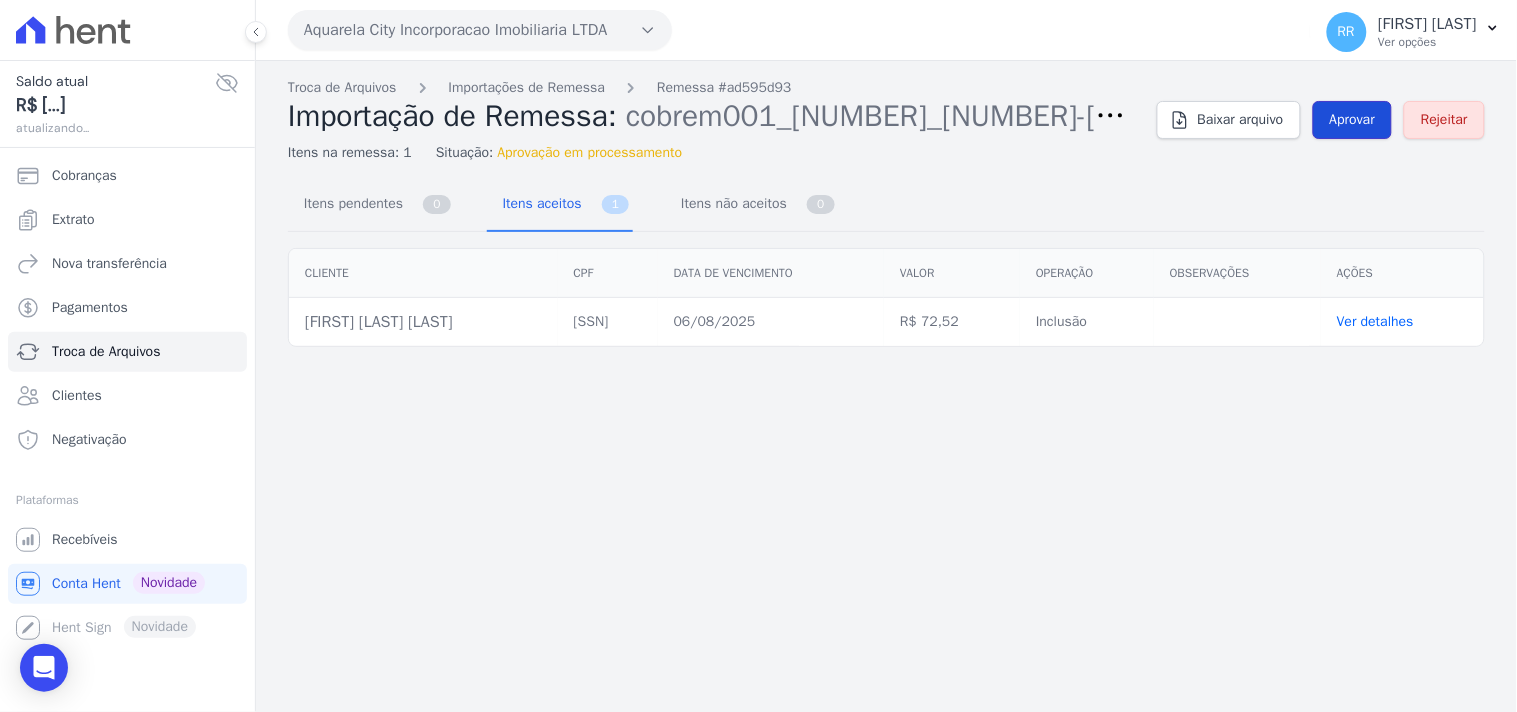 click on "Aprovar" at bounding box center (1353, 120) 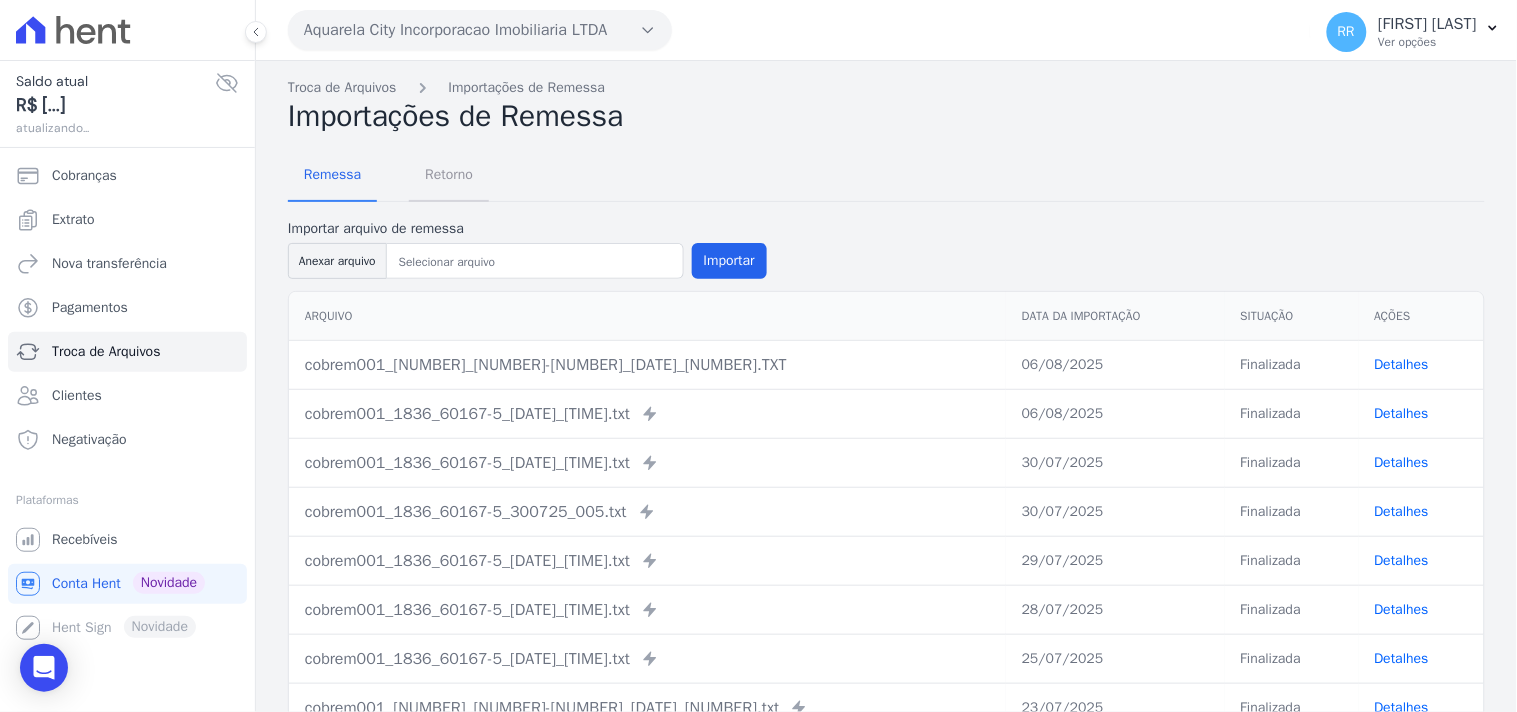 click on "Retorno" at bounding box center [449, 174] 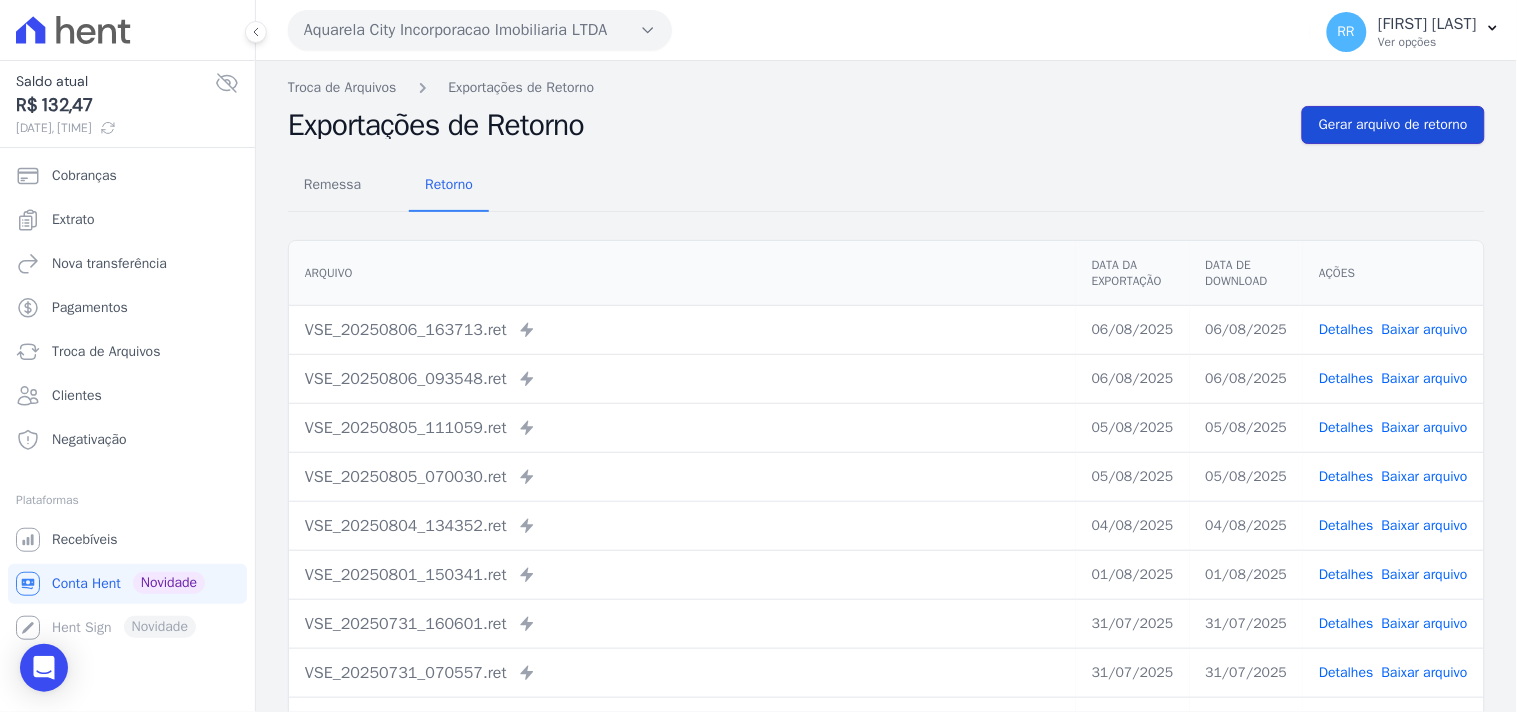 click on "Gerar arquivo de retorno" at bounding box center (1393, 125) 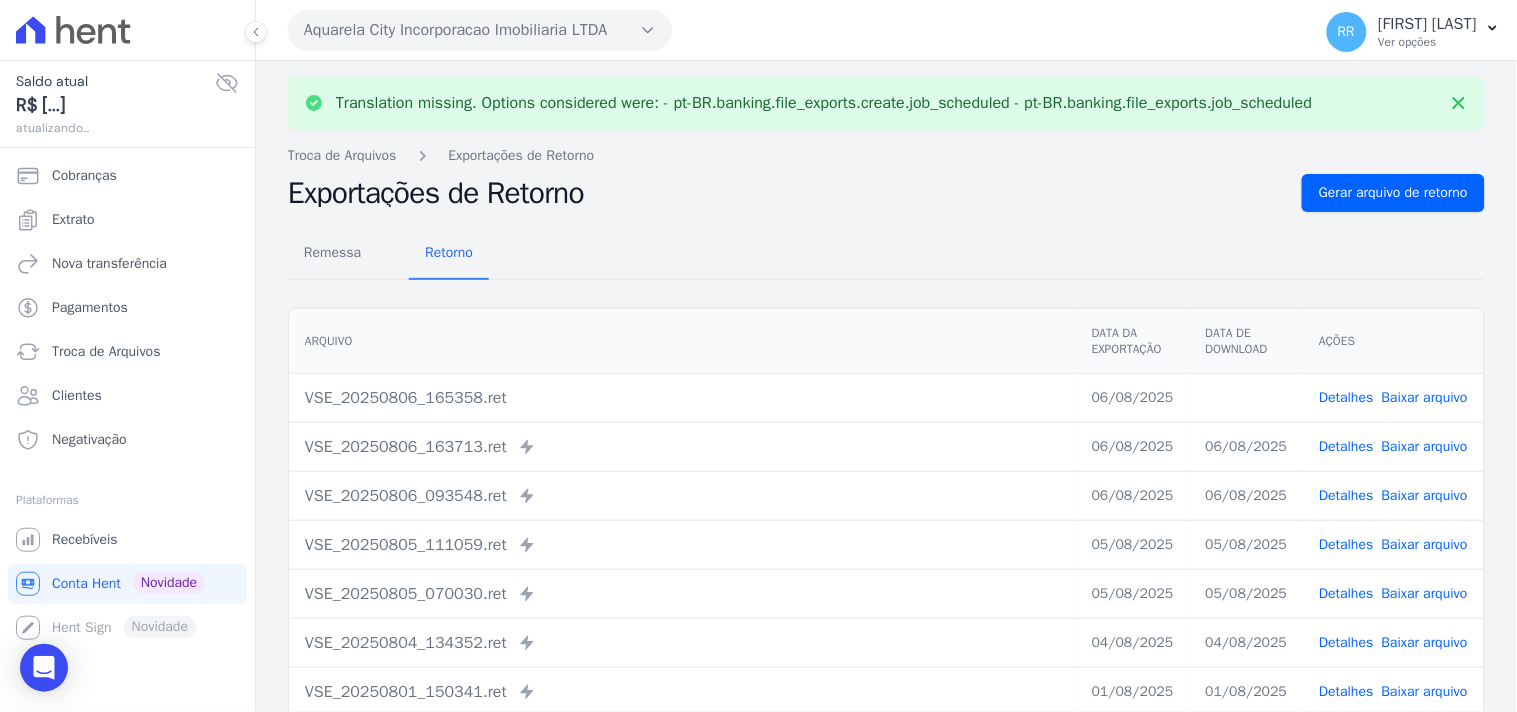 click on "Baixar arquivo" at bounding box center [1425, 397] 